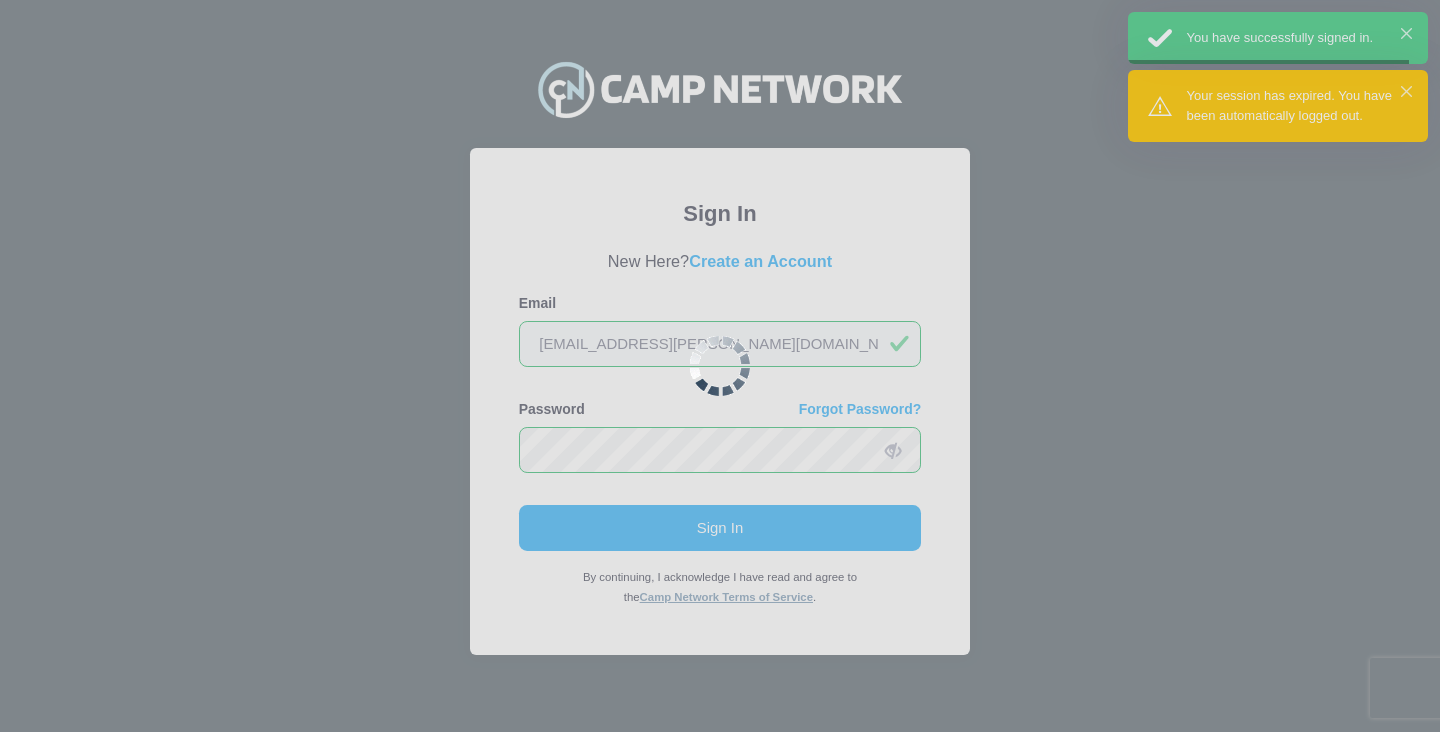 scroll, scrollTop: 0, scrollLeft: 0, axis: both 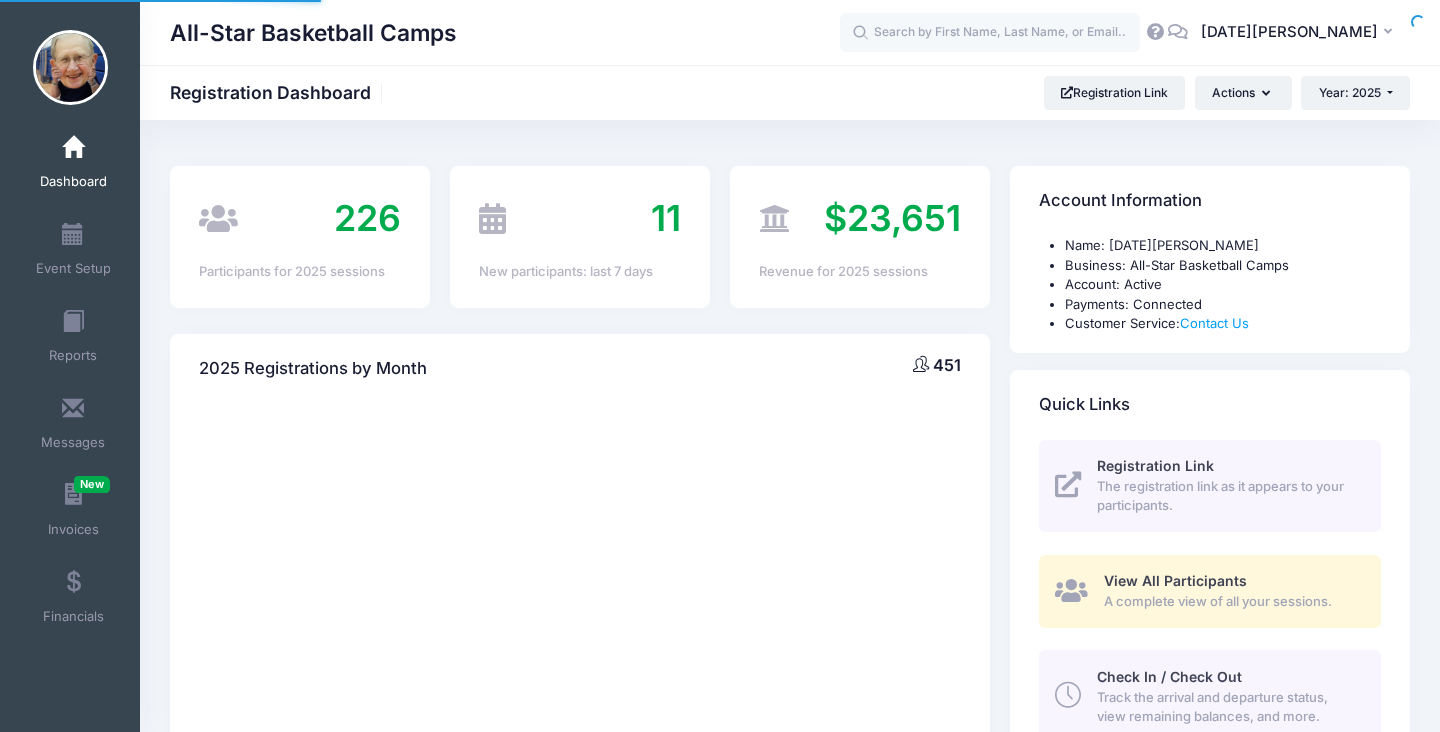 select 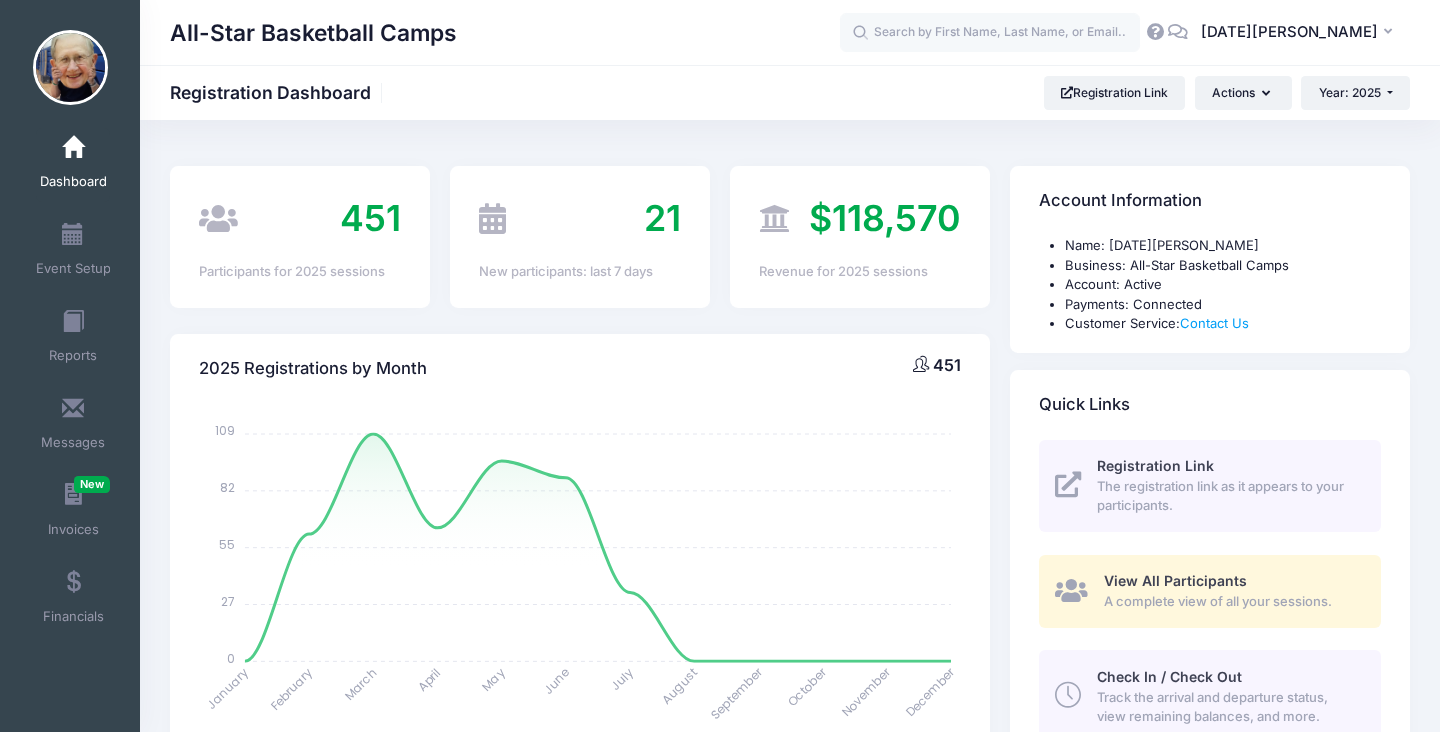 click on "New Updates (as of 7/18)!
Camp Network takes pride in constantly adding new features and making sure you are getting the best pricing possible. Below are some of our recent updates:
Event Setup:  Now you have the ability to add new sessions or edit/pause existing sessions without waiting on us. Available 24/7.
Reports:  The reporting section just got much more powerful and user friendly. Run reports across multiple sessions and select the fields you want to see.
Wait Lists:  If you cap a session when it reaches capacity, you can enable a wait list option through the Event Setup section.
Auto-Fill:
Close
Search for participants" at bounding box center [790, 1209] 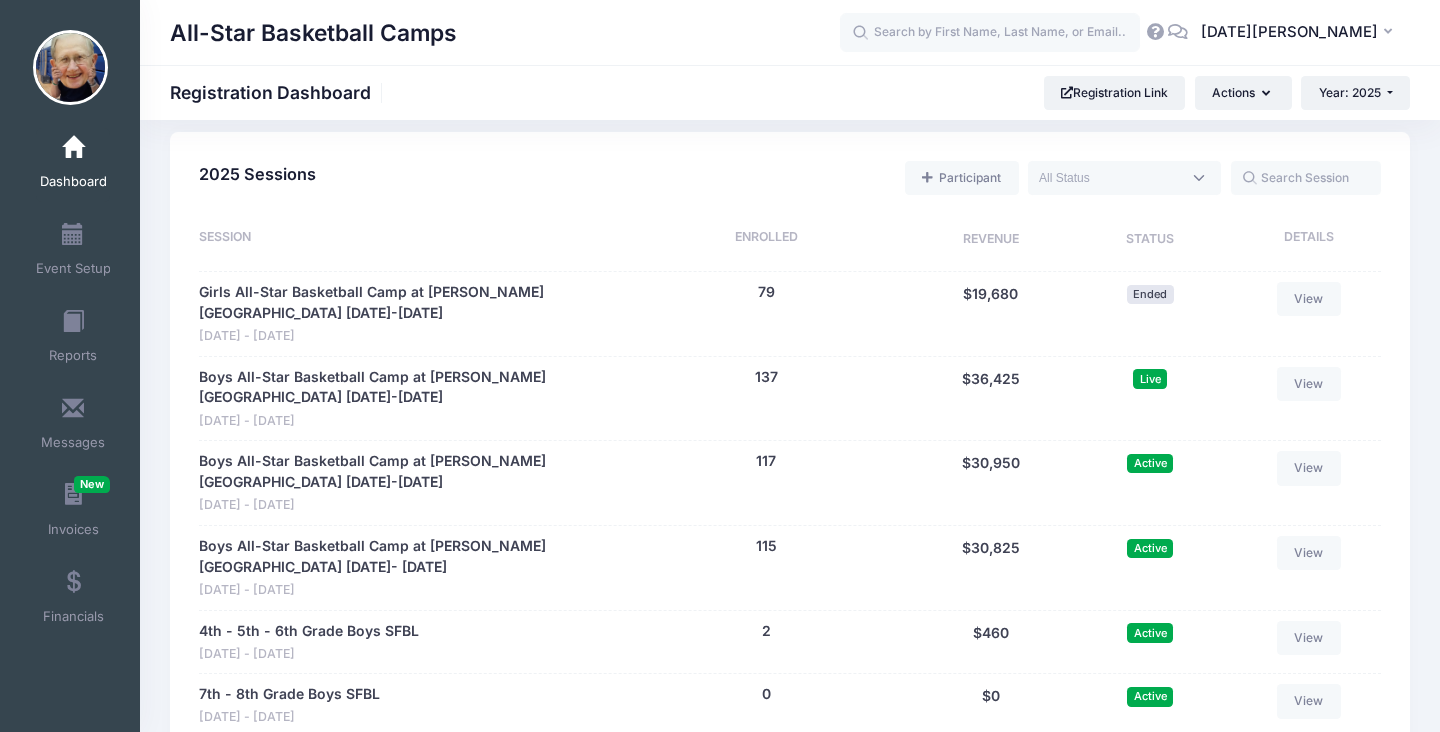 scroll, scrollTop: 840, scrollLeft: 0, axis: vertical 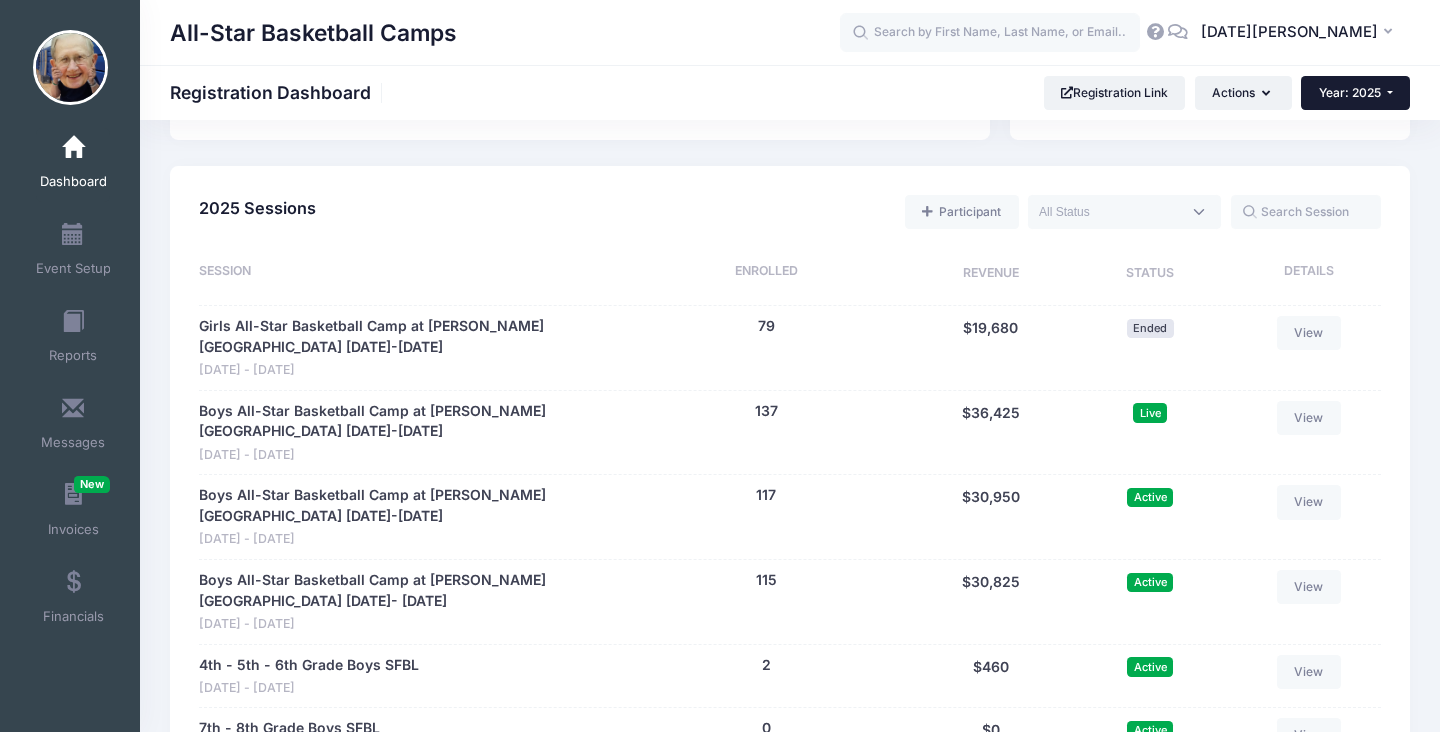 click on "Year: 2025" at bounding box center [1355, 93] 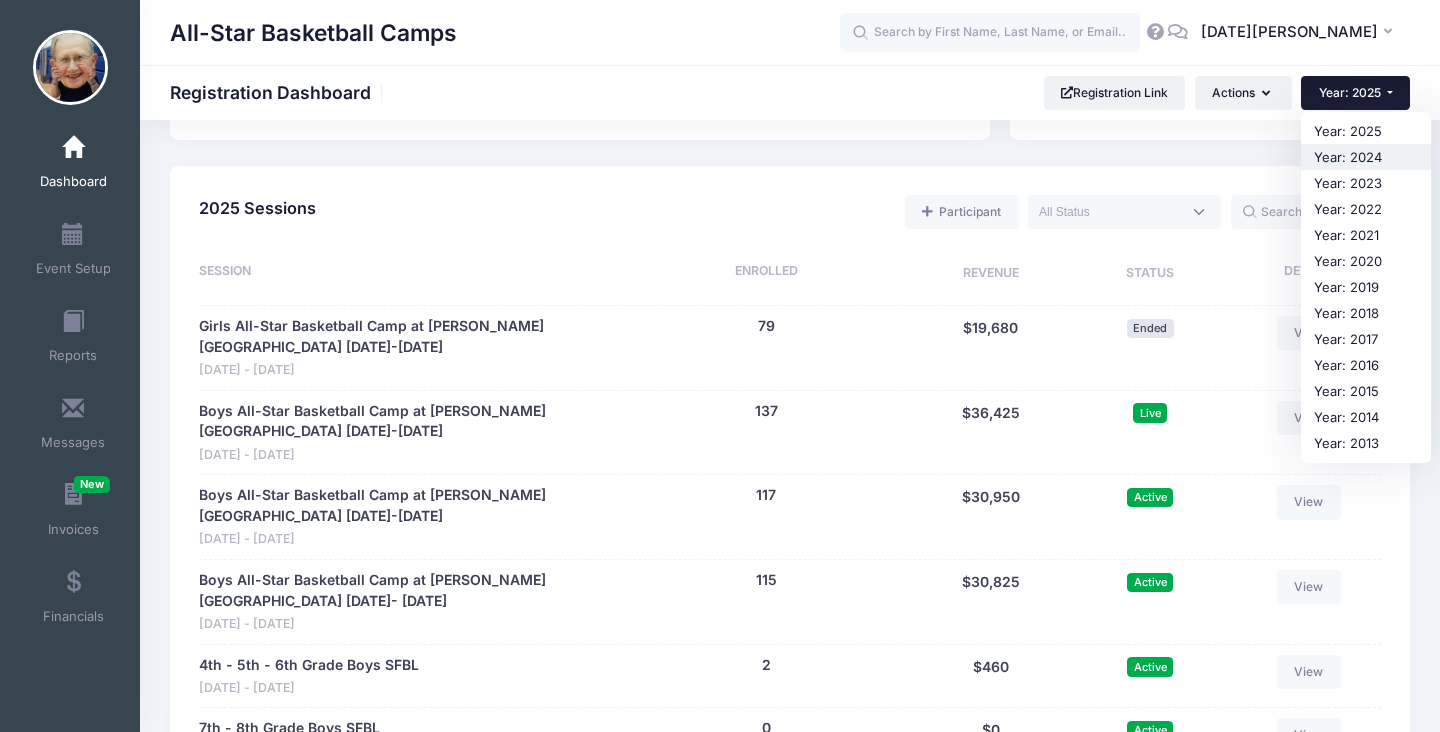click on "Year: 2024" at bounding box center [1366, 157] 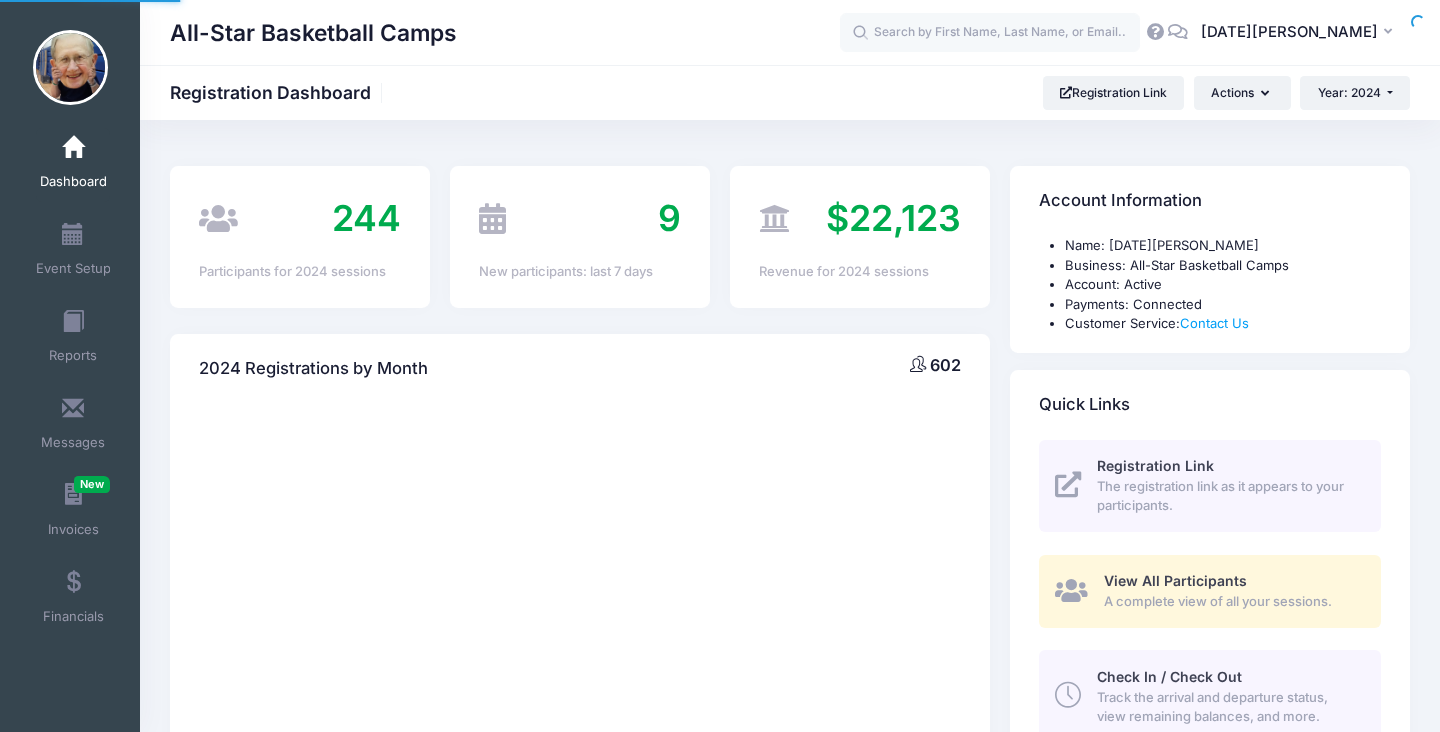 scroll, scrollTop: 0, scrollLeft: 0, axis: both 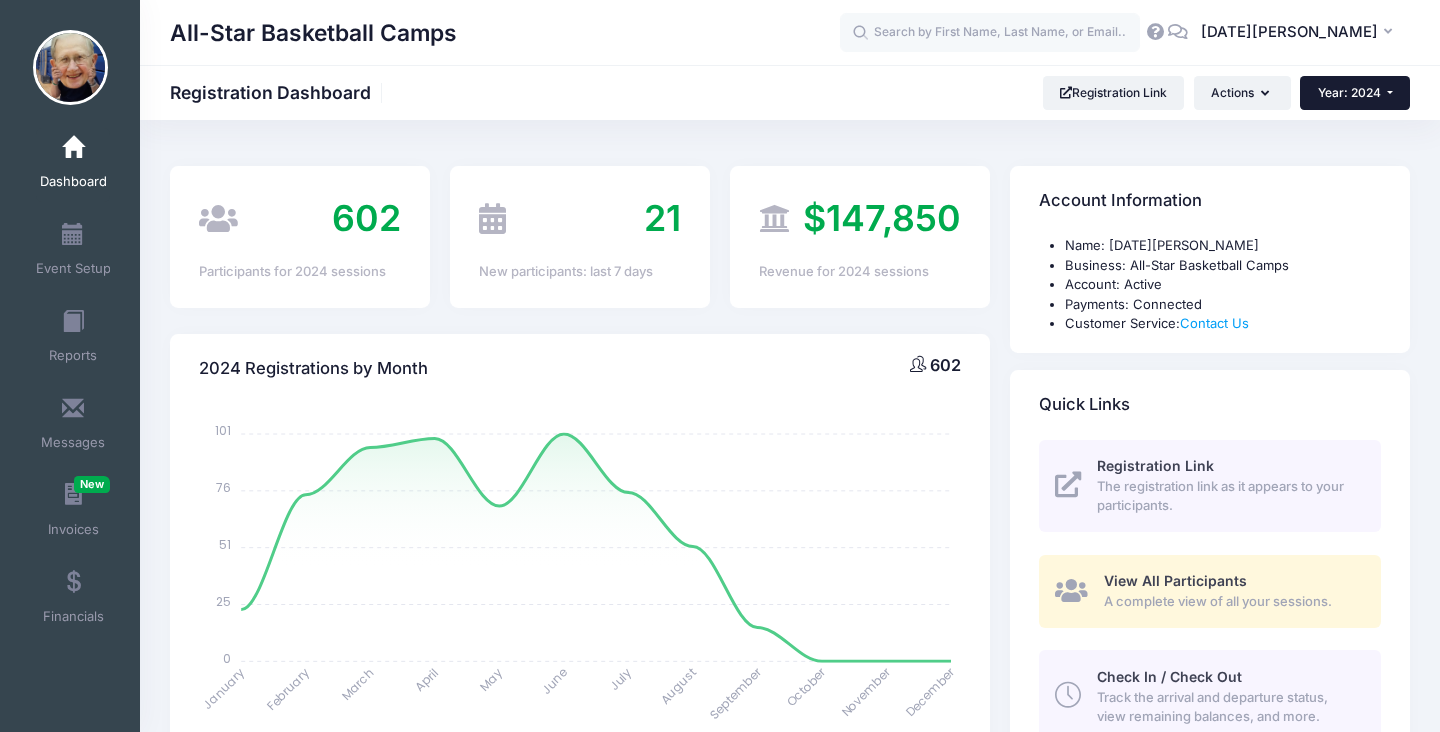 click on "Year: 2024" at bounding box center [1349, 92] 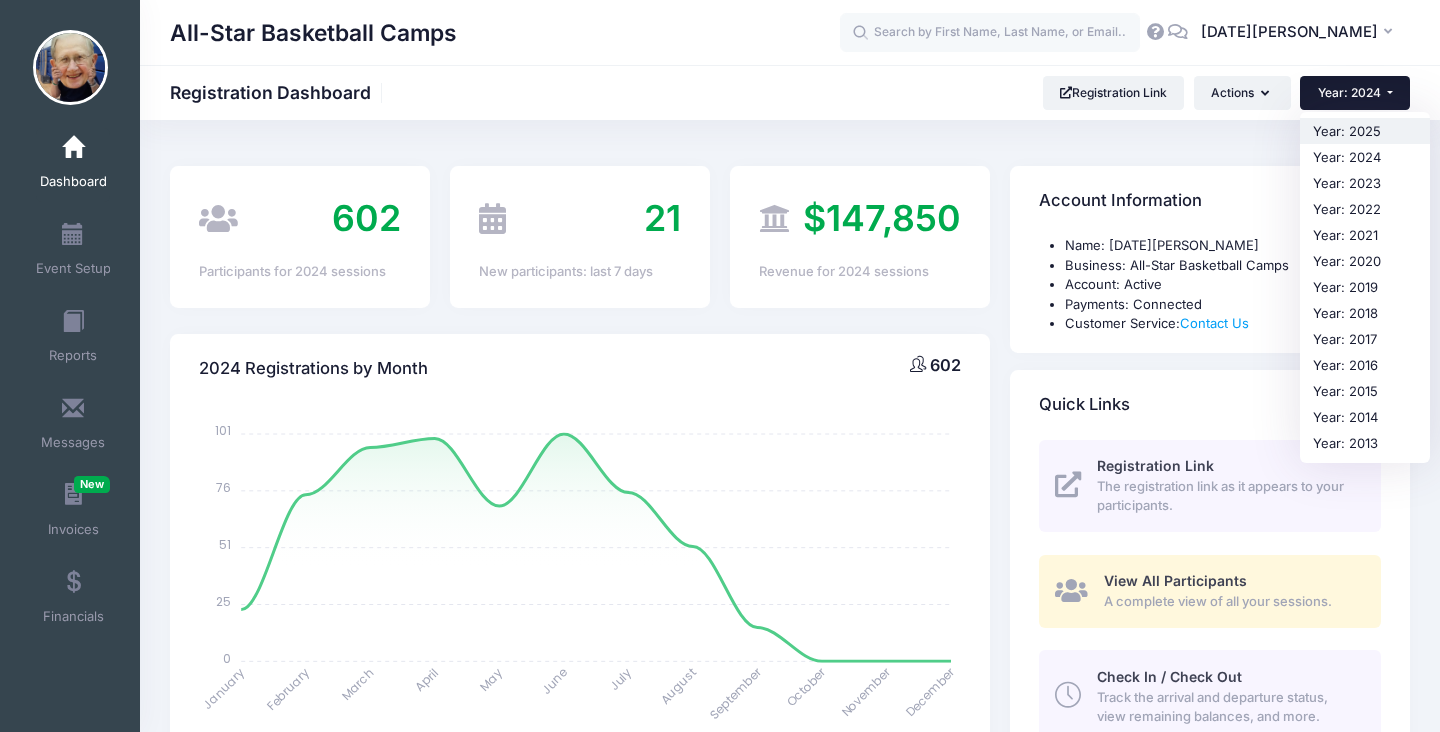 click on "Year: 2025" at bounding box center (1365, 131) 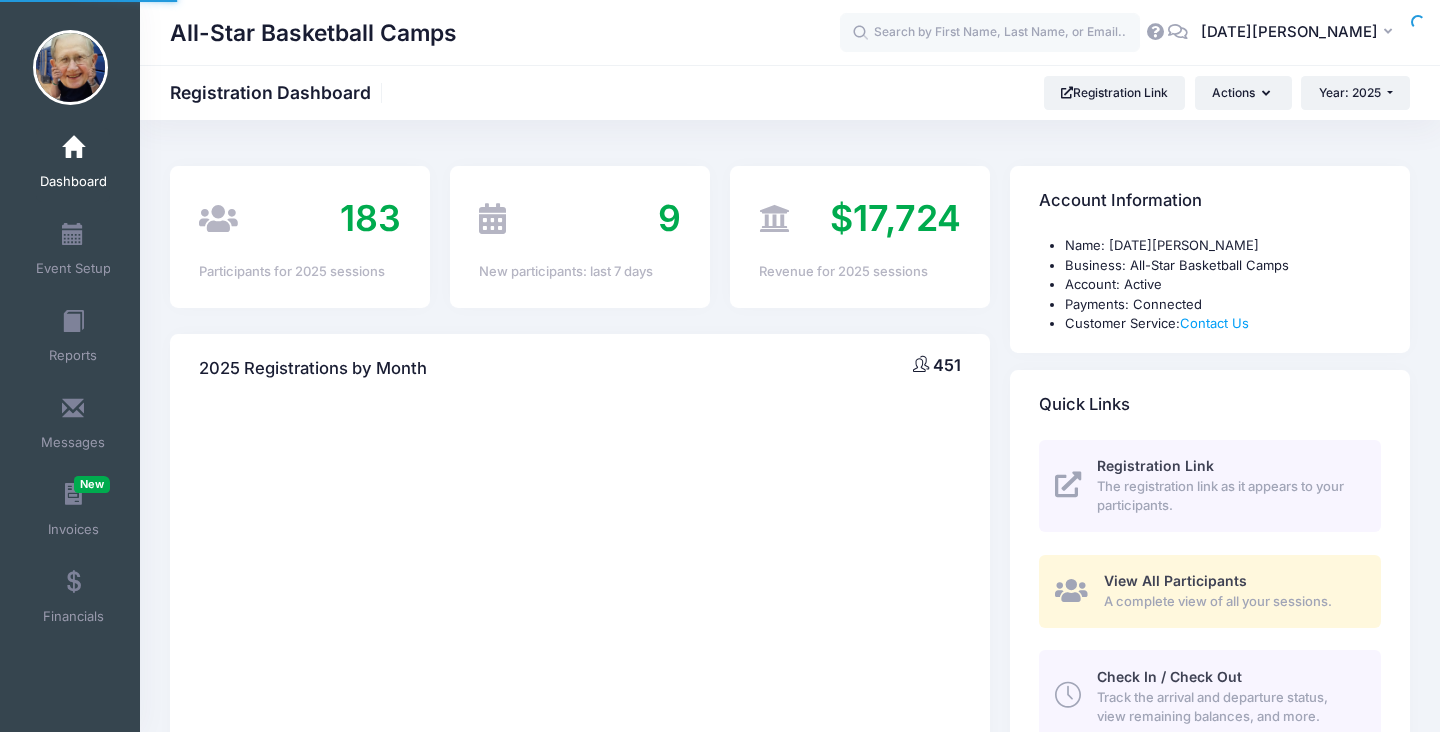 scroll, scrollTop: 0, scrollLeft: 0, axis: both 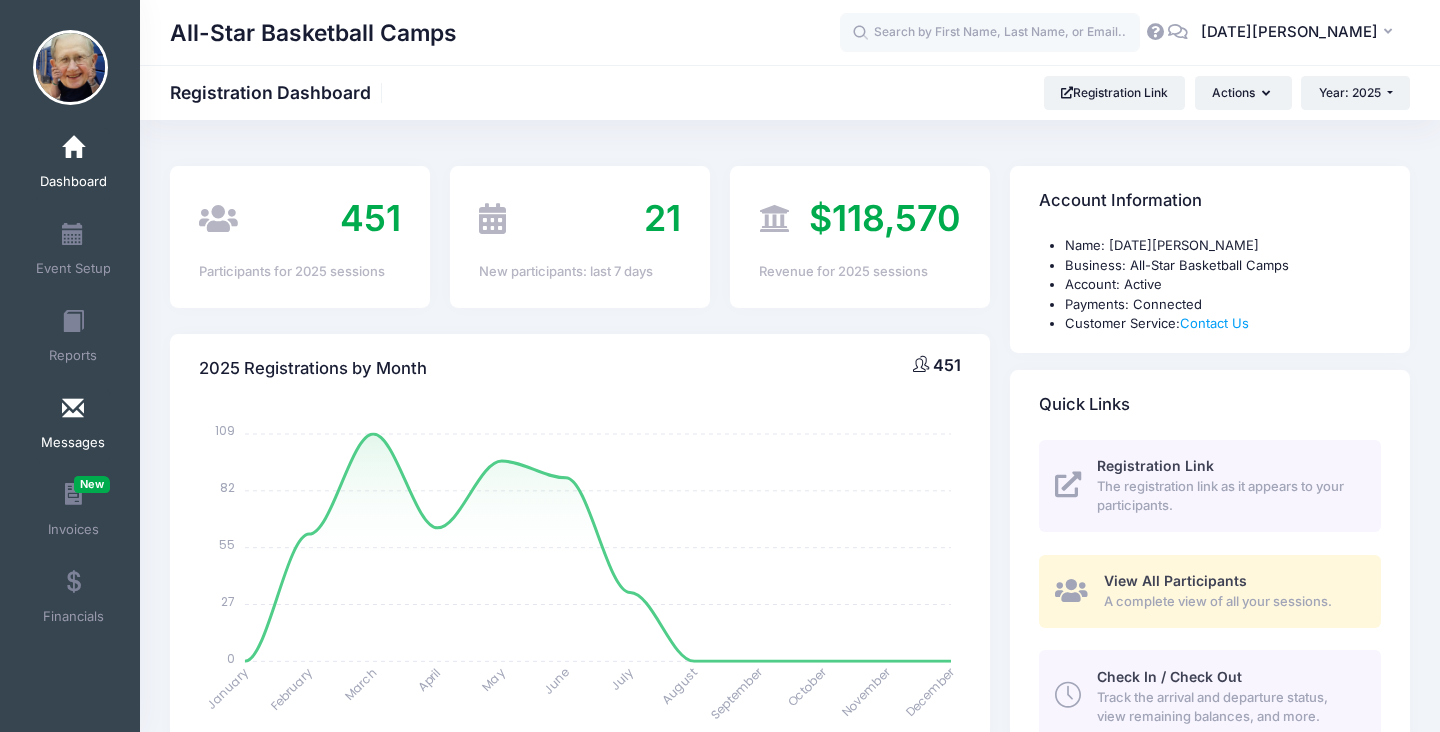 click at bounding box center (73, 409) 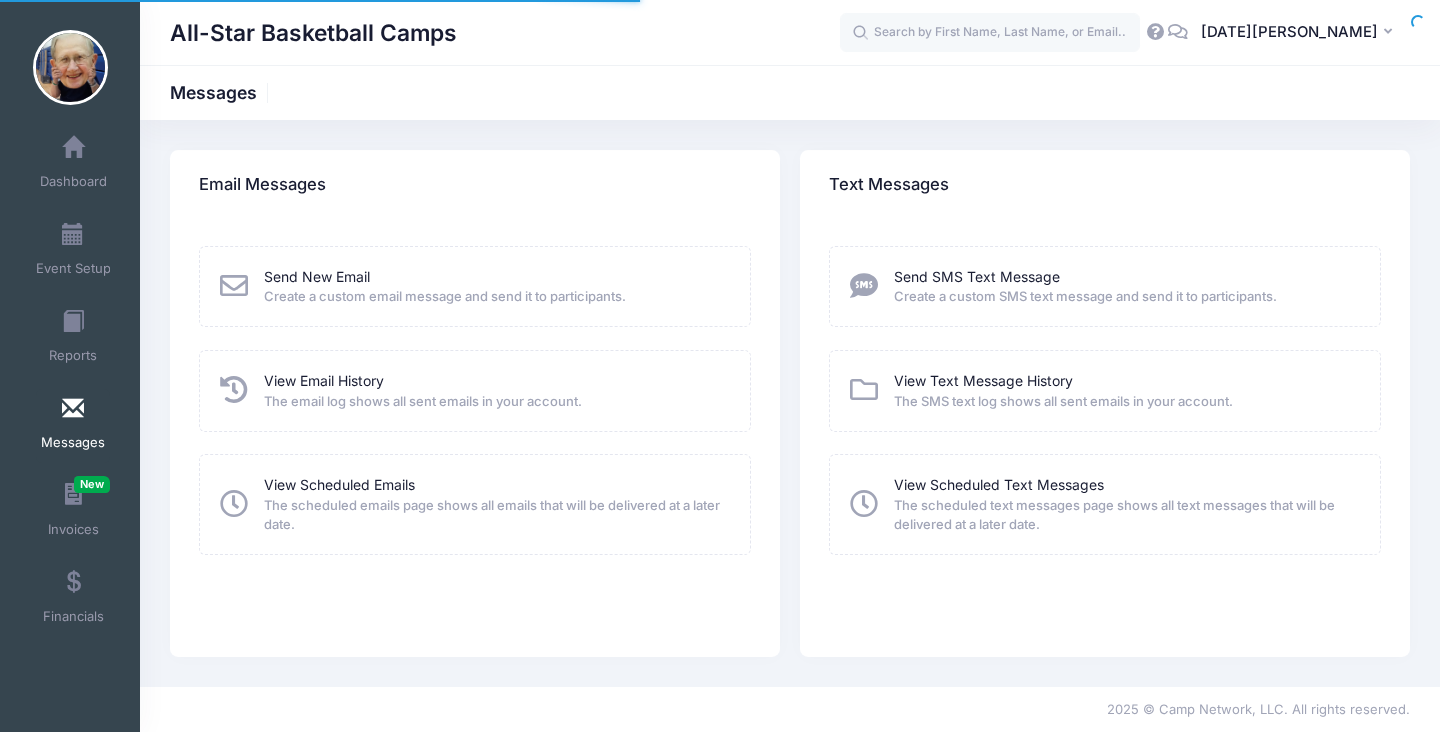 scroll, scrollTop: 0, scrollLeft: 0, axis: both 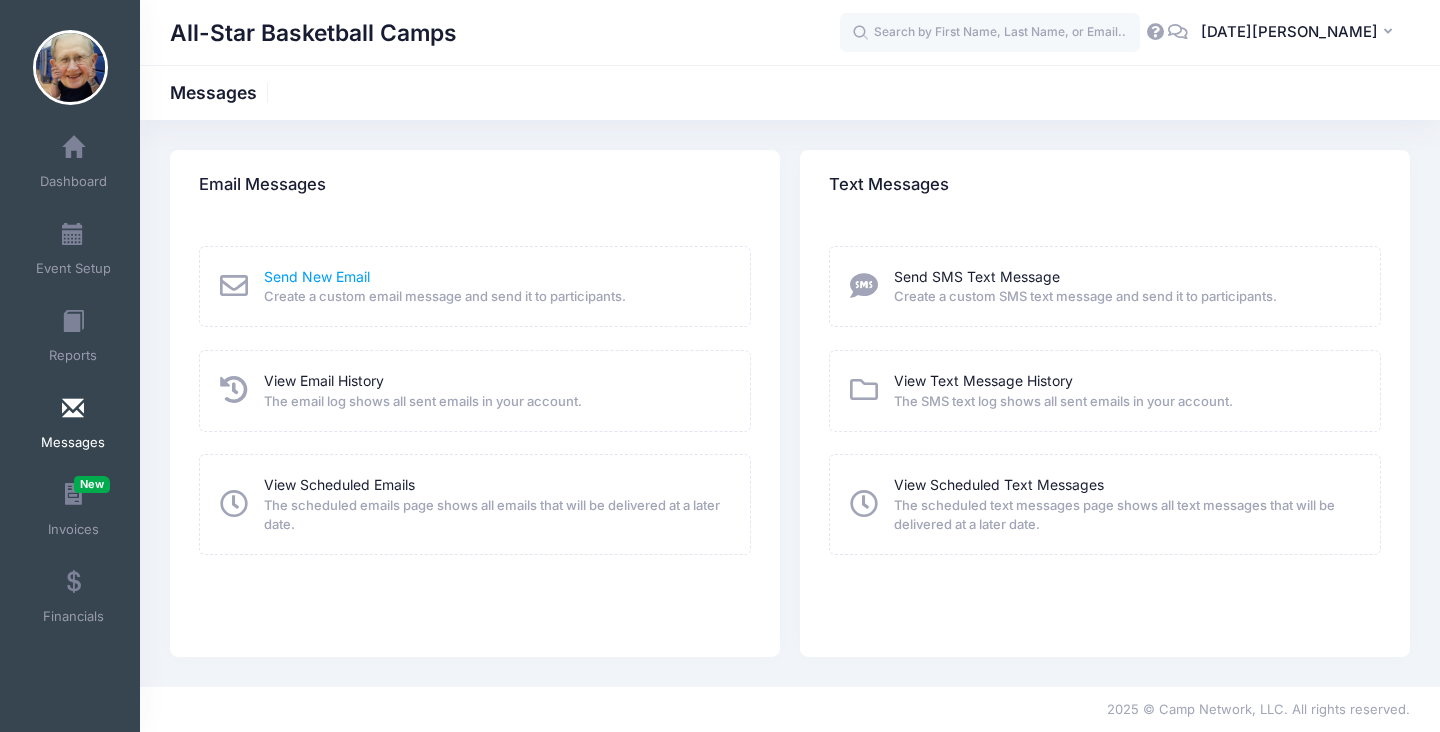 click on "Send New Email" at bounding box center [317, 276] 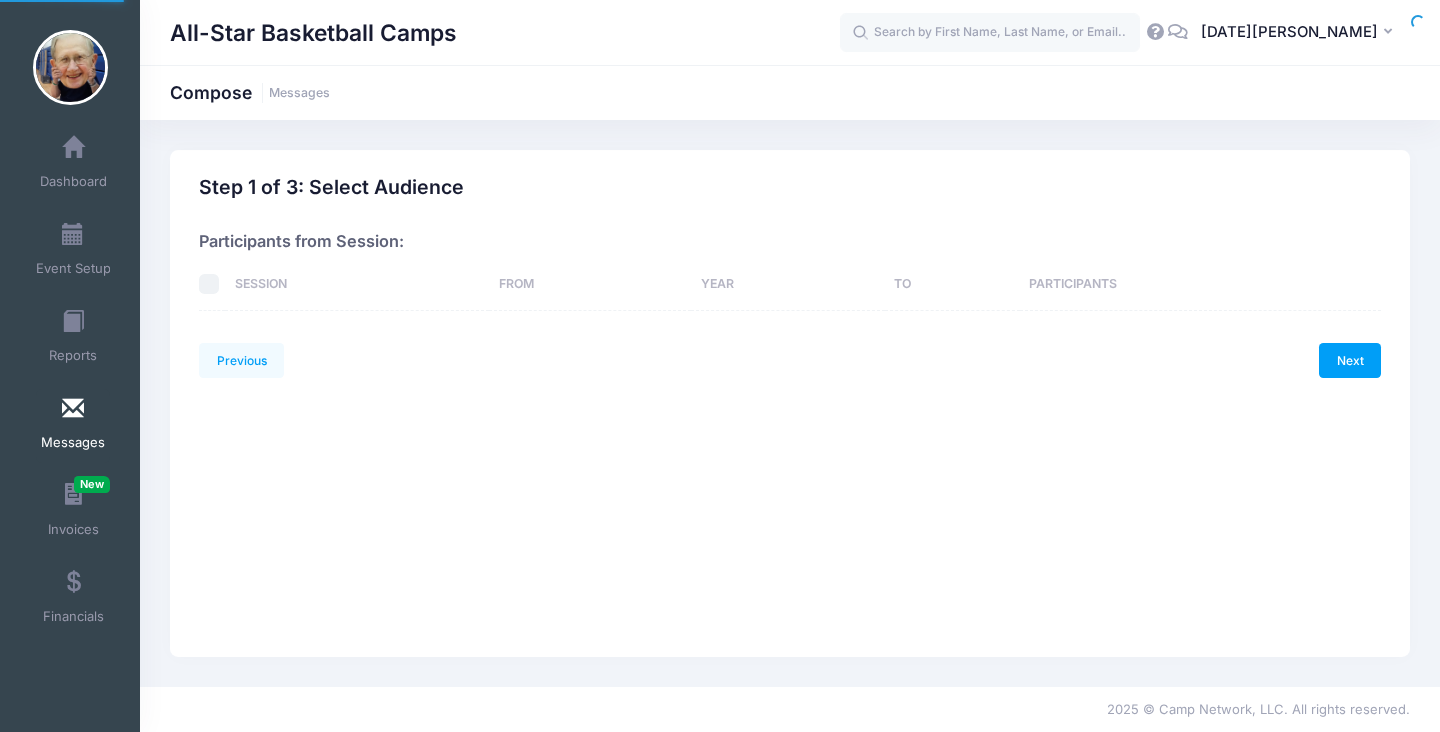 scroll, scrollTop: 0, scrollLeft: 0, axis: both 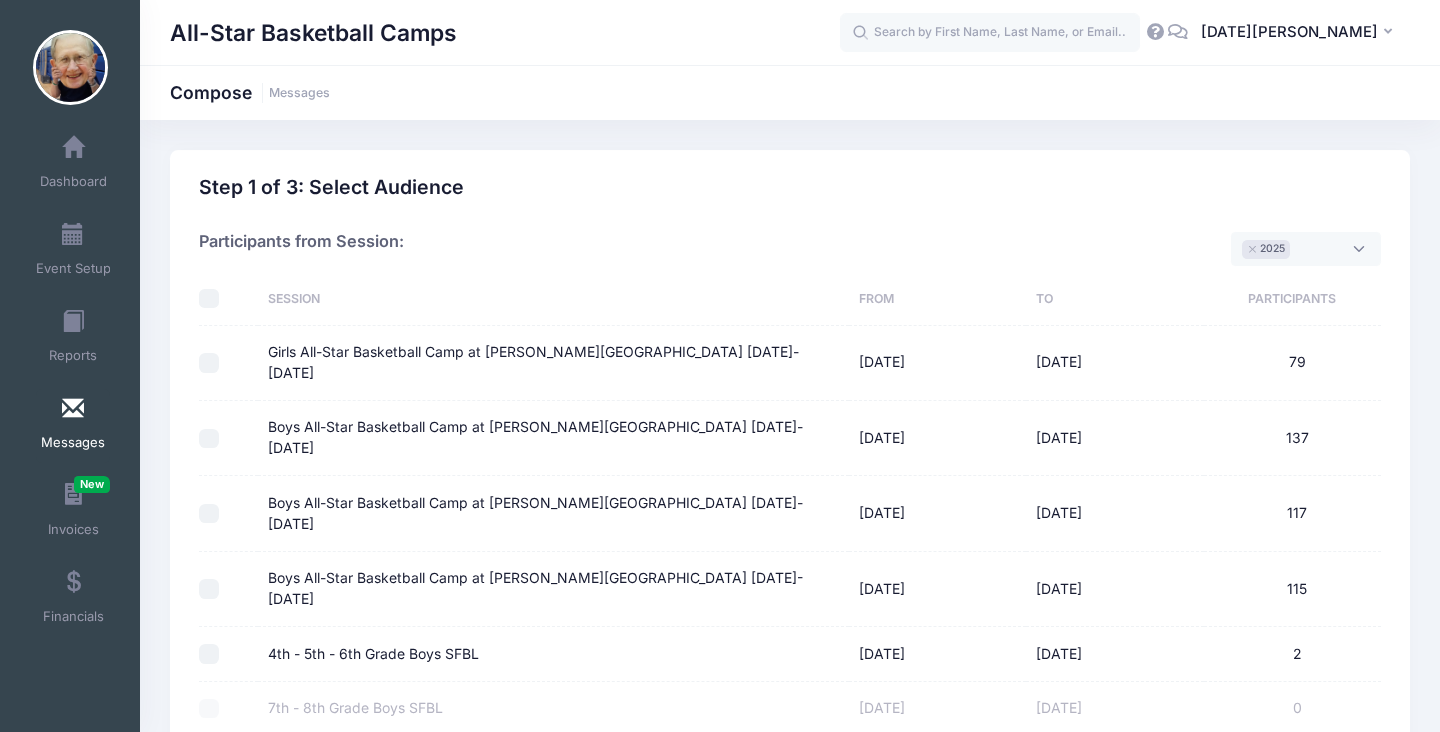 click on "× 2025" at bounding box center (1306, 249) 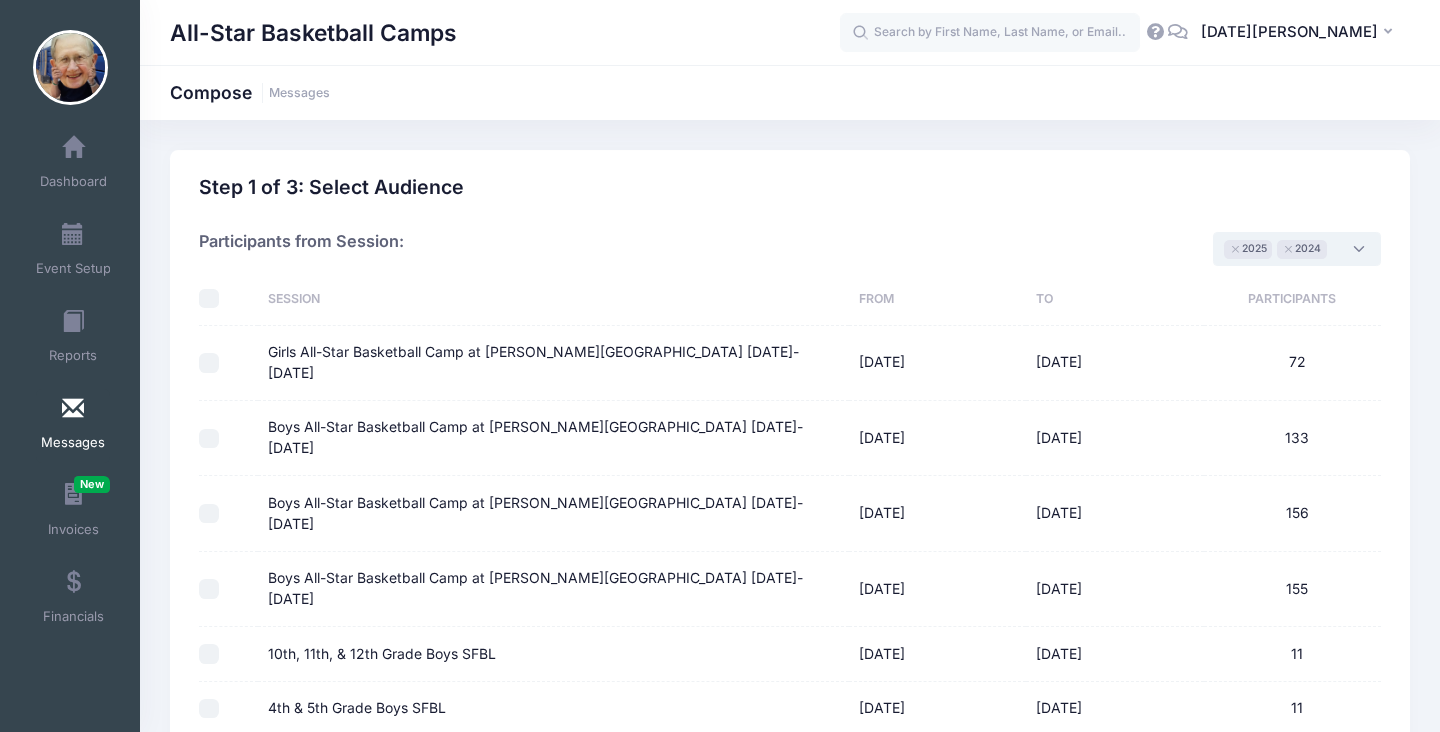 click on "× 2025 × 2024" at bounding box center (1297, 249) 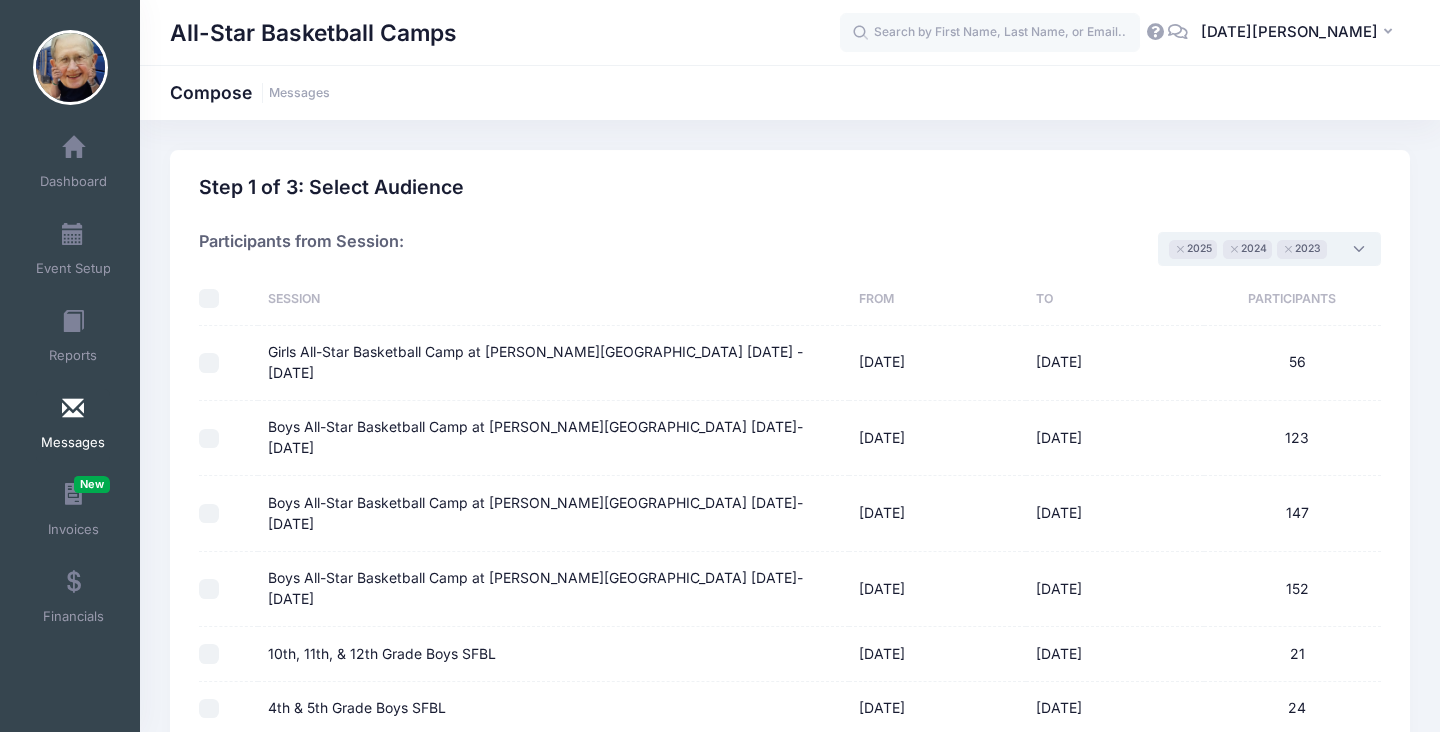 click on "× 2025 × 2024 × 2023" at bounding box center (1269, 249) 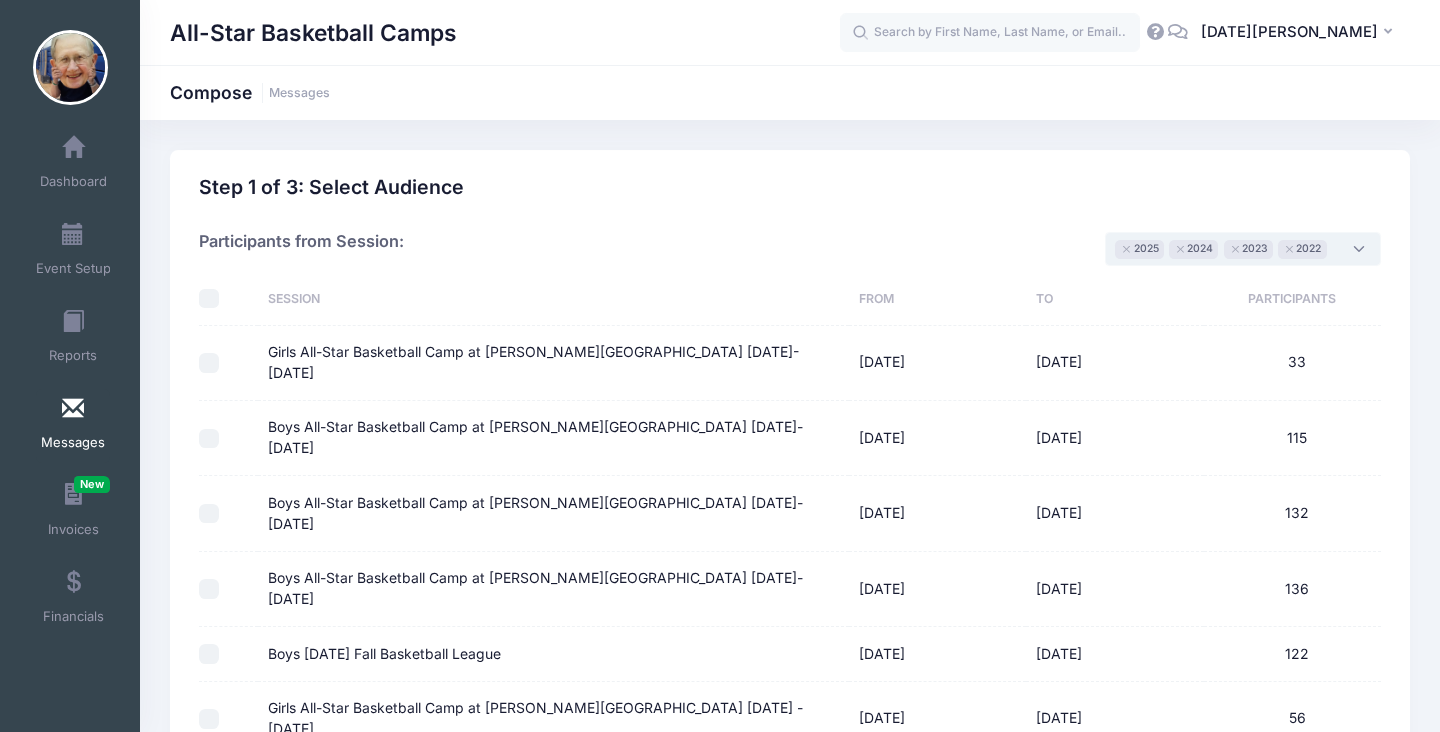 click on "Boys All-Star Basketball Camp at Madonna University July 11-15" at bounding box center [209, 439] 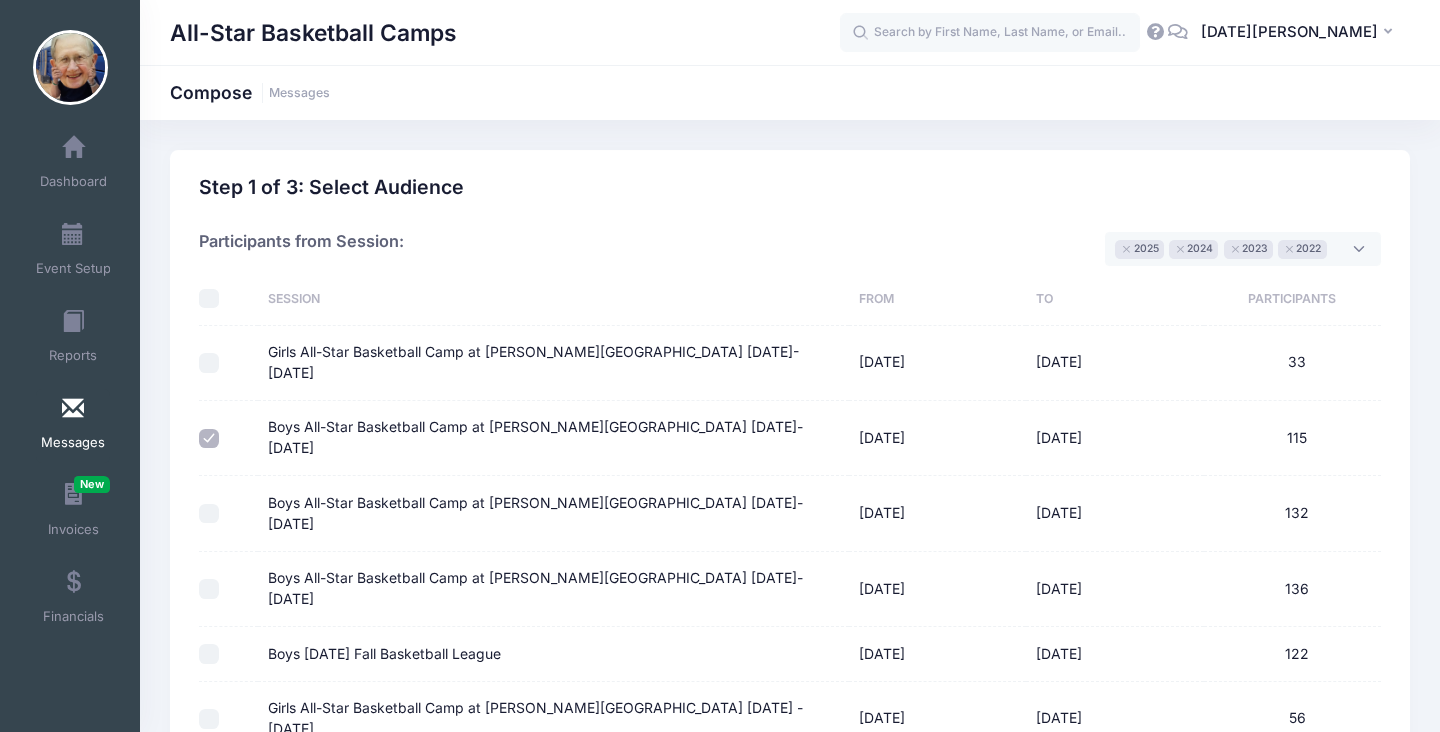 click on "Boys All-Star Basketball Camp at Madonna University July 18-22" at bounding box center [209, 514] 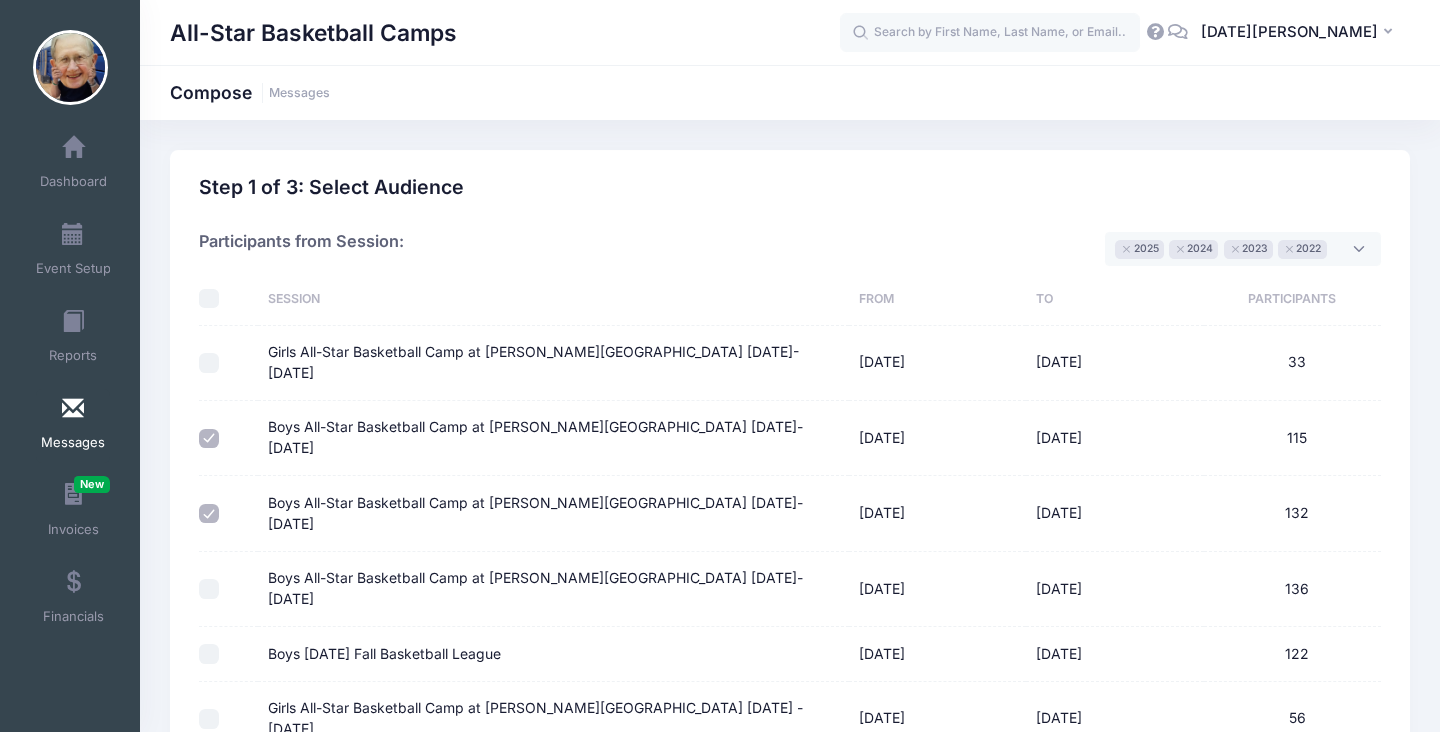 click at bounding box center (223, 589) 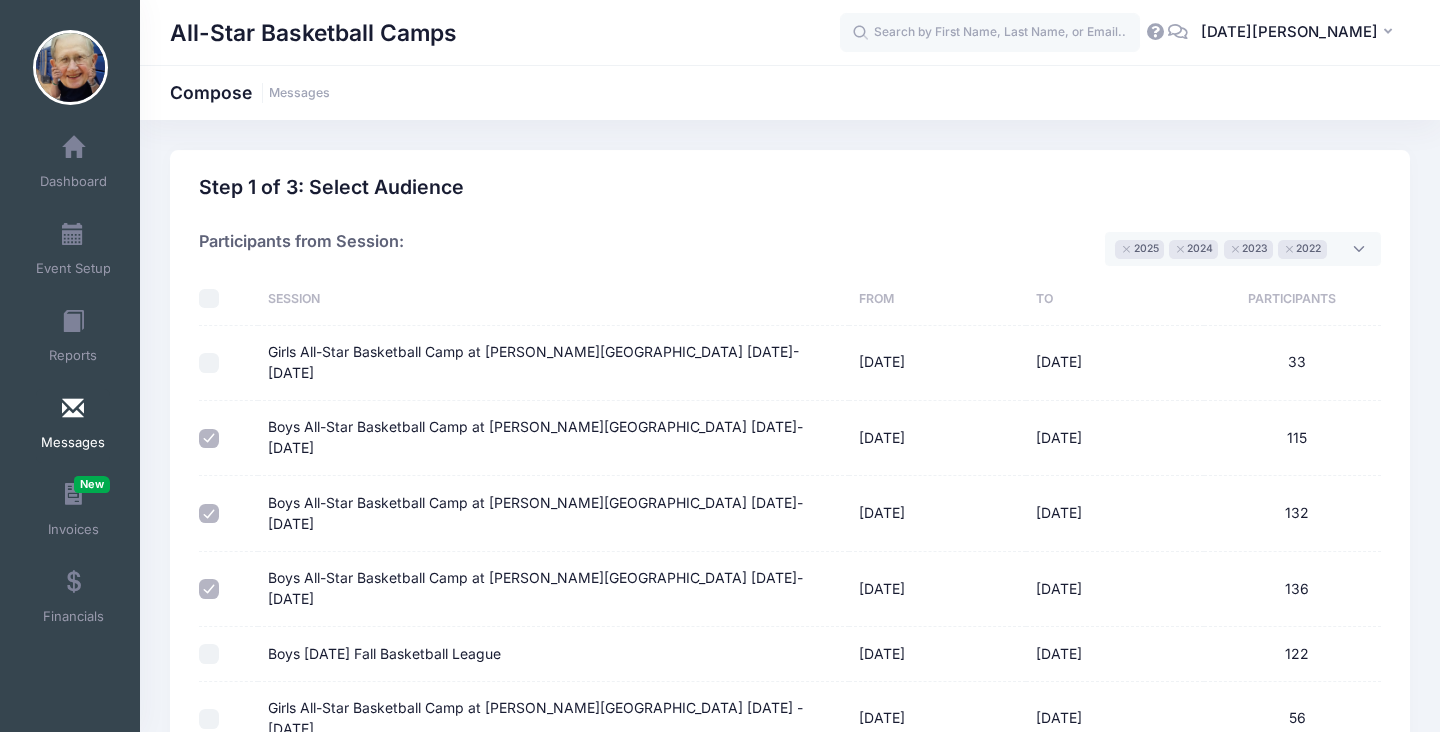 click on "Boys Sunday Fall Basketball League" at bounding box center [209, 654] 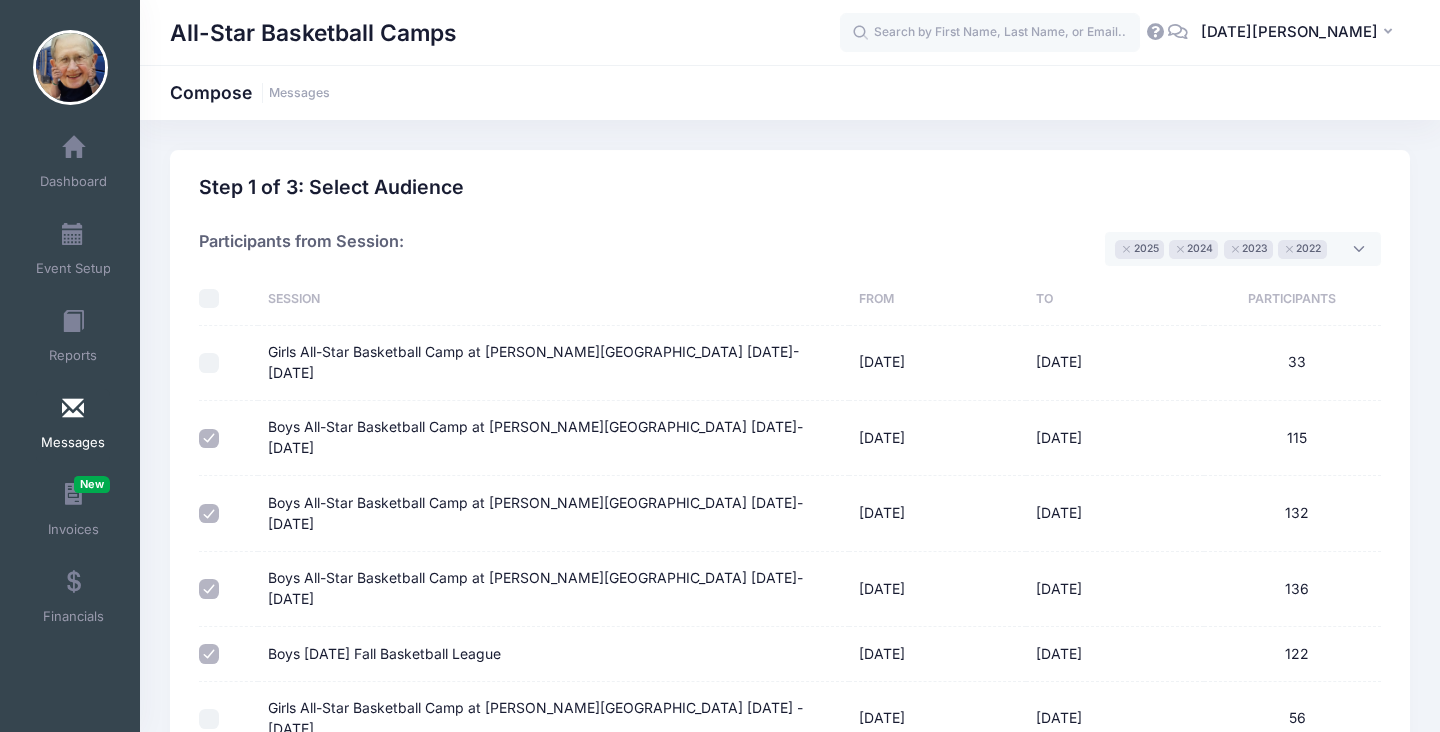 click on "Girls All-Star Basketball Camp at Madonna University June 19 - 23" at bounding box center (209, 719) 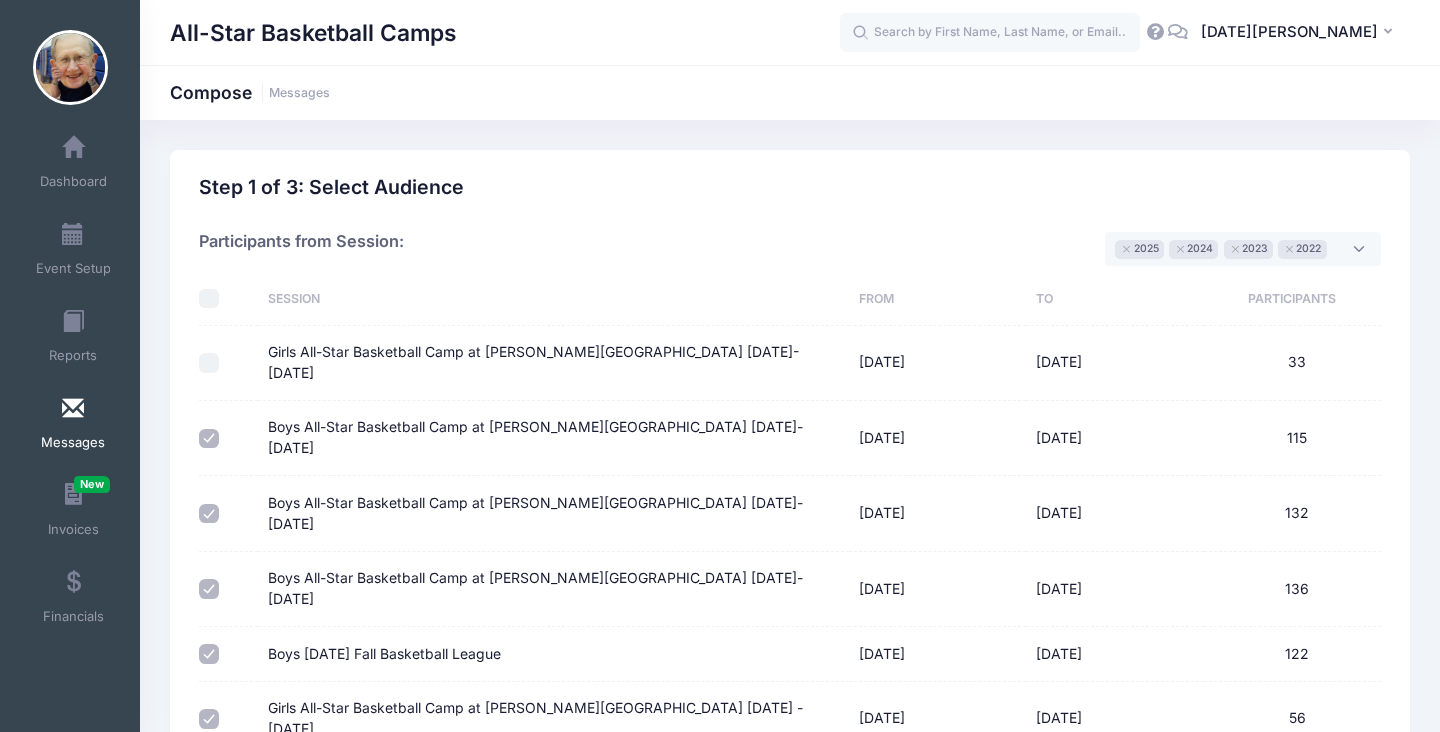 click on "Boys All-Star Basketball Camp at Madonna University July 10-14" at bounding box center [209, 795] 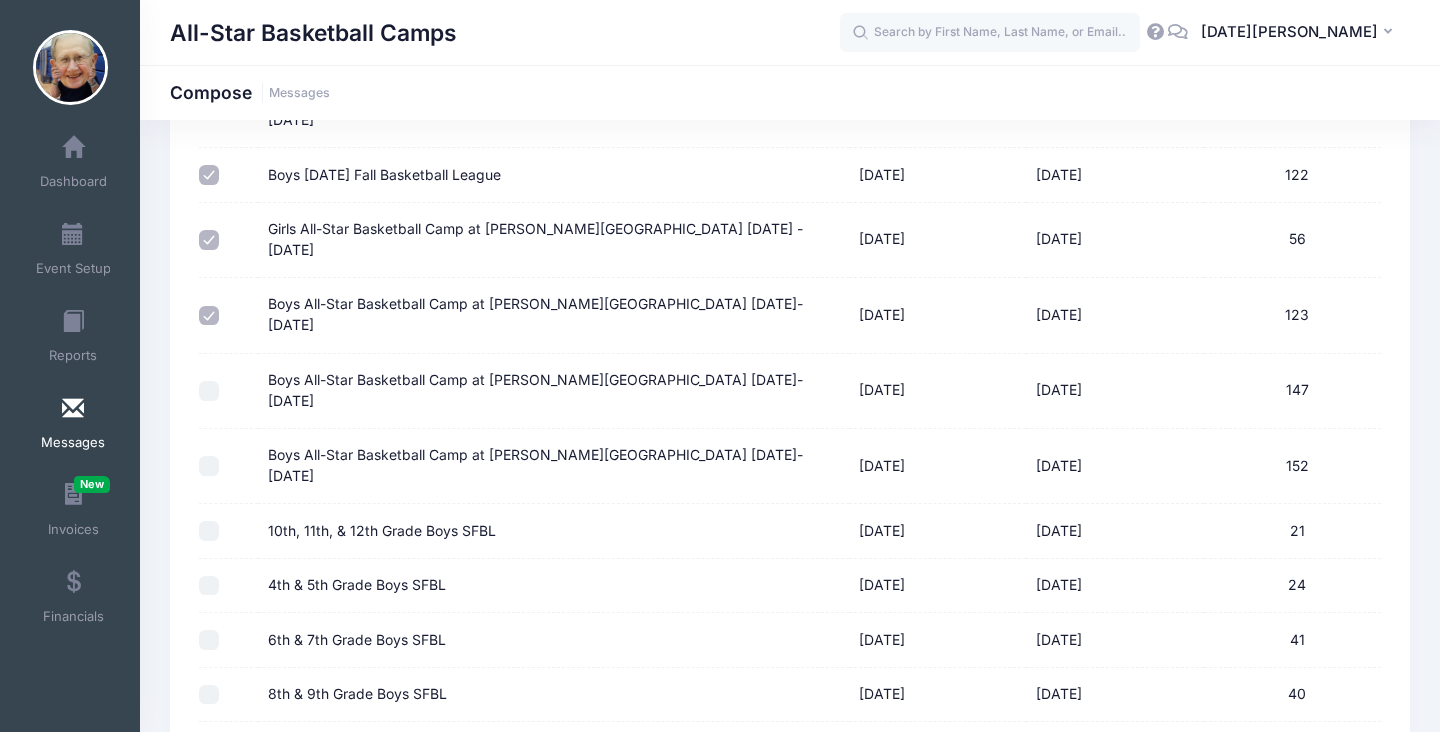 scroll, scrollTop: 480, scrollLeft: 0, axis: vertical 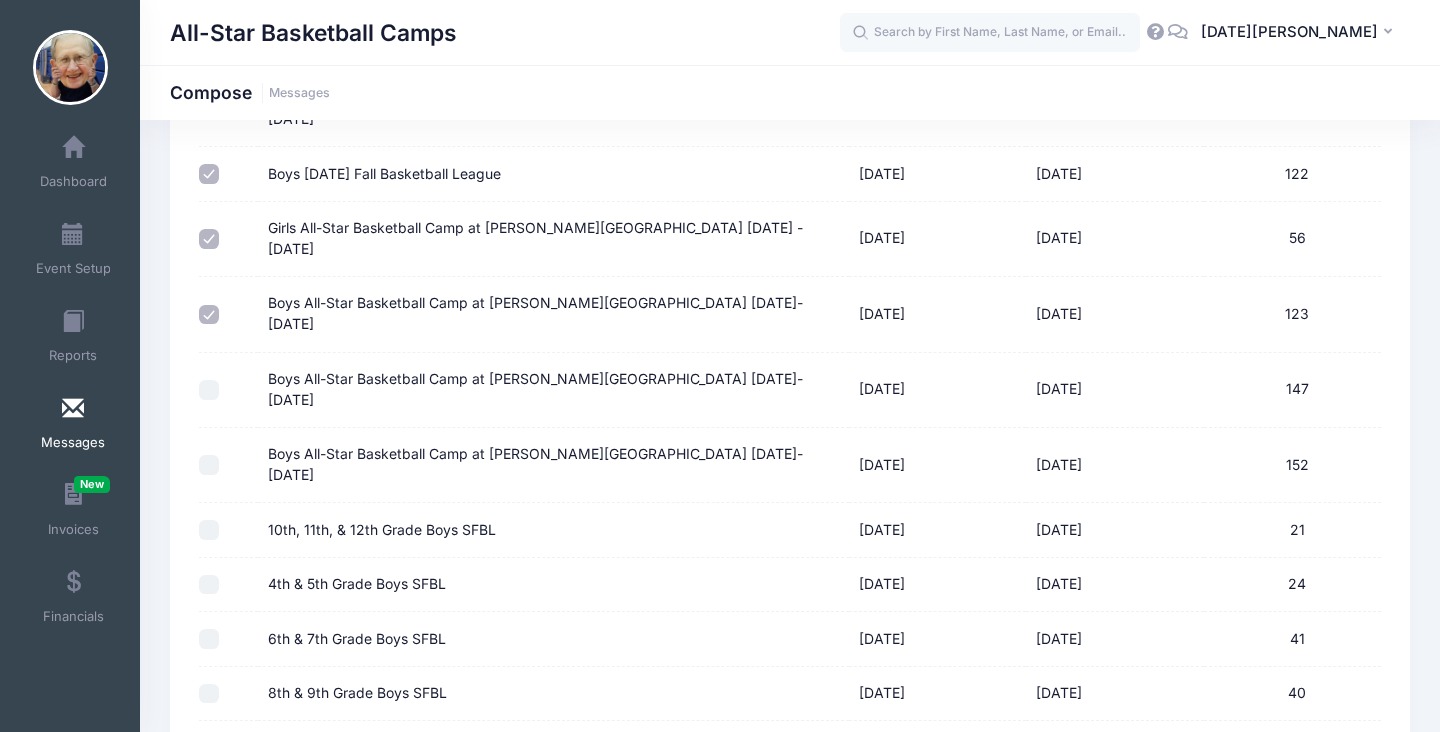 click on "Boys All-Star Basketball Camp at Madonna University July 17-21" at bounding box center [209, 390] 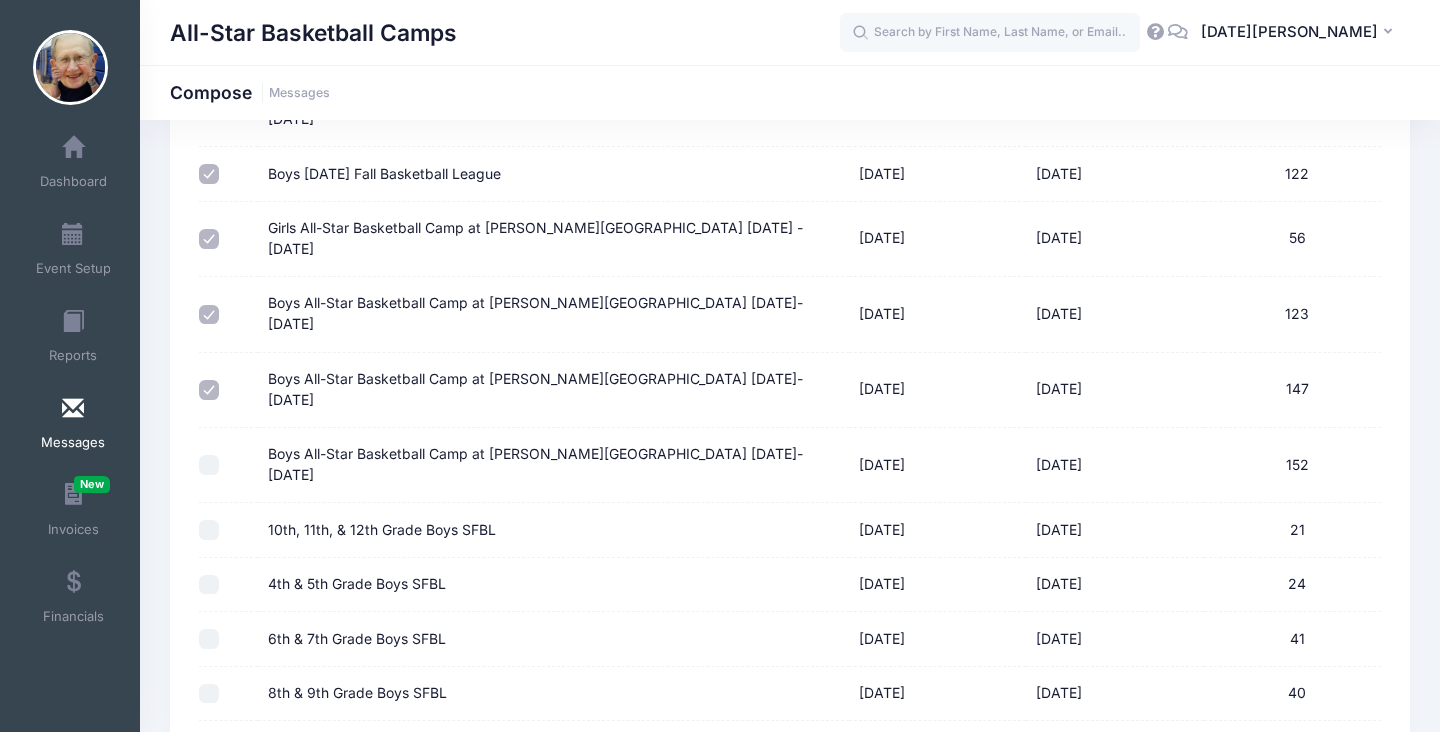click on "Boys All-Star Basketball Camp at Madonna University July 24-28" at bounding box center [209, 465] 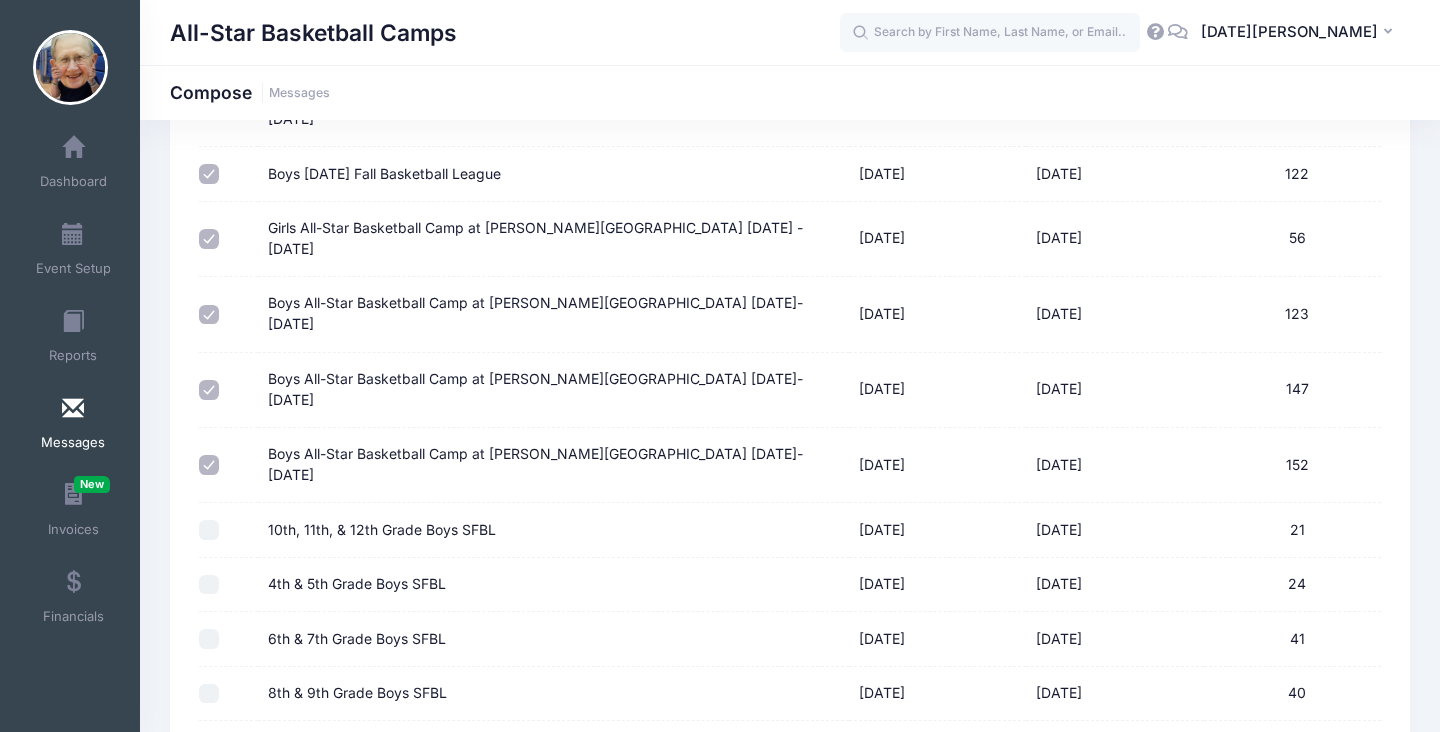 click on "10th, 11th, & 12th Grade Boys SFBL" at bounding box center [209, 530] 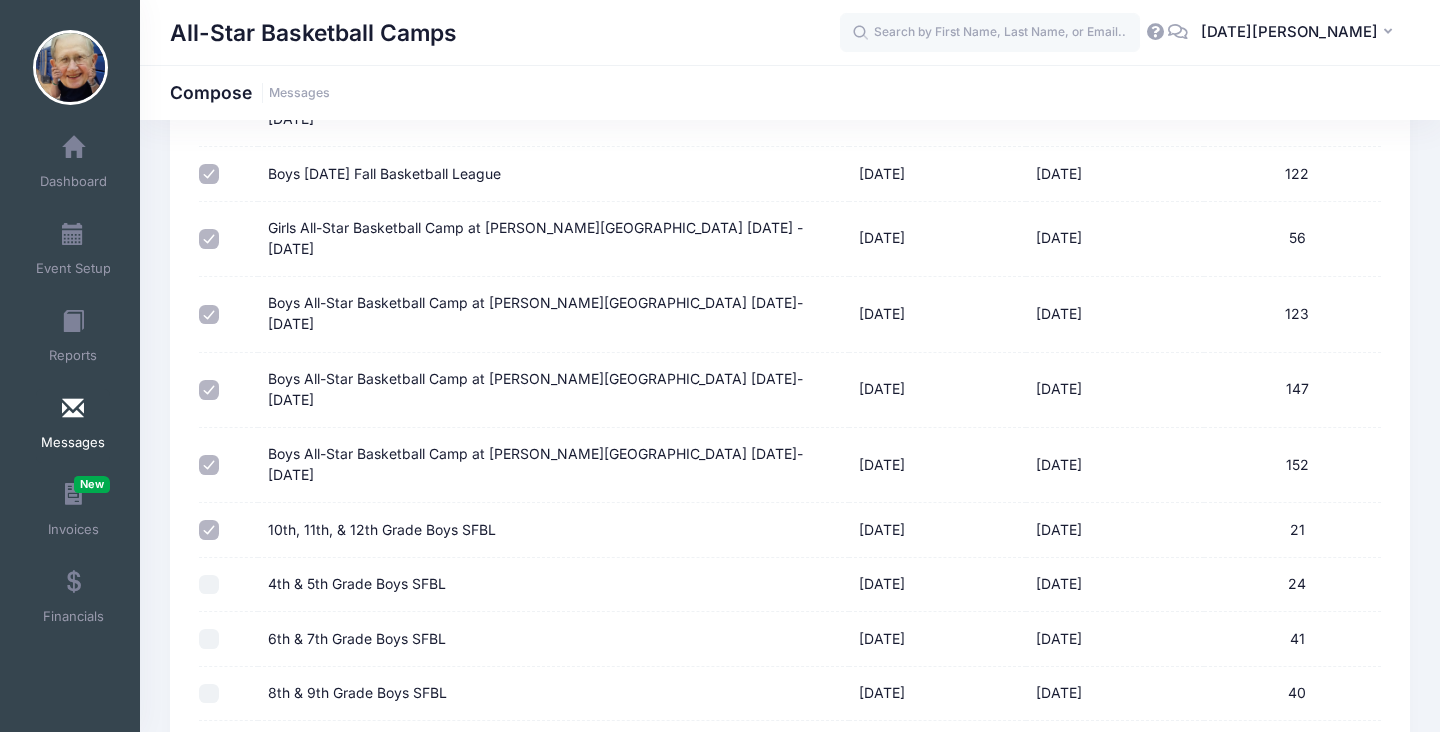 click on "4th & 5th  Grade Boys SFBL" at bounding box center (209, 585) 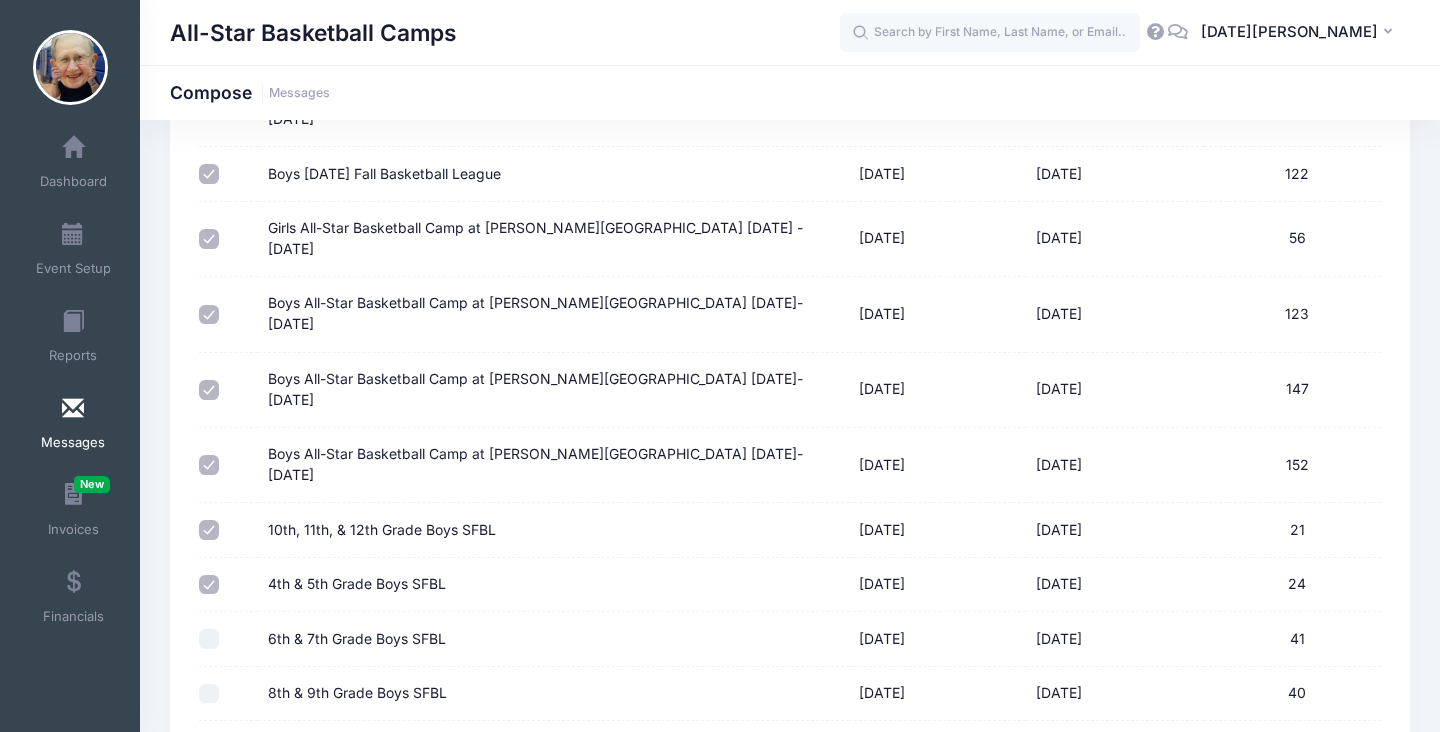 click on "6th & 7th  Grade Boys SFBL" at bounding box center [209, 639] 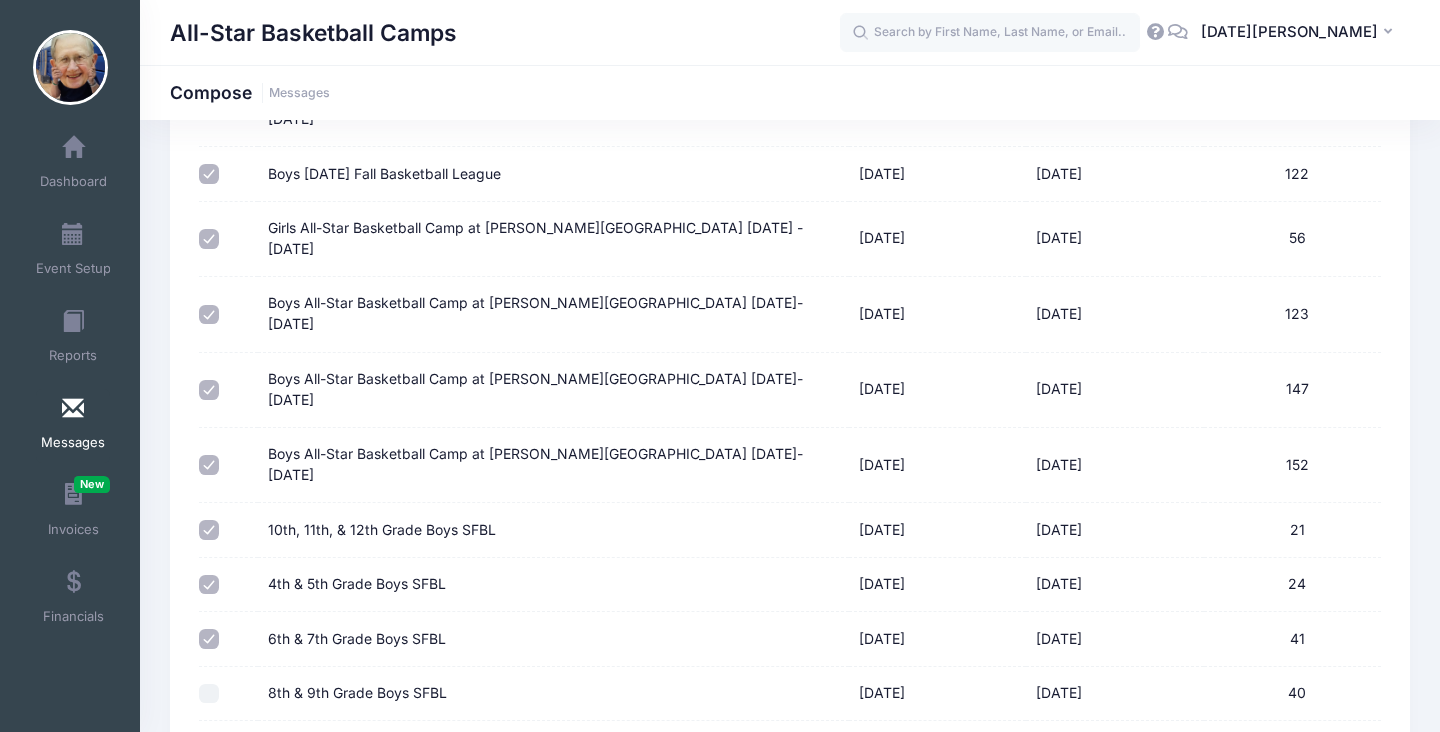 click at bounding box center [228, 694] 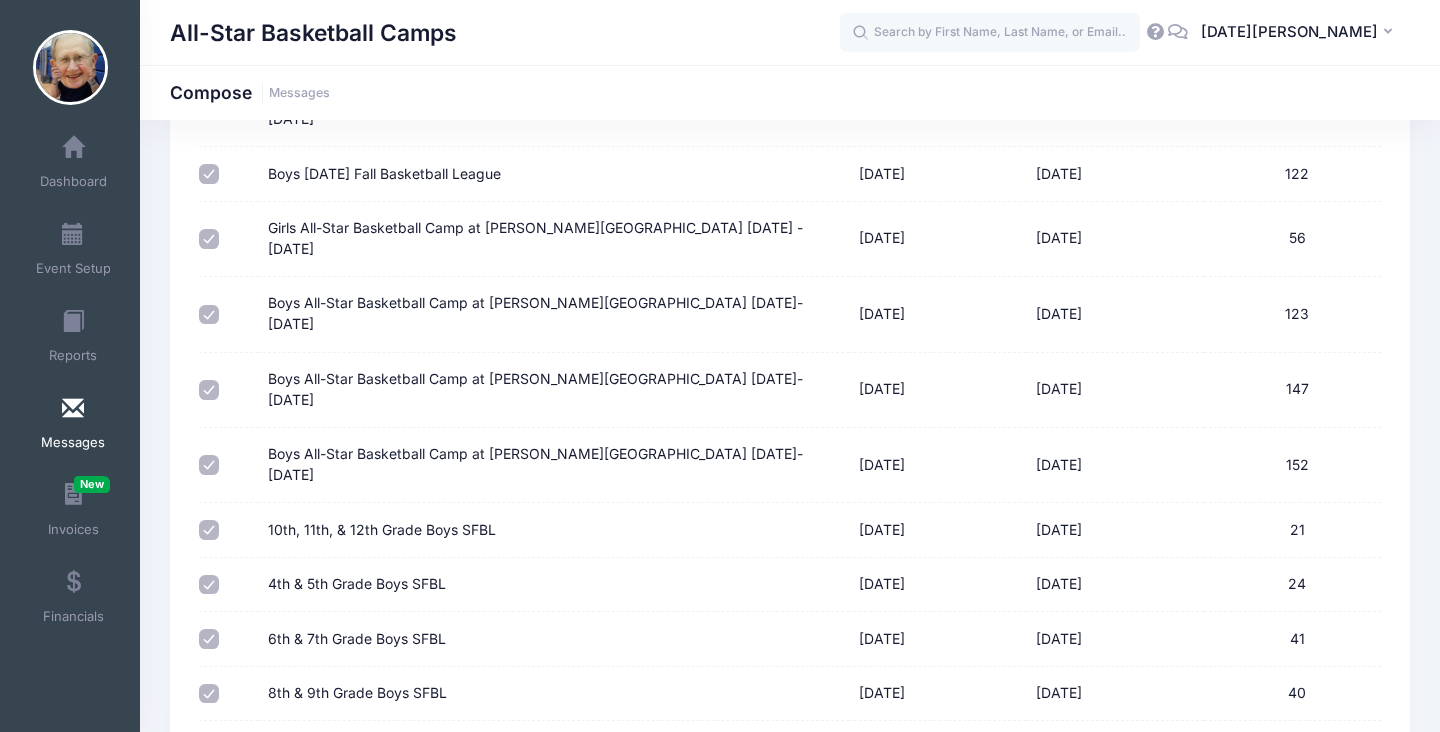 click on "Girls All-Star Basketball Camp at Madonna University June 24-28" at bounding box center [209, 759] 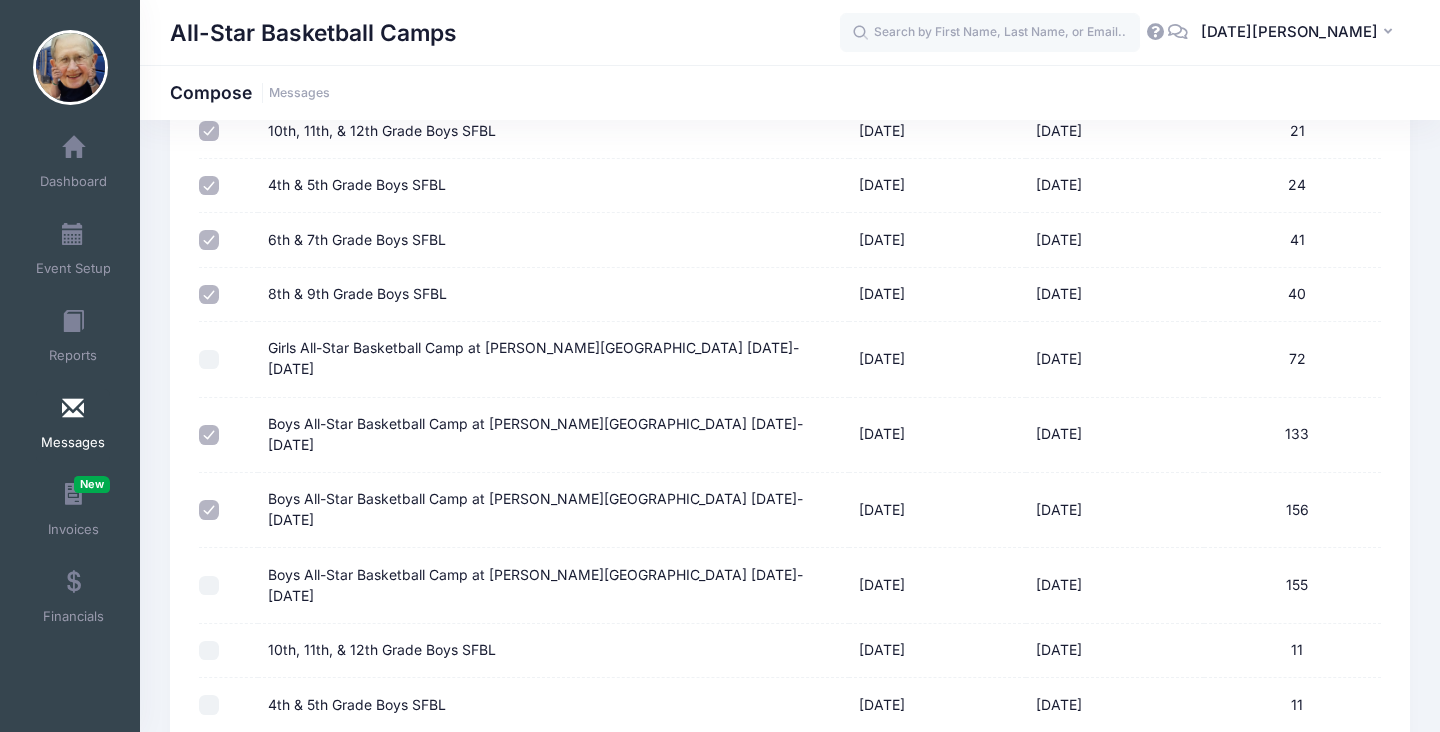 scroll, scrollTop: 880, scrollLeft: 0, axis: vertical 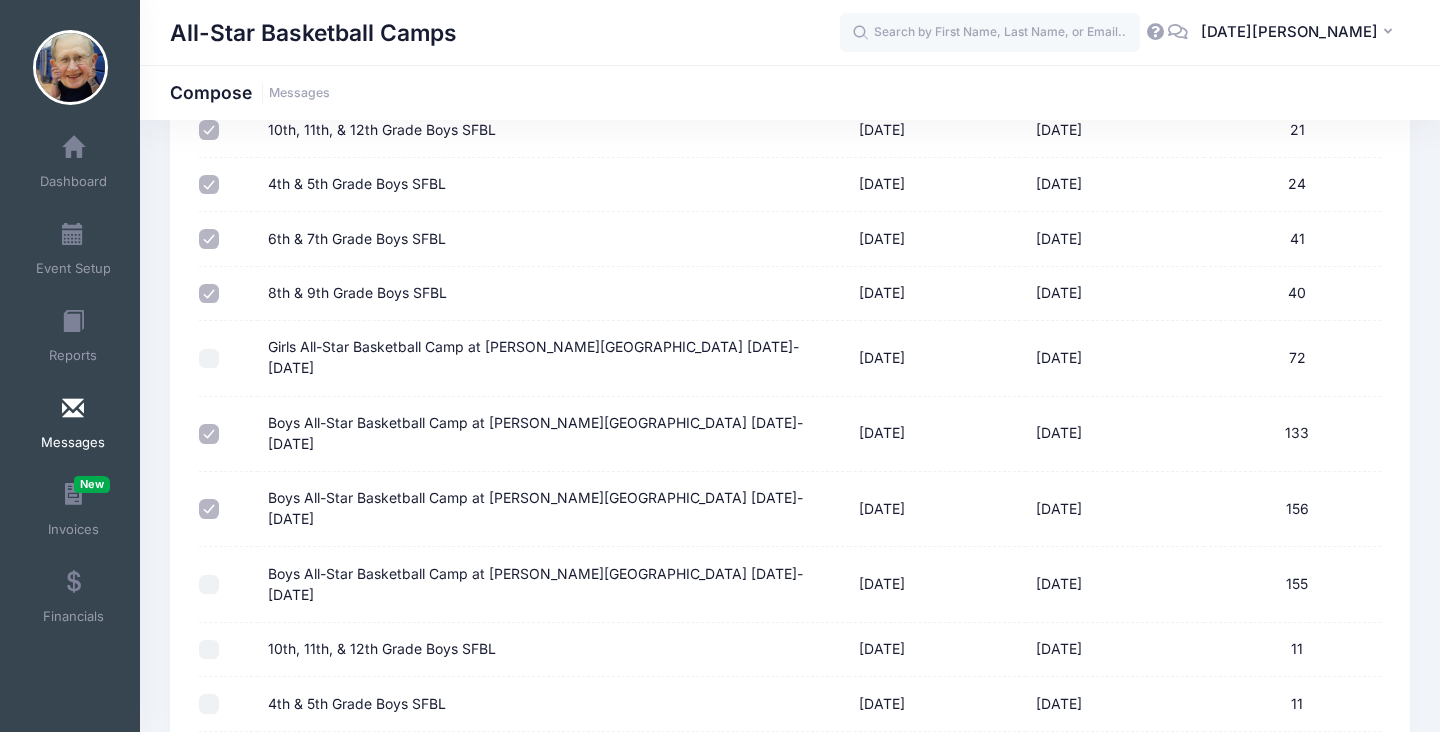 click on "Boys All-Star Basketball Camp at Madonna University July 22-26" at bounding box center [209, 585] 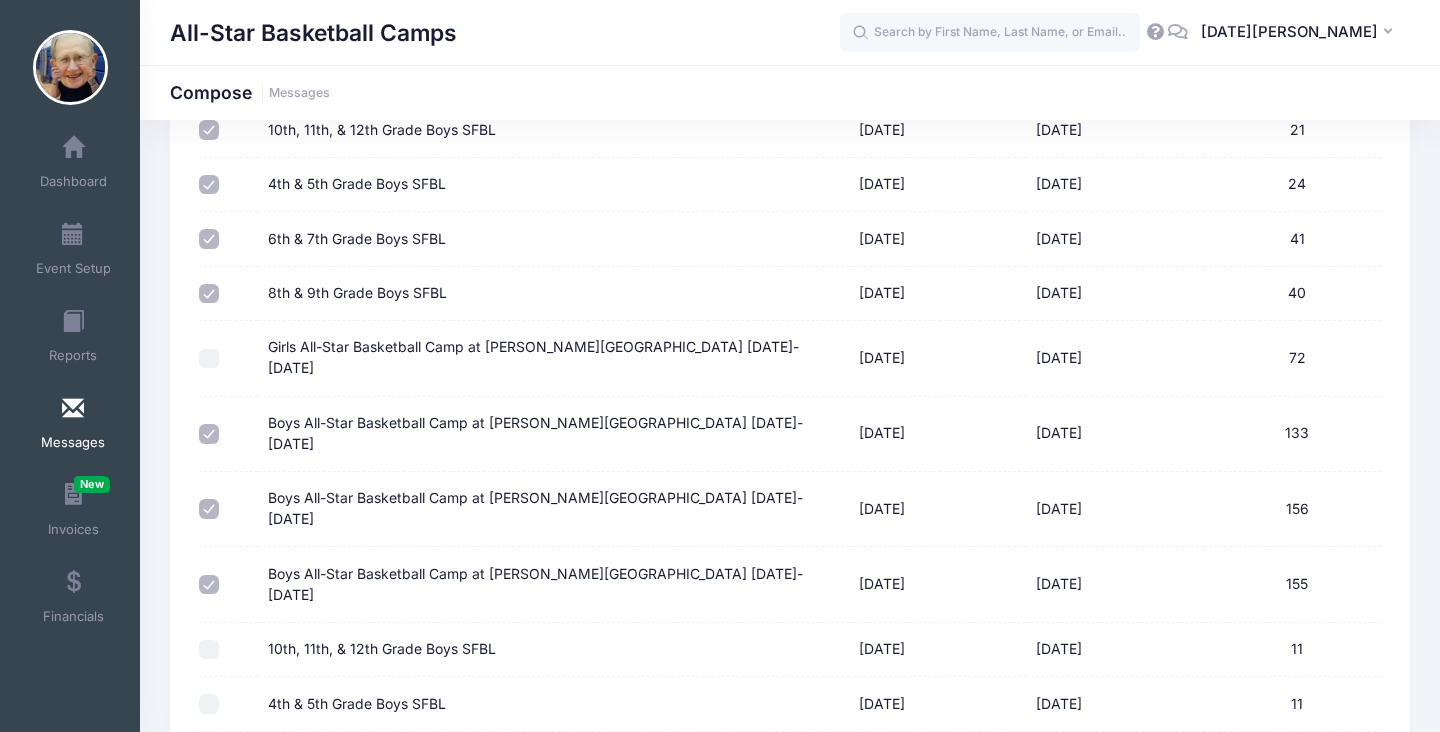 click on "10th, 11th, & 12th Grade Boys SFBL" at bounding box center (209, 650) 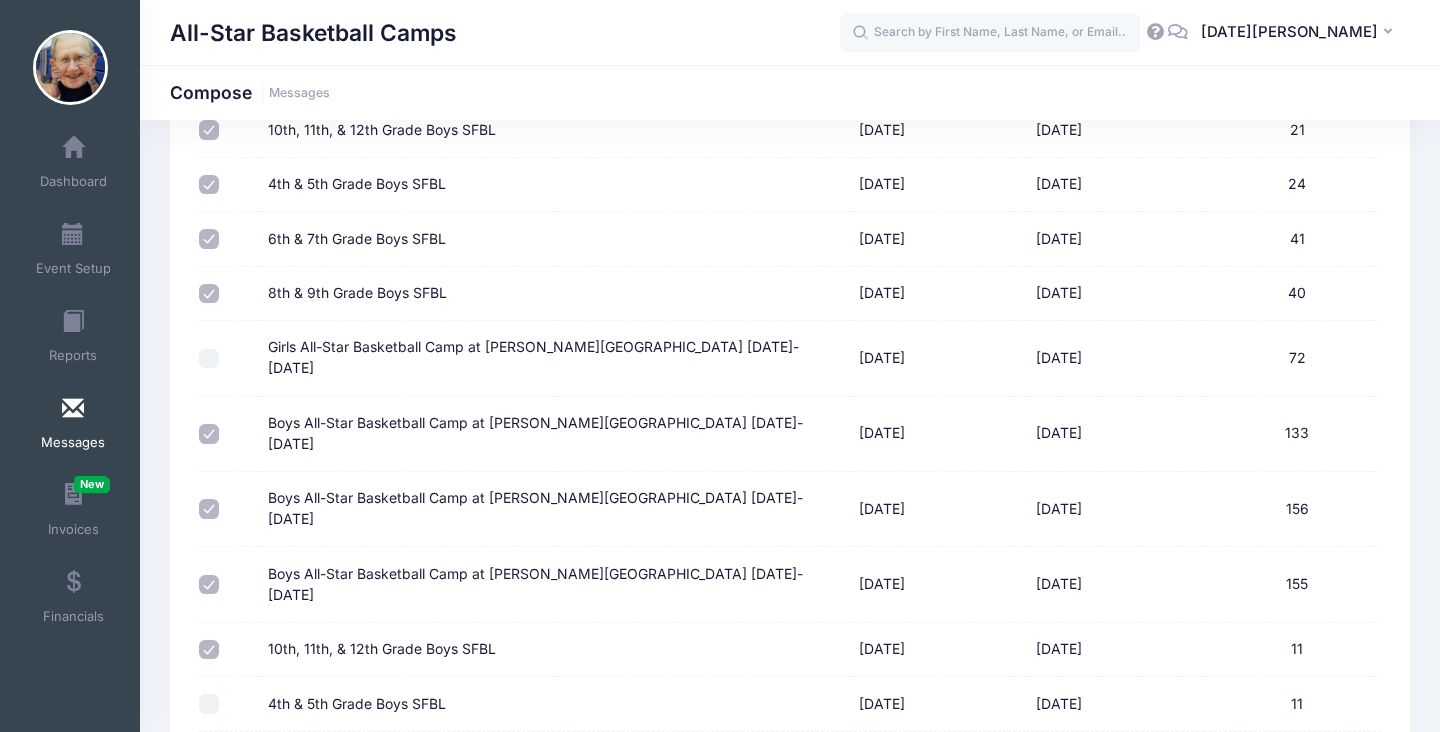 click on "4th & 5th  Grade Boys SFBL" at bounding box center [209, 704] 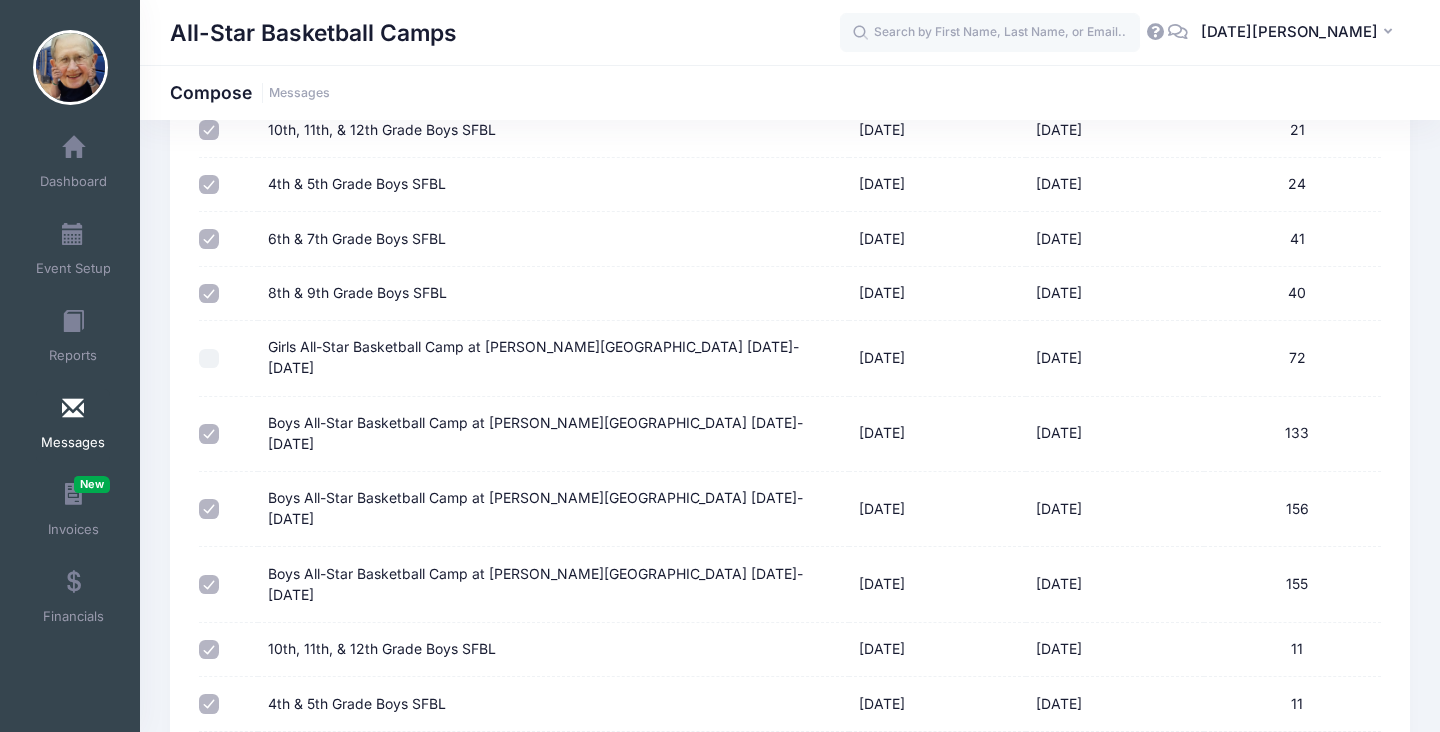 click on "6th & 7th  Grade Boys SFBL" at bounding box center [209, 759] 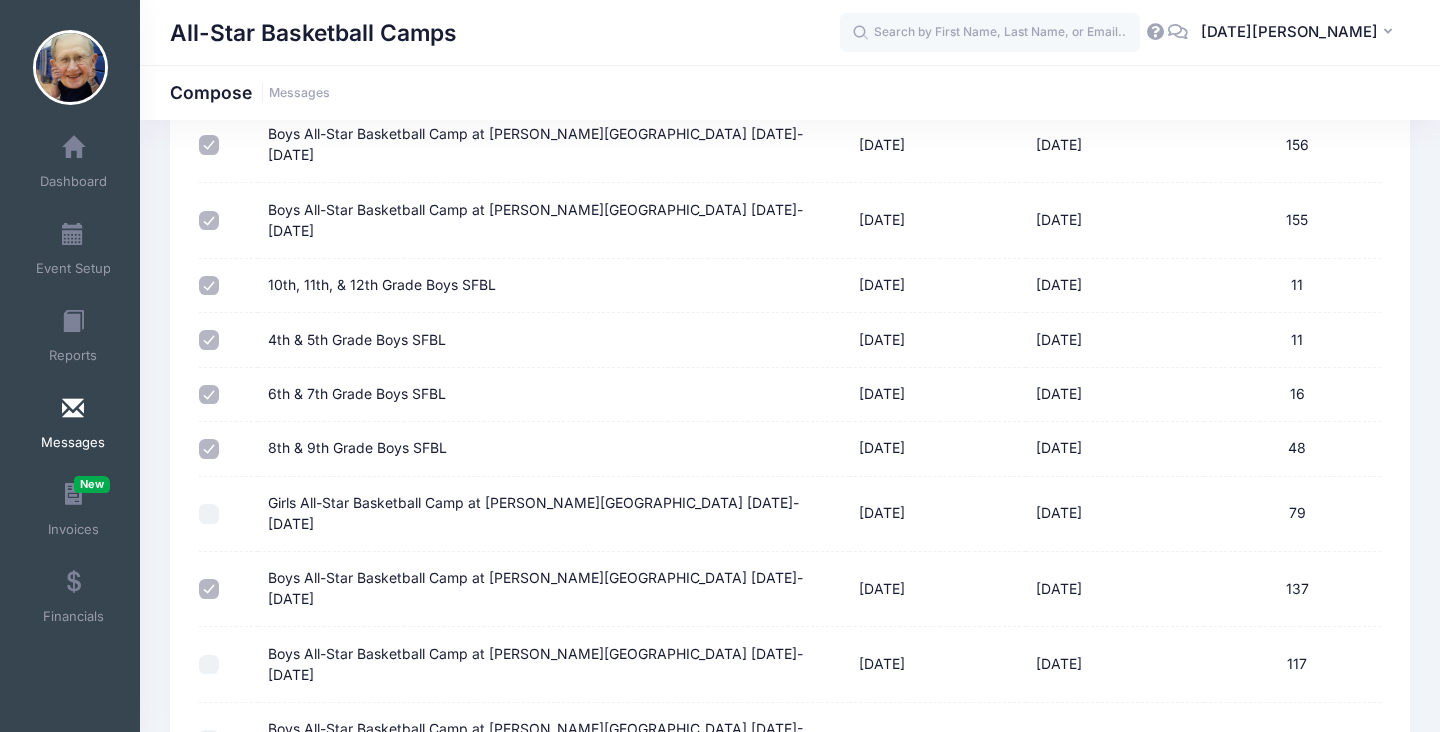 scroll, scrollTop: 1280, scrollLeft: 0, axis: vertical 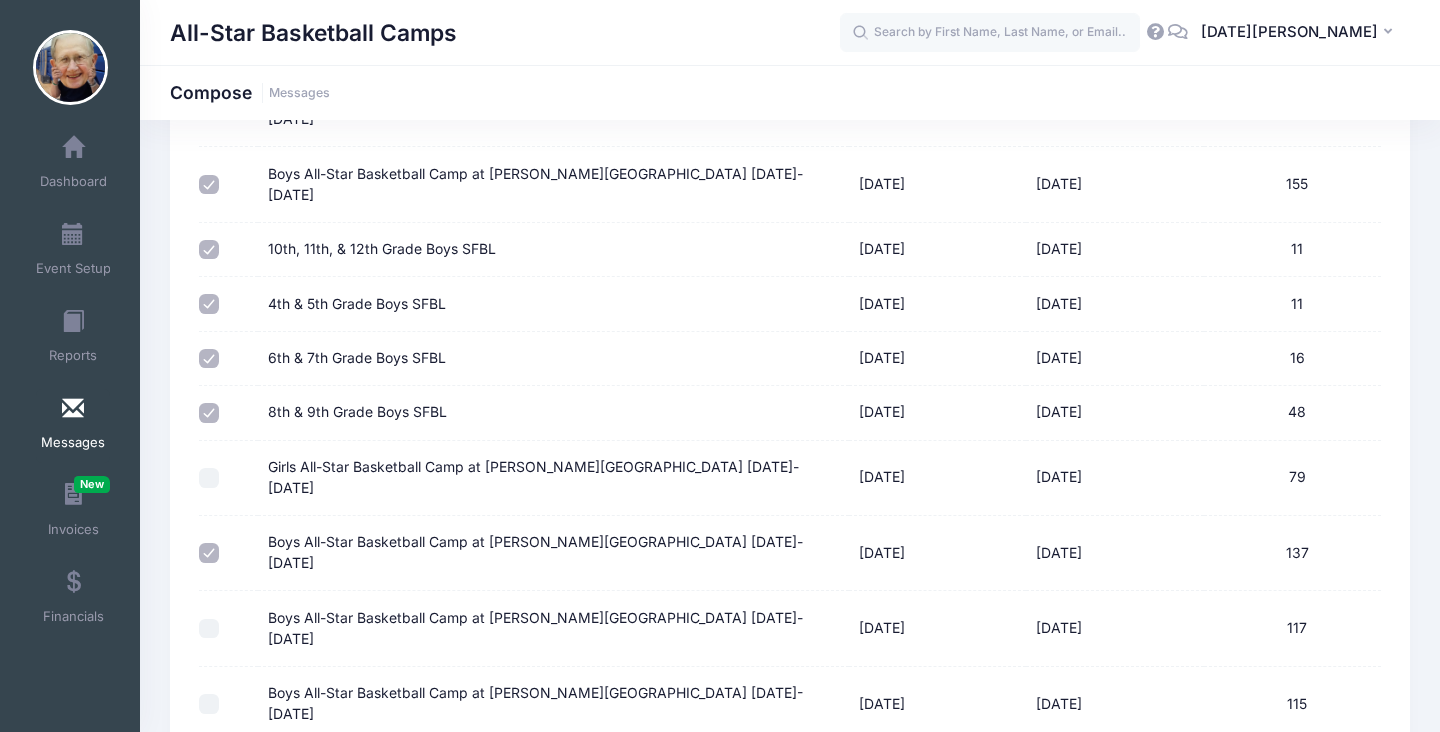 click on "Boys All-Star Basketball Camp at Madonna University July 21-25" at bounding box center (209, 629) 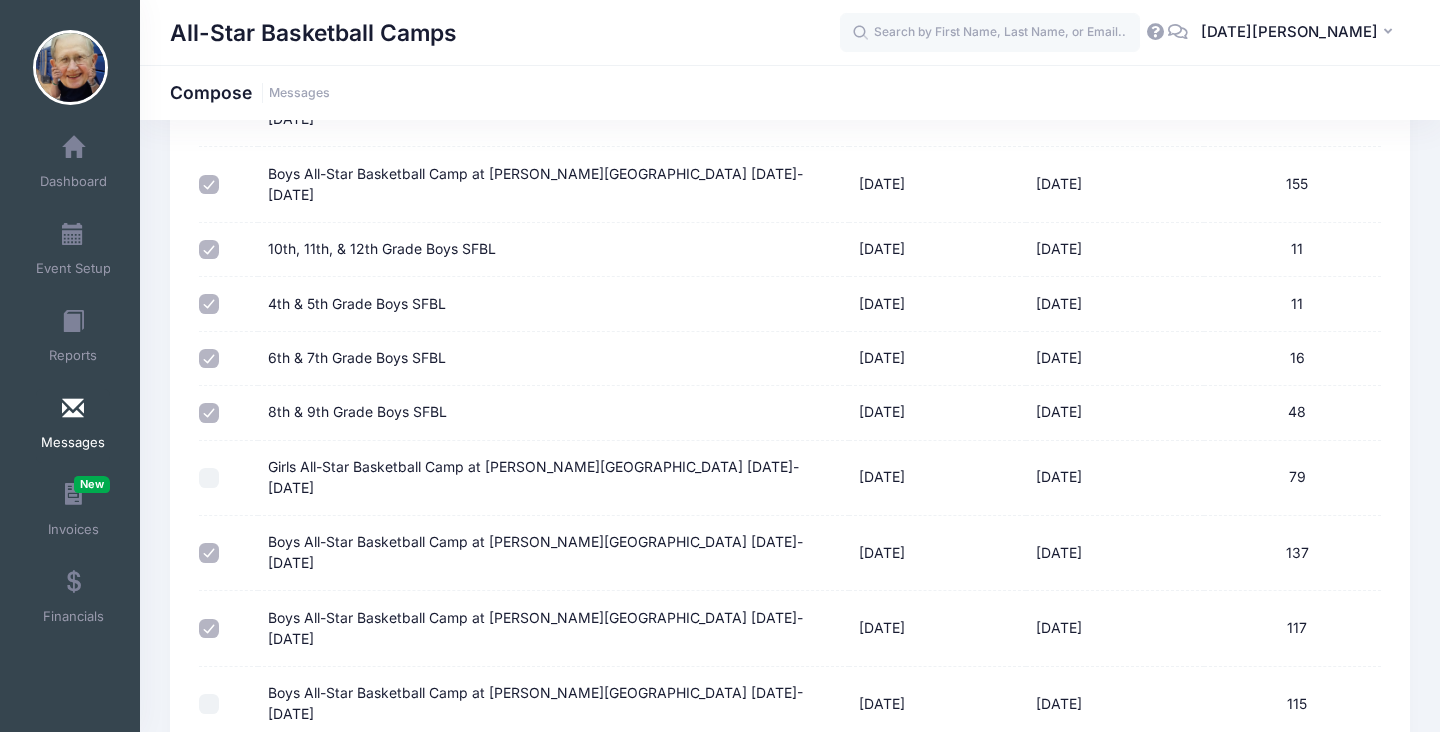 click on "Boys All-Star Basketball Camp at Madonna University July 28- August 1" at bounding box center [209, 704] 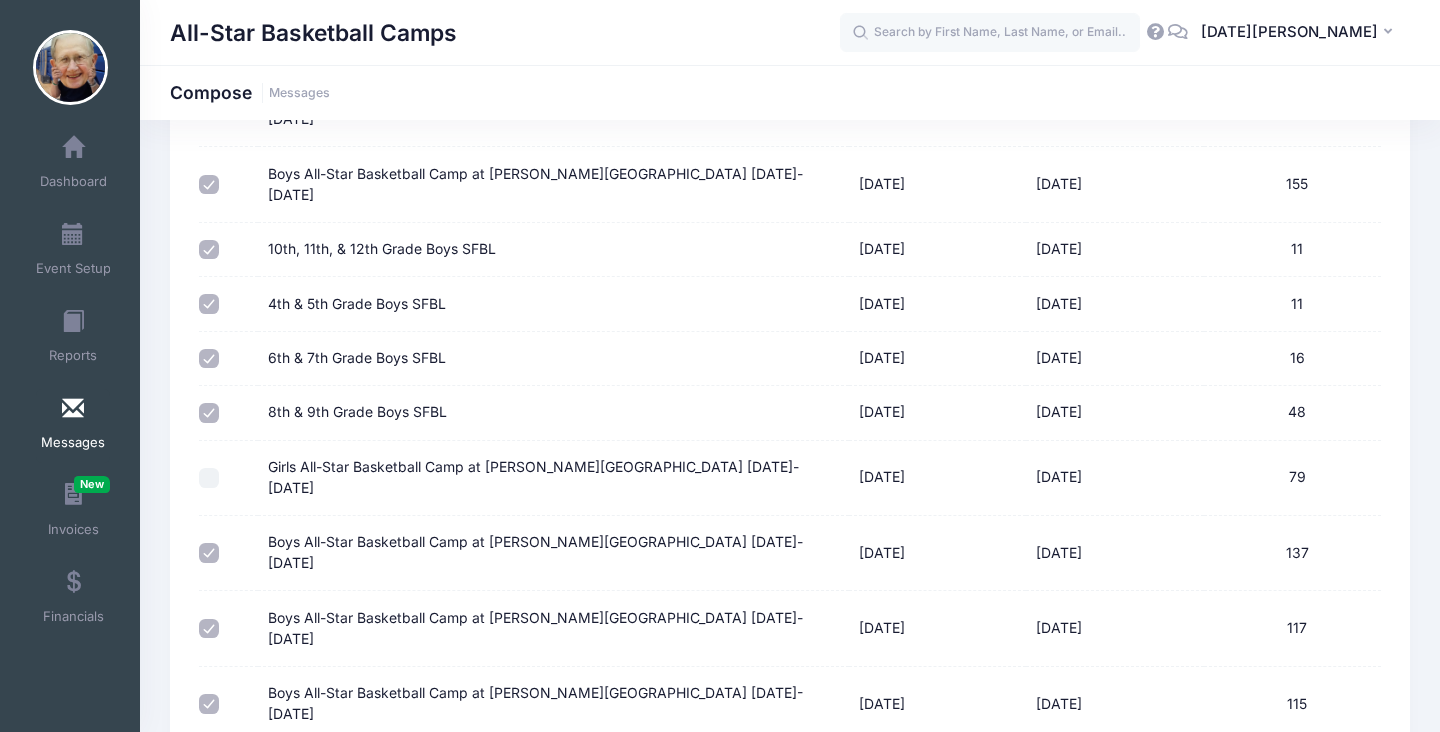 click at bounding box center [228, 769] 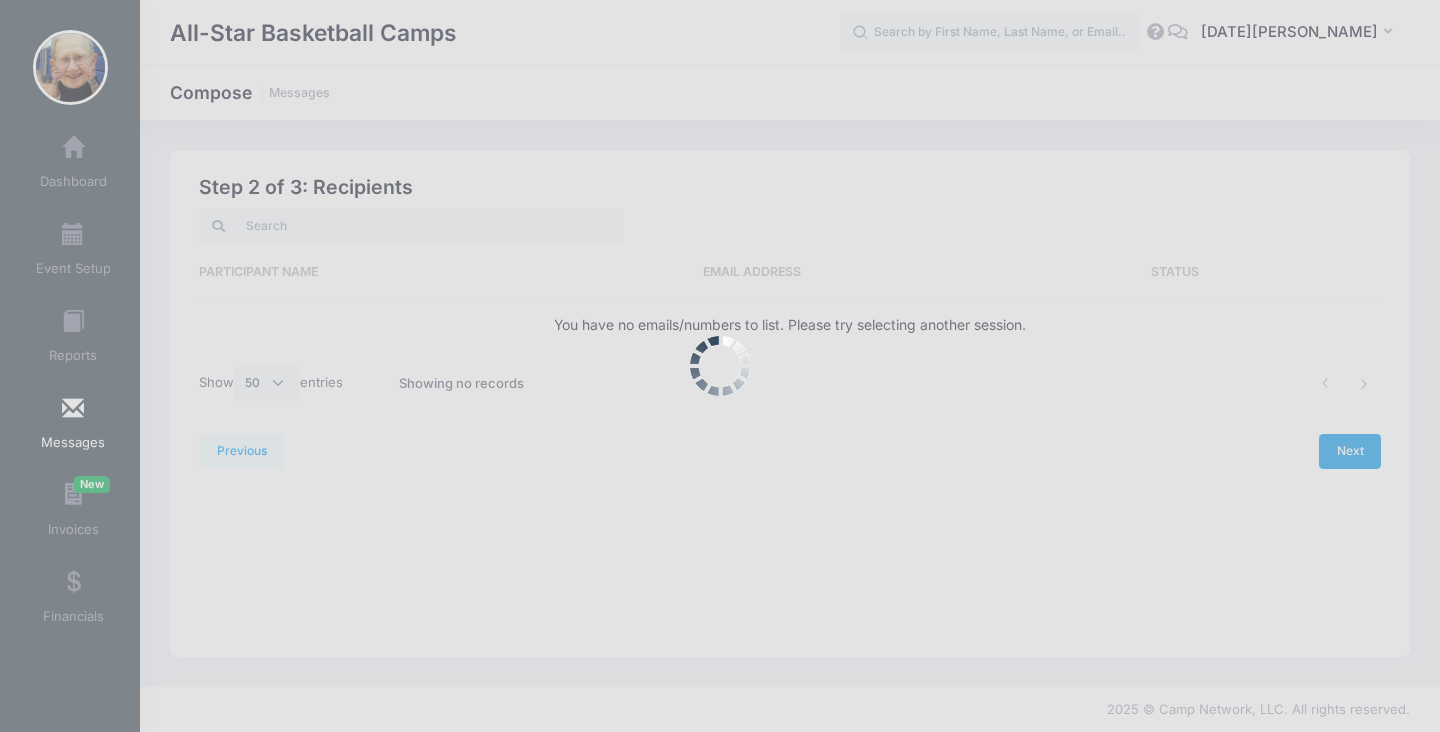 scroll, scrollTop: 0, scrollLeft: 0, axis: both 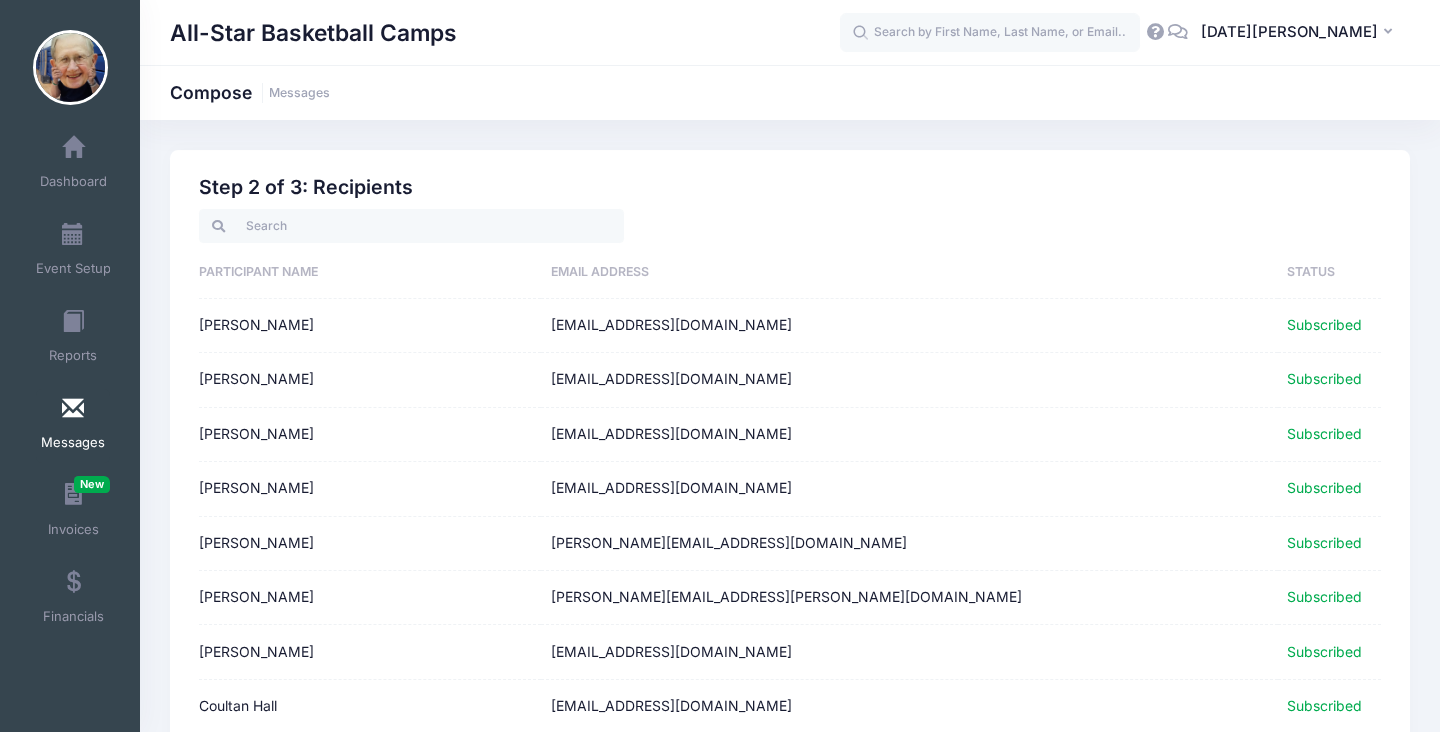 click on "Previous
Next
Step  2  of 4:  Recipients
Audience
Roster
Compose
Step 1 of 3: Select Audience
Please select at least one option
Please select only one option
Sorry, you can't select specific sessions and specific contact list at the same time.
Please select at most 2700 participants.
enrolled in SMS text notifications 2" at bounding box center (790, 1656) 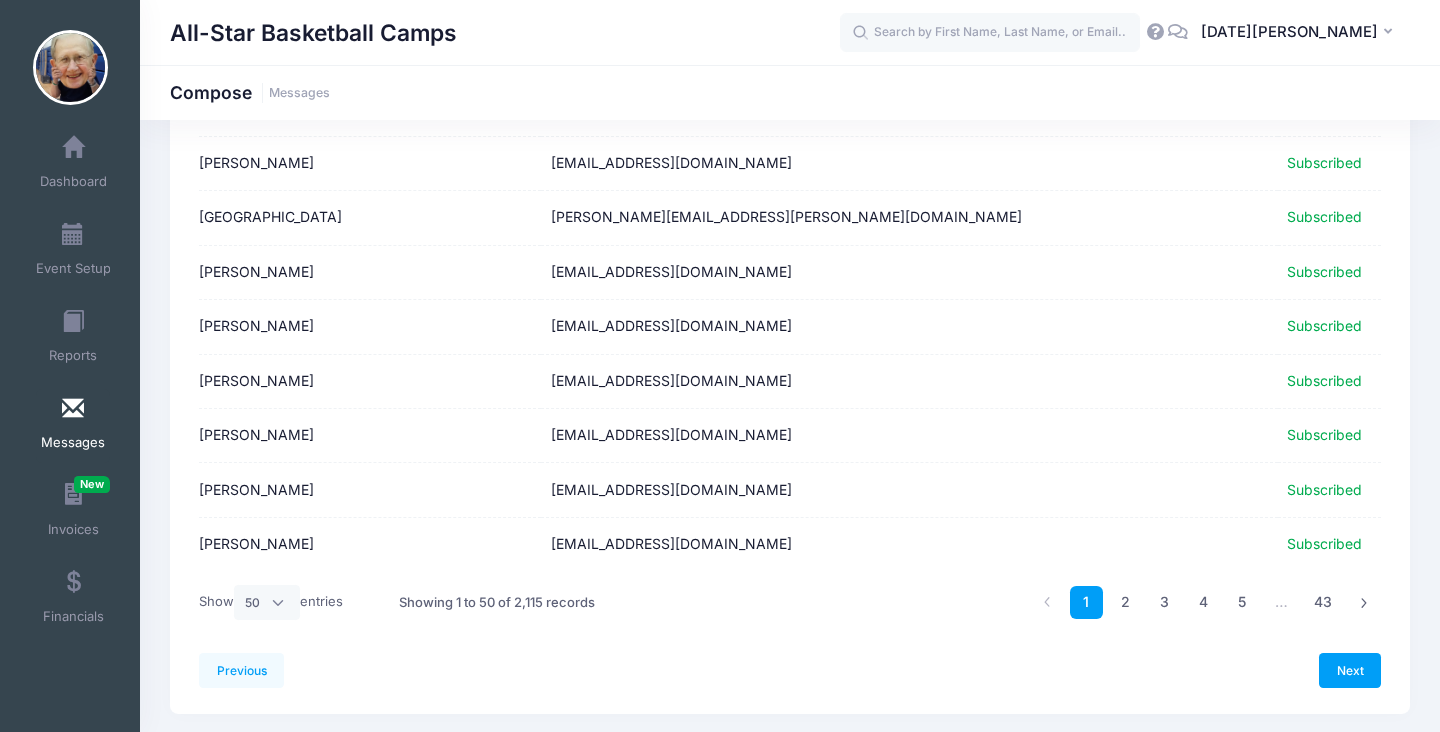 scroll, scrollTop: 2506, scrollLeft: 0, axis: vertical 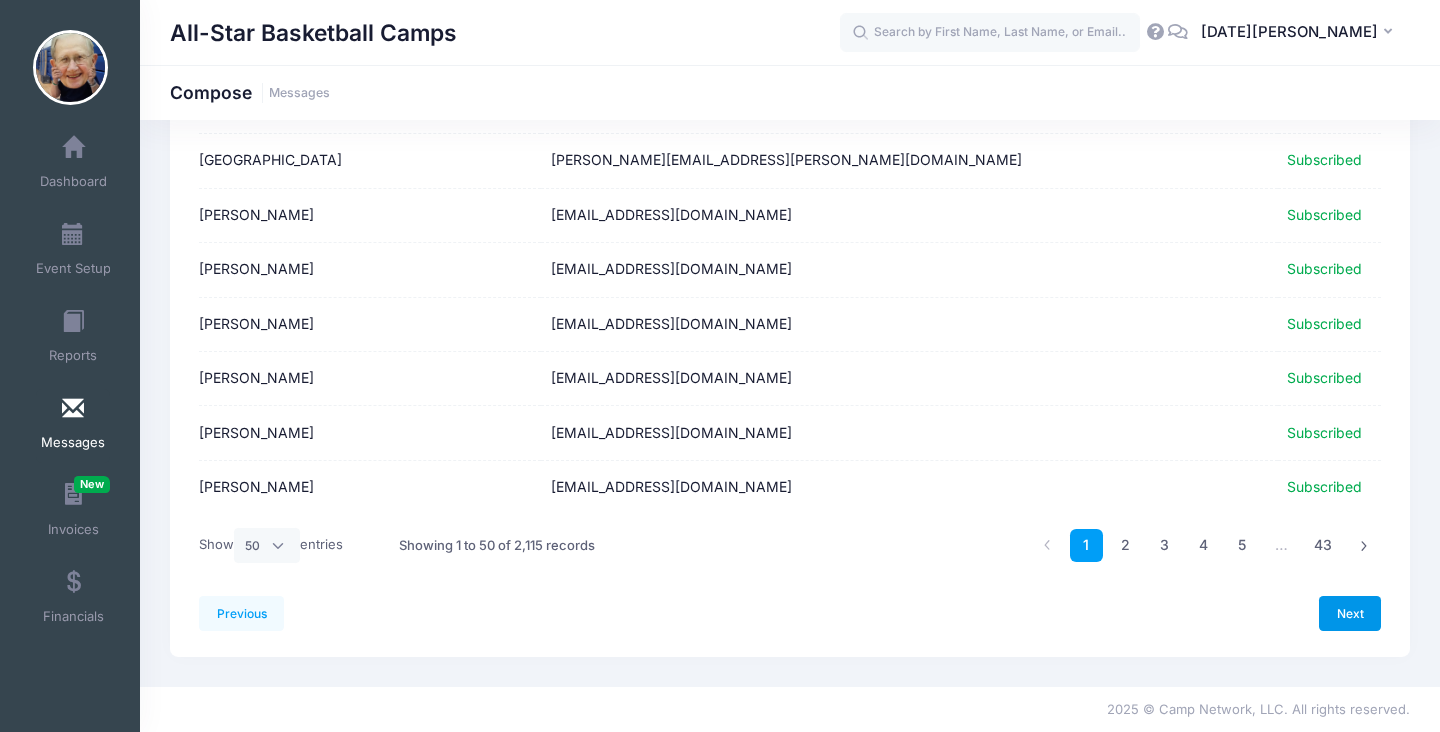 click on "Next" at bounding box center [1350, 613] 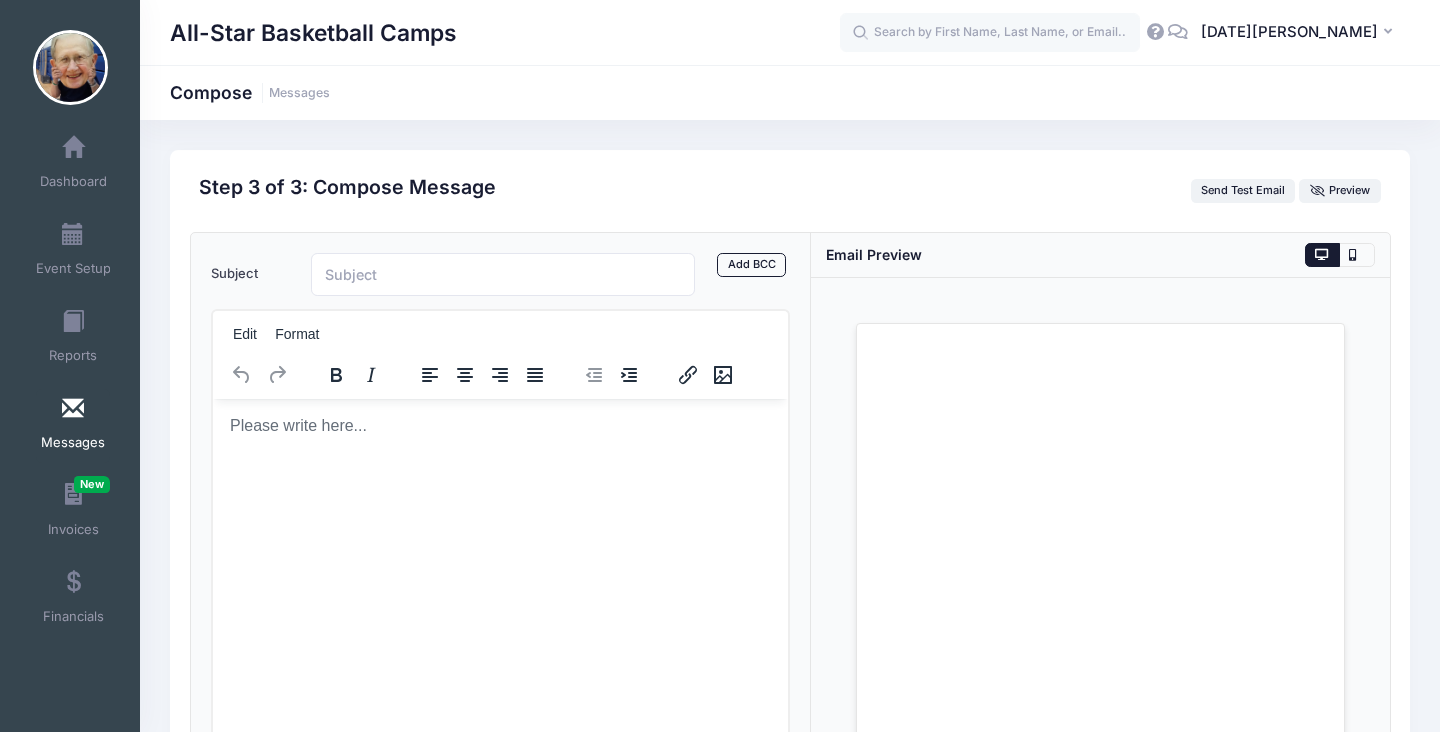 scroll, scrollTop: 0, scrollLeft: 0, axis: both 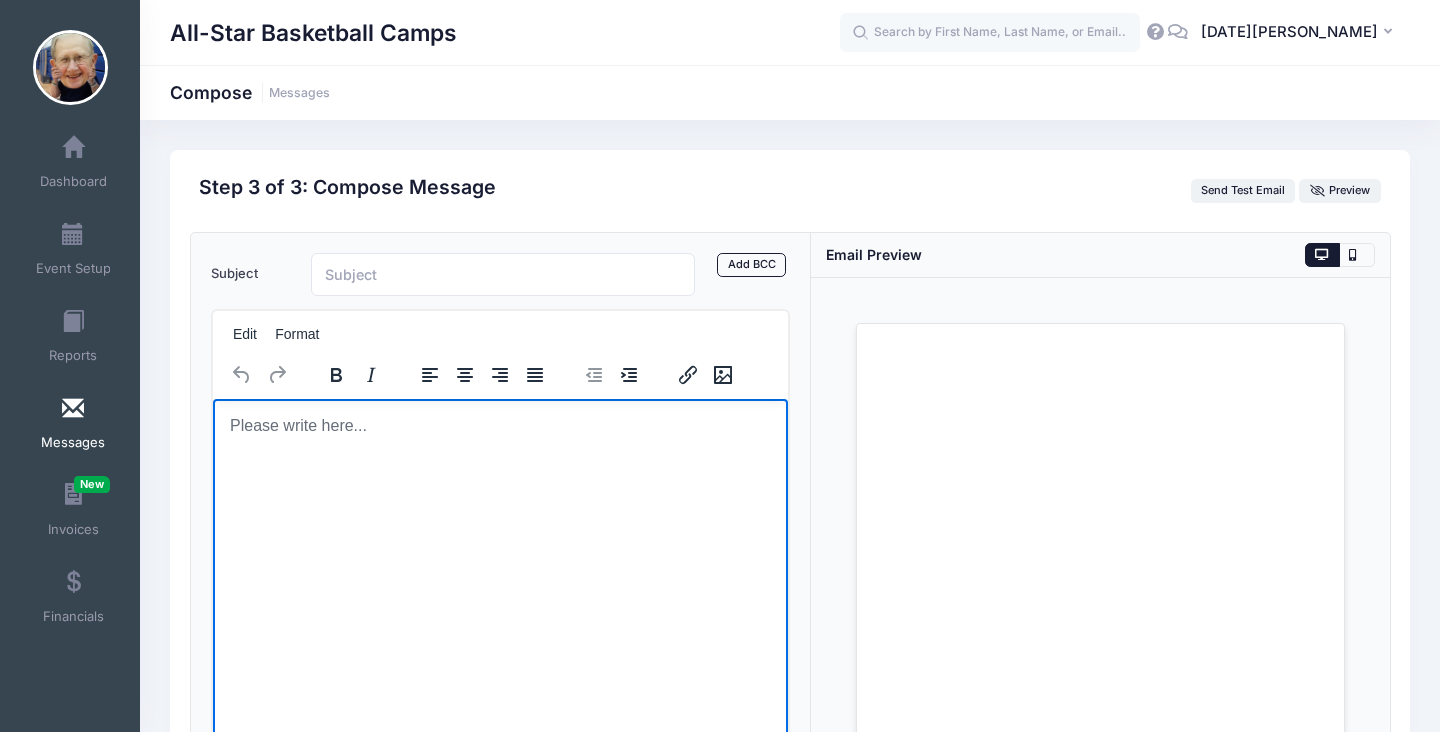 click at bounding box center (499, 425) 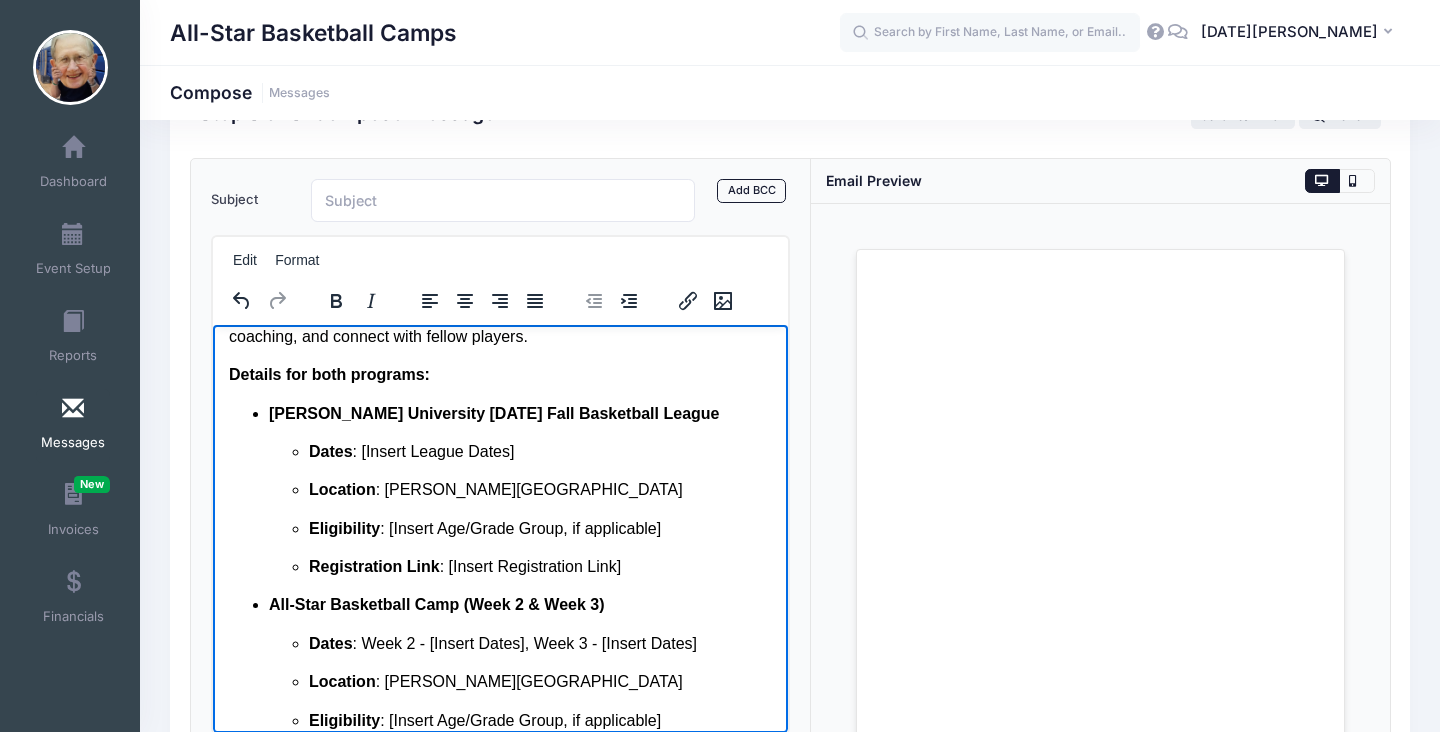 scroll, scrollTop: 0, scrollLeft: 0, axis: both 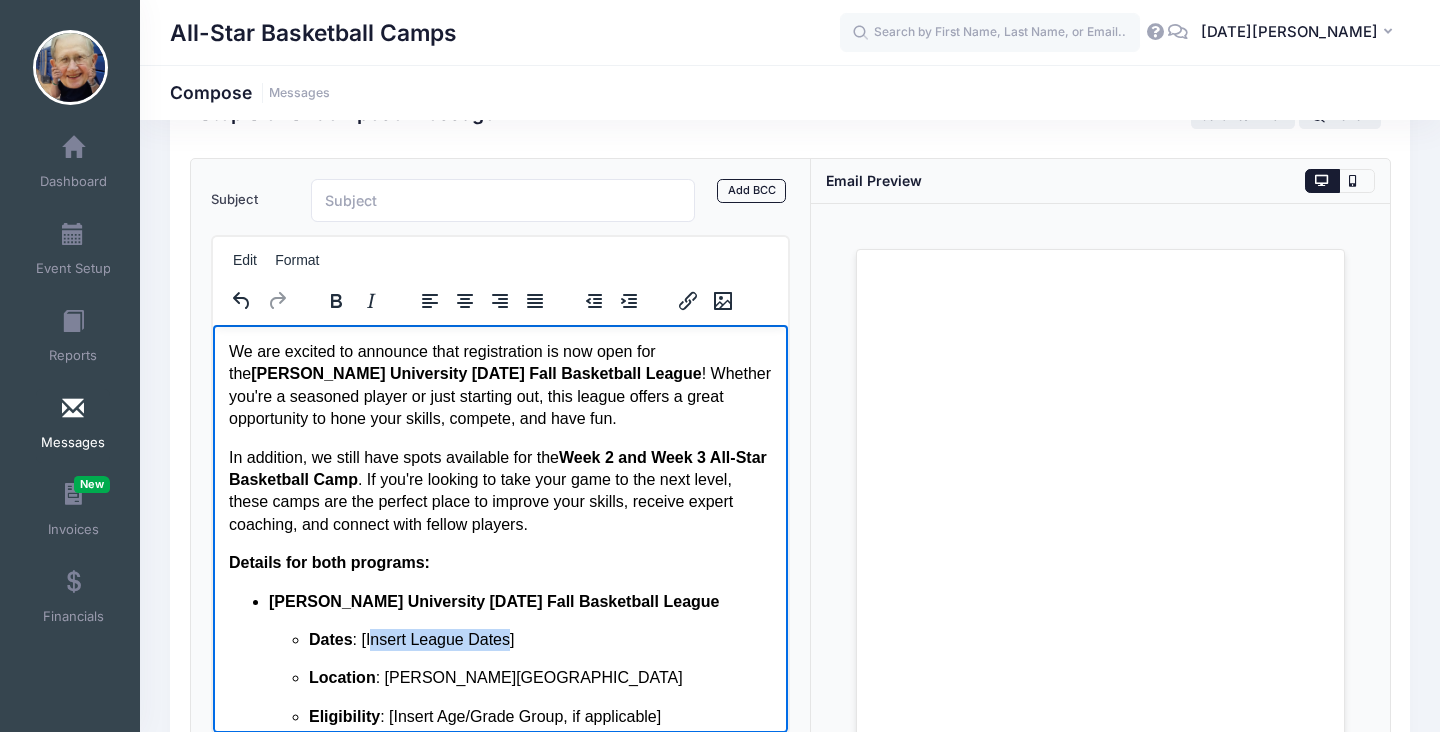 drag, startPoint x: 511, startPoint y: 641, endPoint x: 373, endPoint y: 635, distance: 138.13037 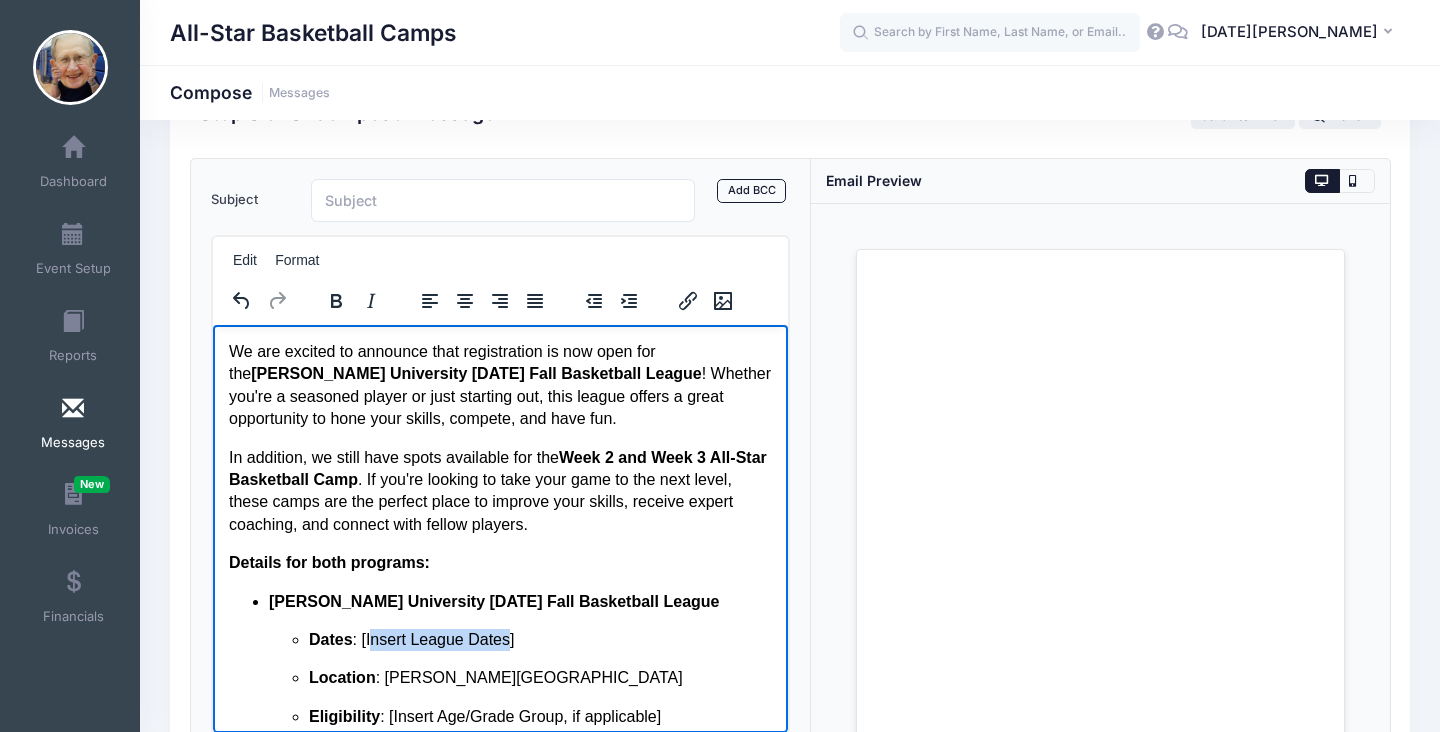 click on "Dates : [Insert League Dates]" at bounding box center (539, 639) 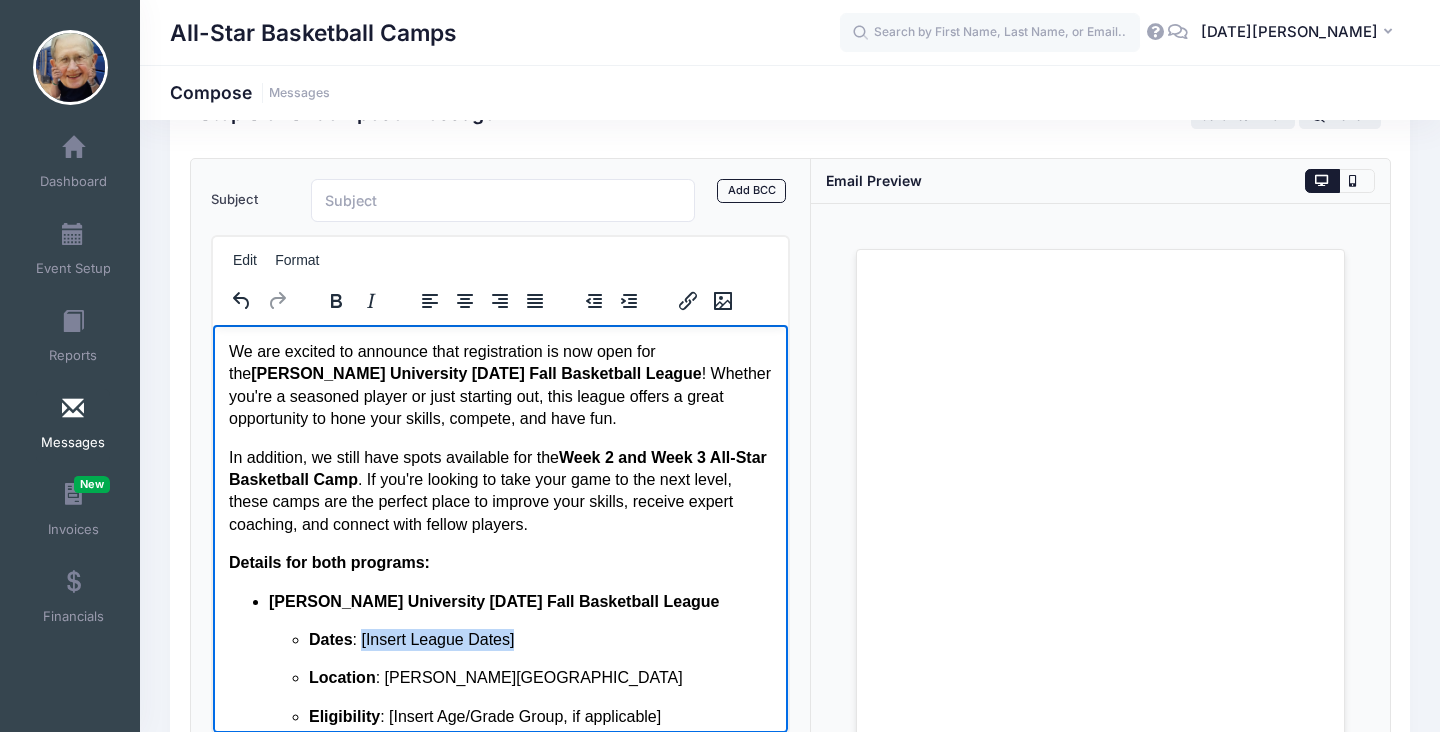drag, startPoint x: 523, startPoint y: 642, endPoint x: 363, endPoint y: 640, distance: 160.0125 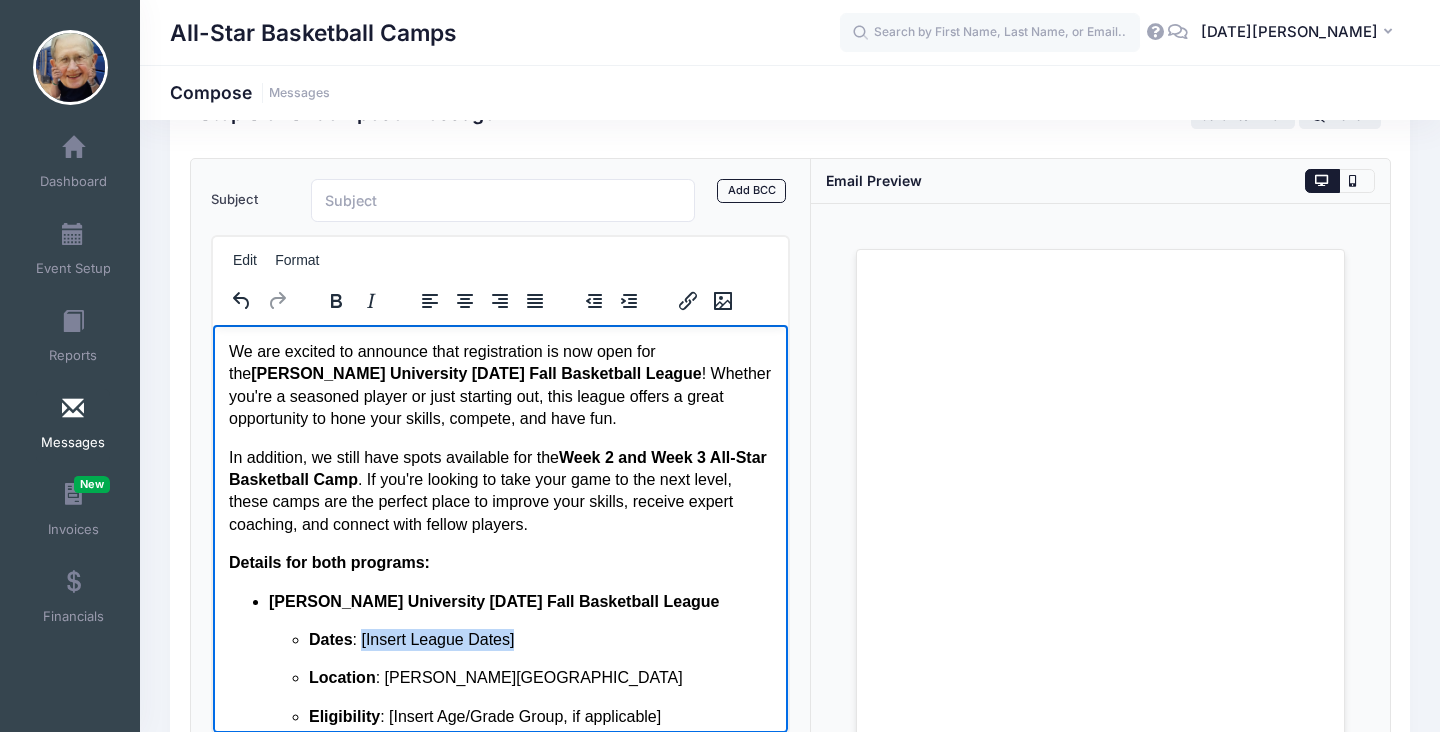 click on "Dates : [Insert League Dates]" at bounding box center [539, 639] 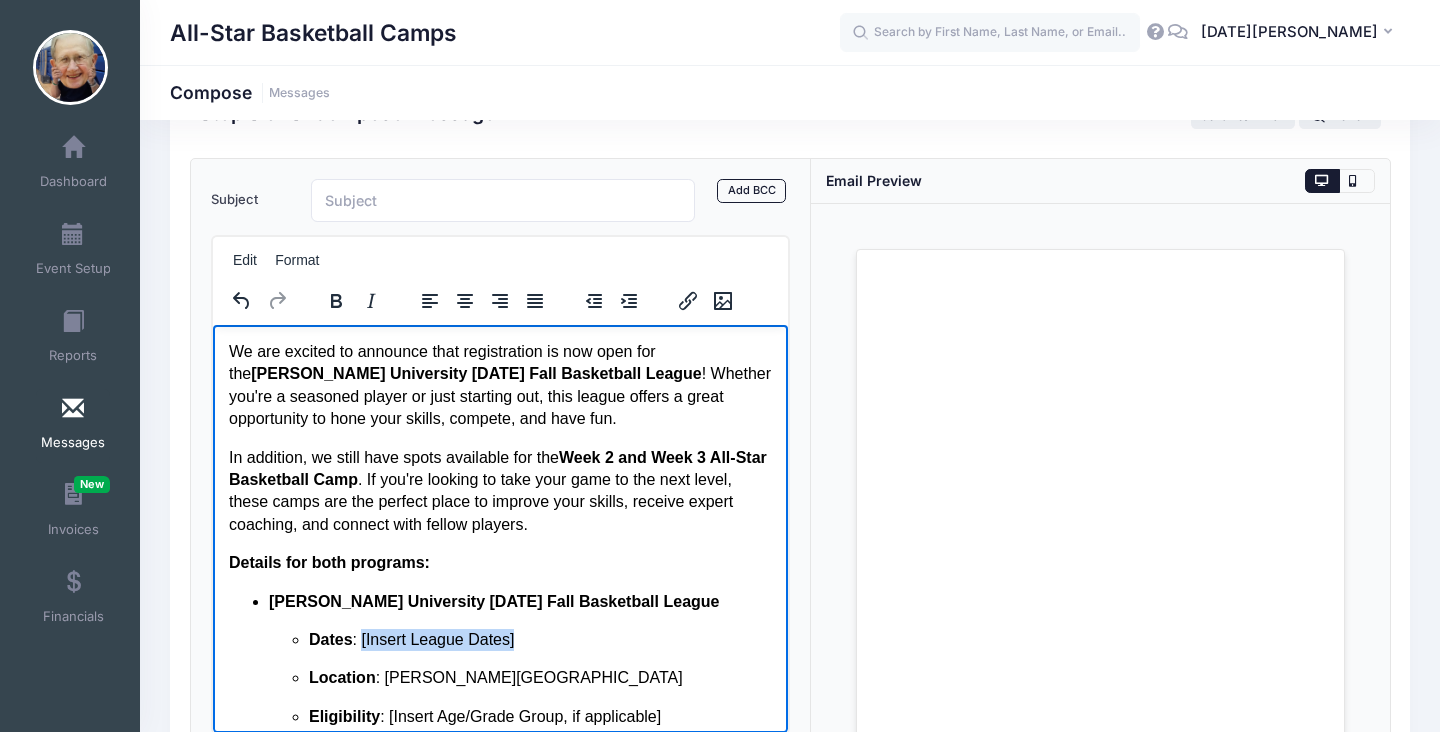 type 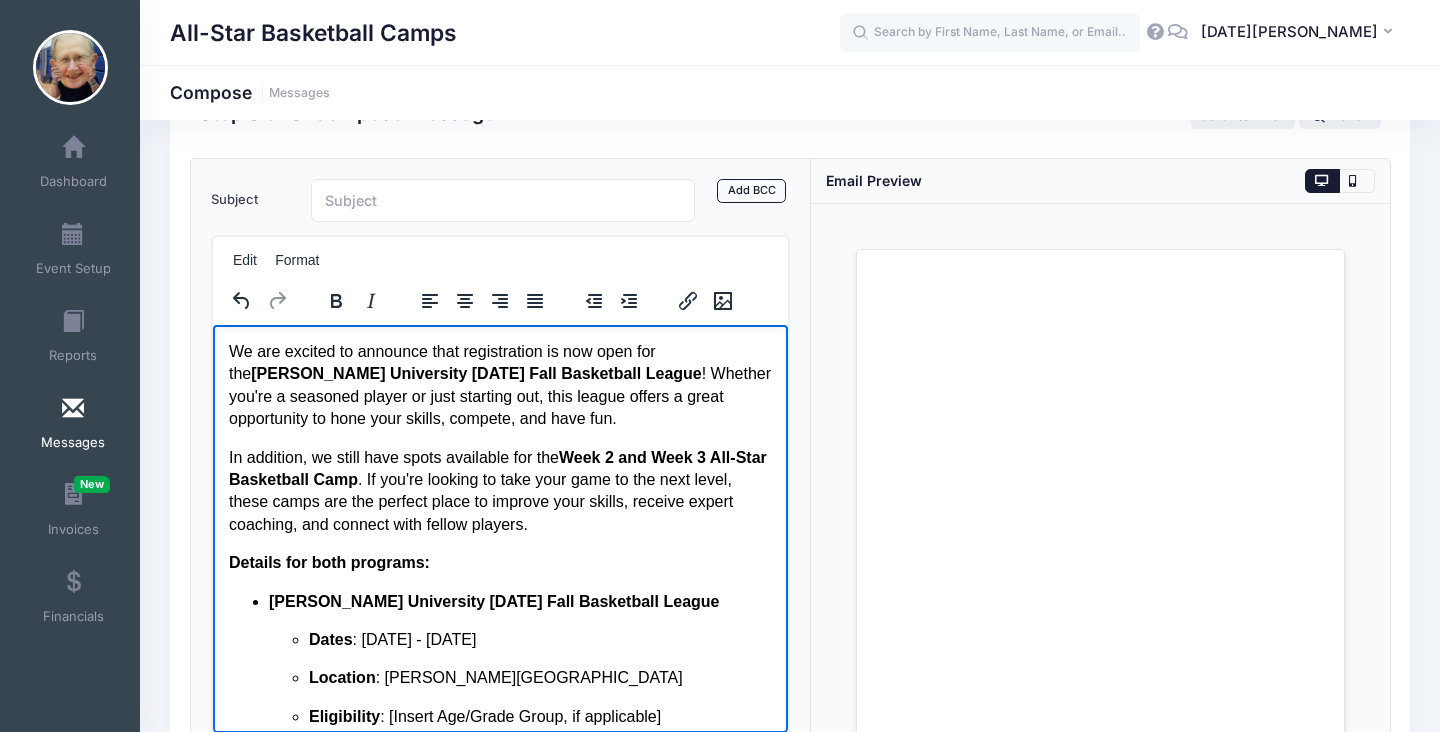 click on "Location : Madonna University" at bounding box center (539, 677) 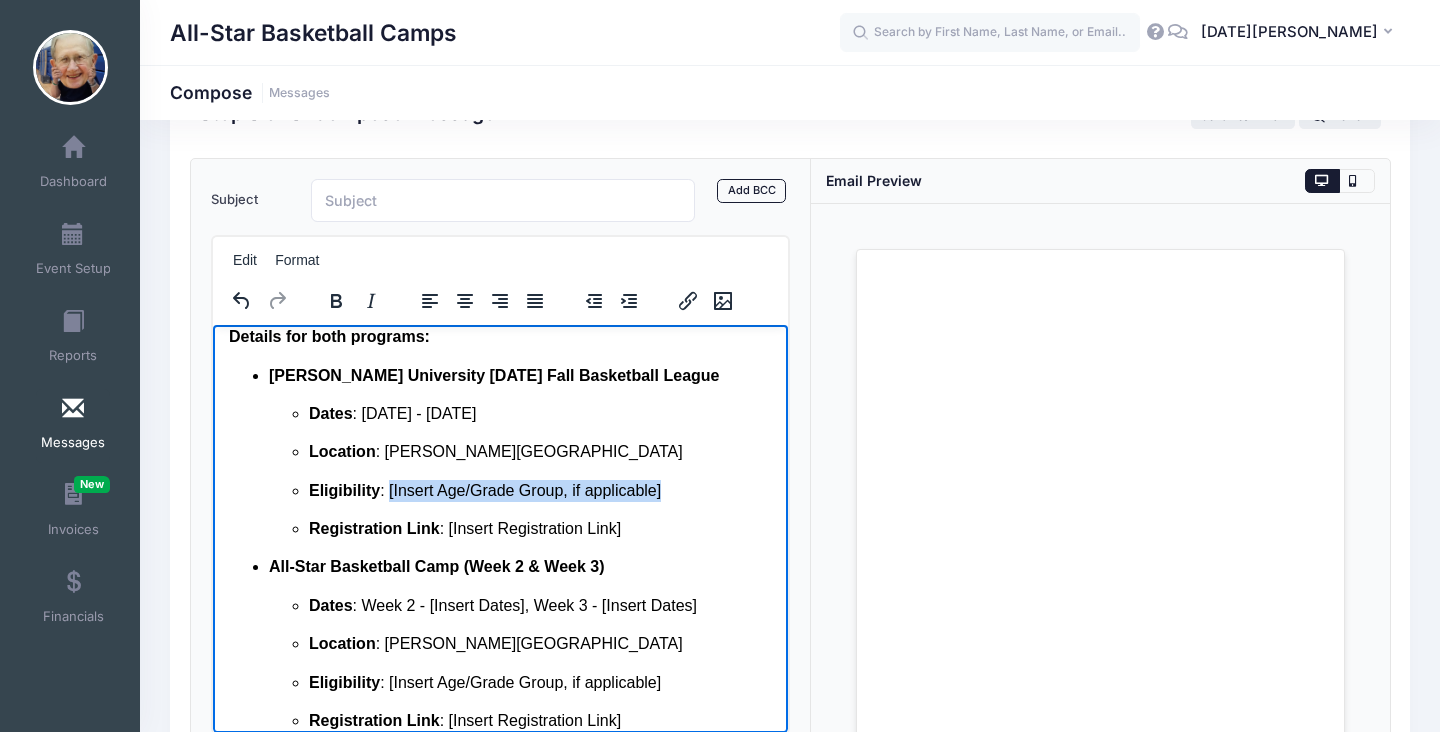 drag, startPoint x: 671, startPoint y: 495, endPoint x: 391, endPoint y: 493, distance: 280.00714 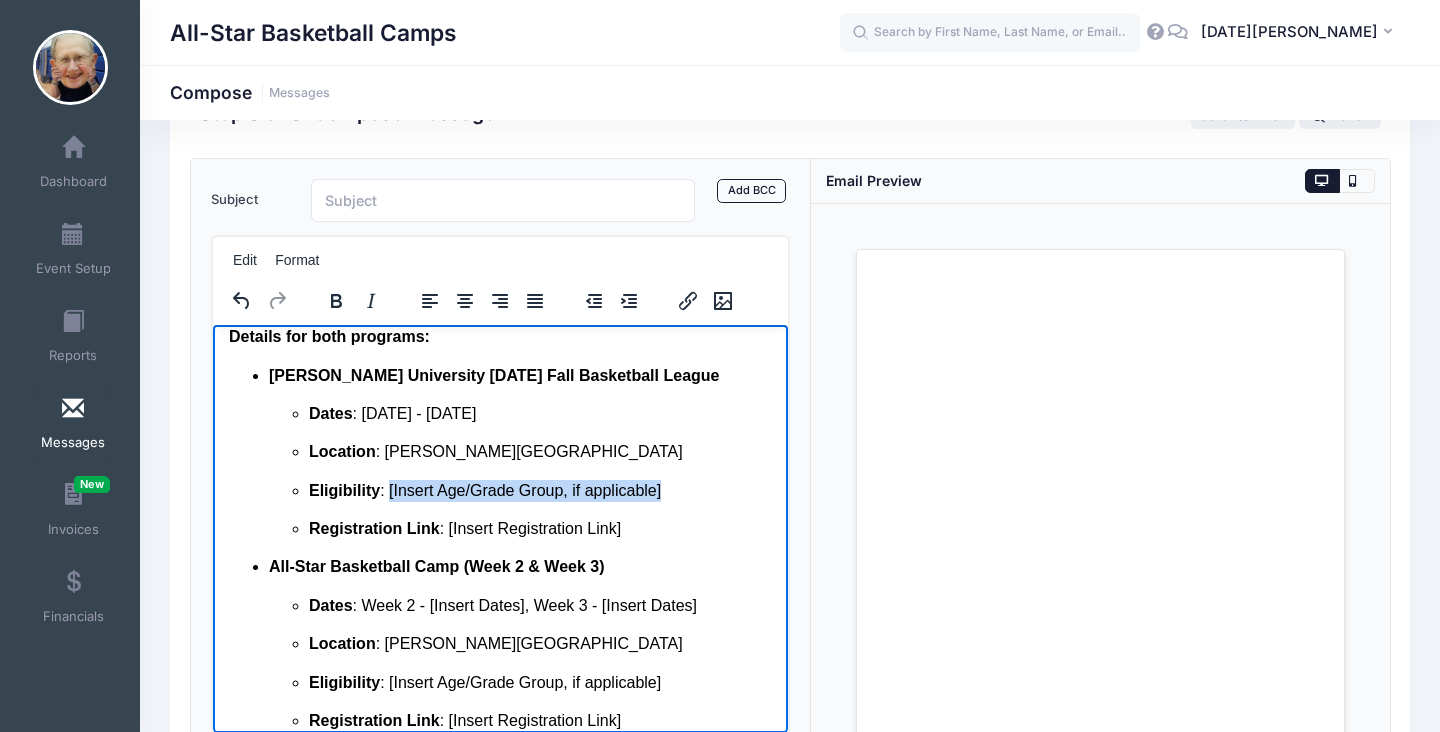 click on "Eligibility : [Insert Age/Grade Group, if applicable]" at bounding box center [539, 490] 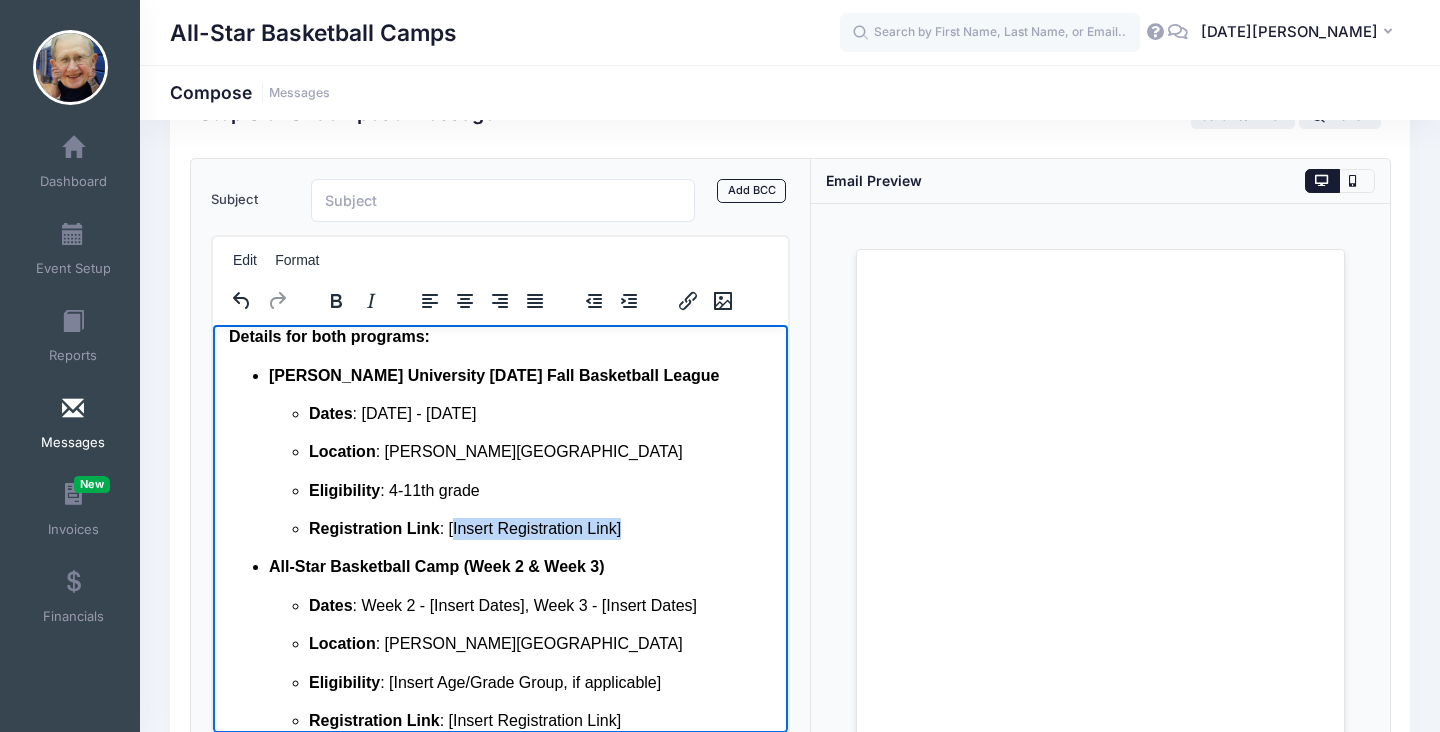 drag, startPoint x: 630, startPoint y: 526, endPoint x: 451, endPoint y: 520, distance: 179.10052 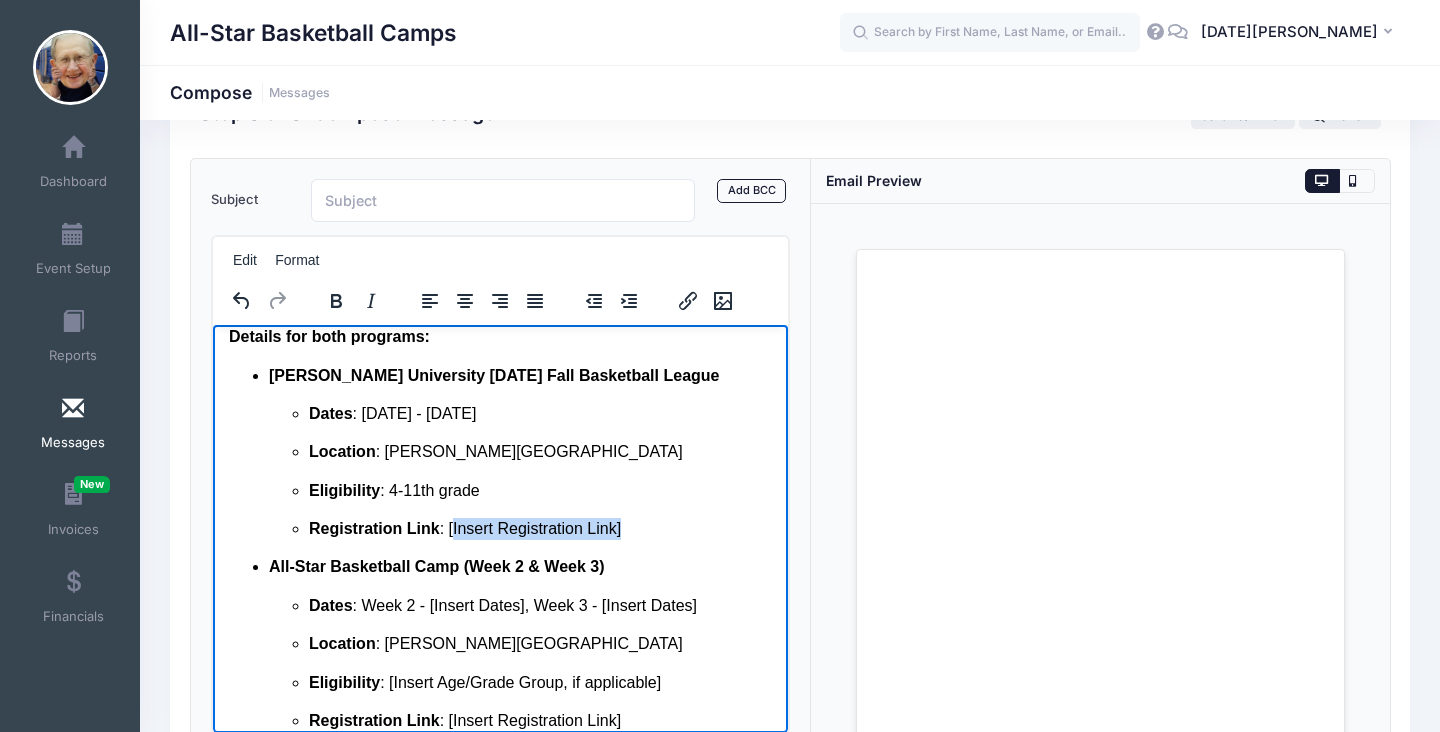 click on "Registration Link : [Insert Registration Link]" at bounding box center (539, 528) 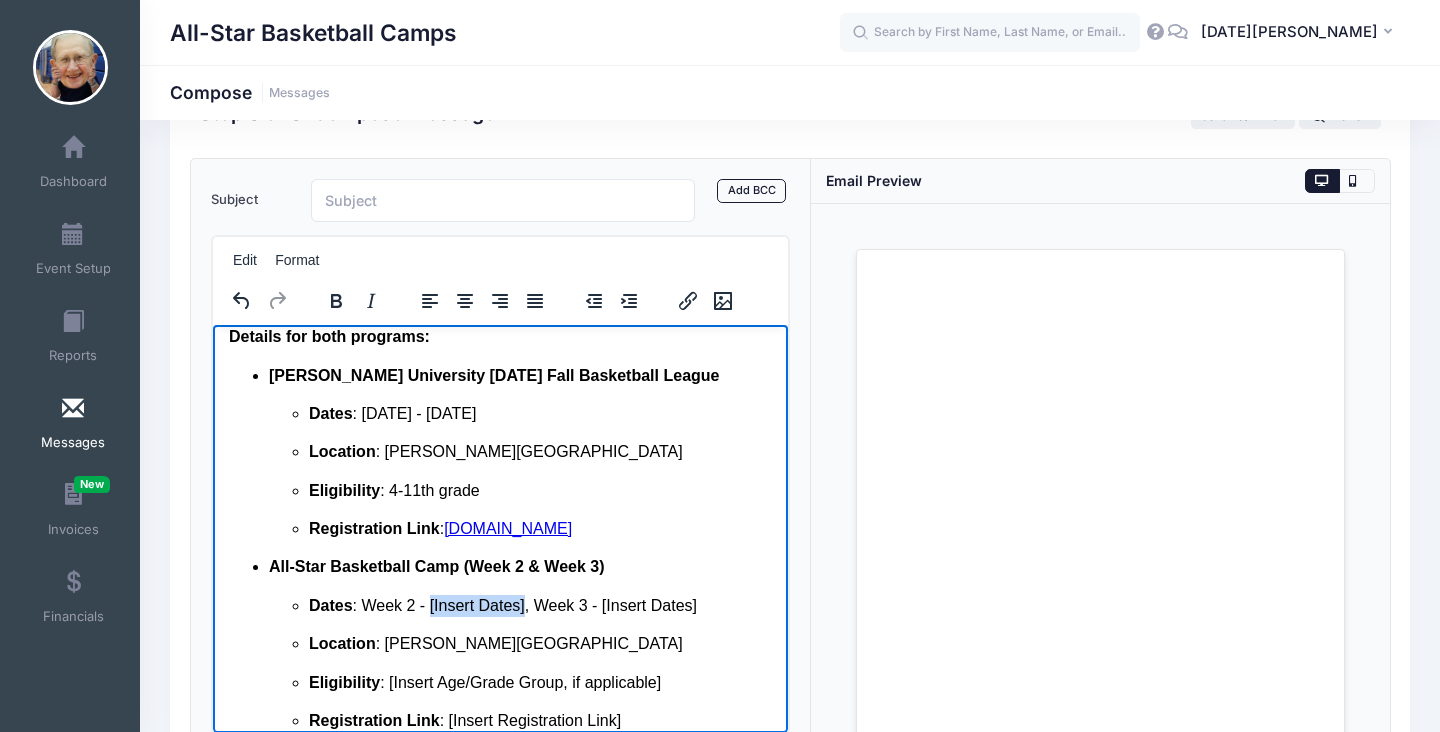 drag, startPoint x: 531, startPoint y: 610, endPoint x: 431, endPoint y: 598, distance: 100.71743 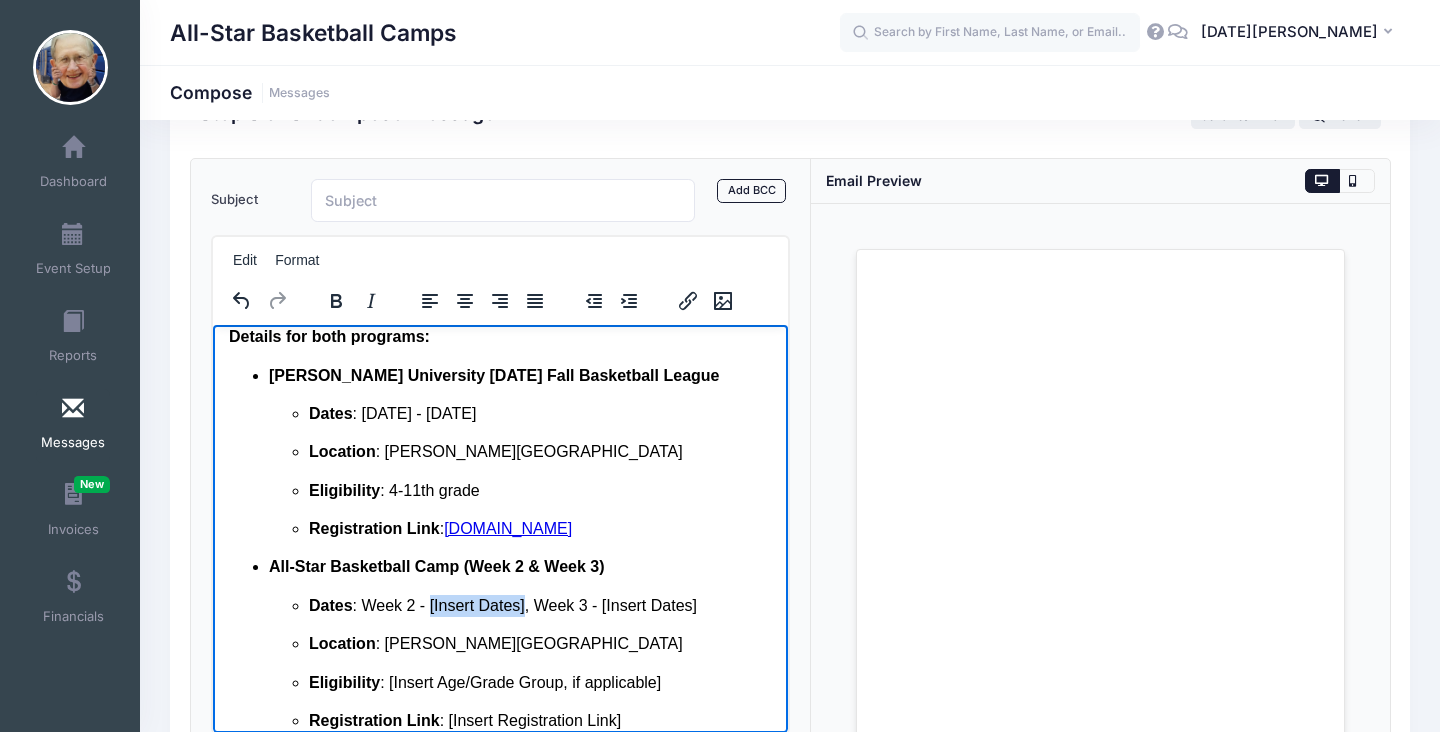 click on "Dates : Week 2 - [Insert Dates], Week 3 - [Insert Dates]" at bounding box center [539, 605] 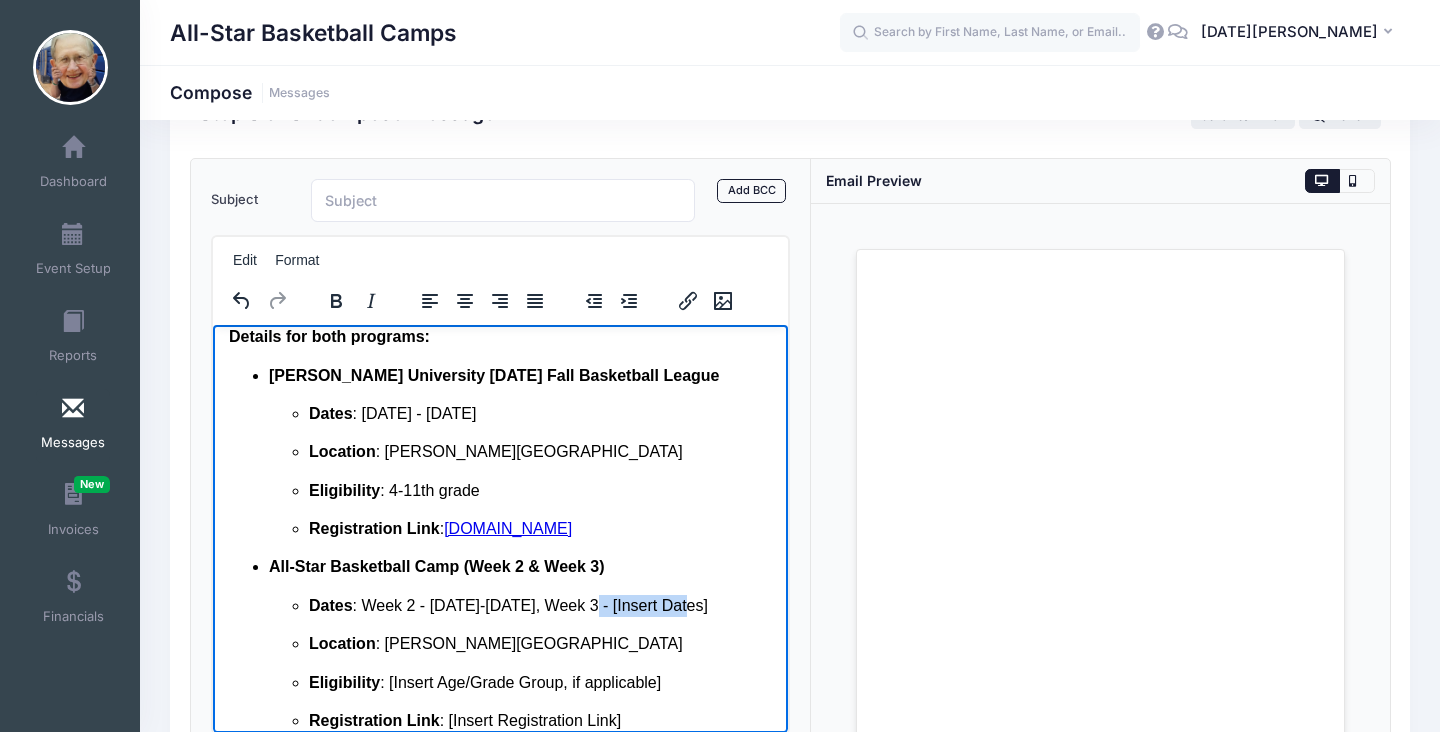 drag, startPoint x: 693, startPoint y: 607, endPoint x: 586, endPoint y: 602, distance: 107.11676 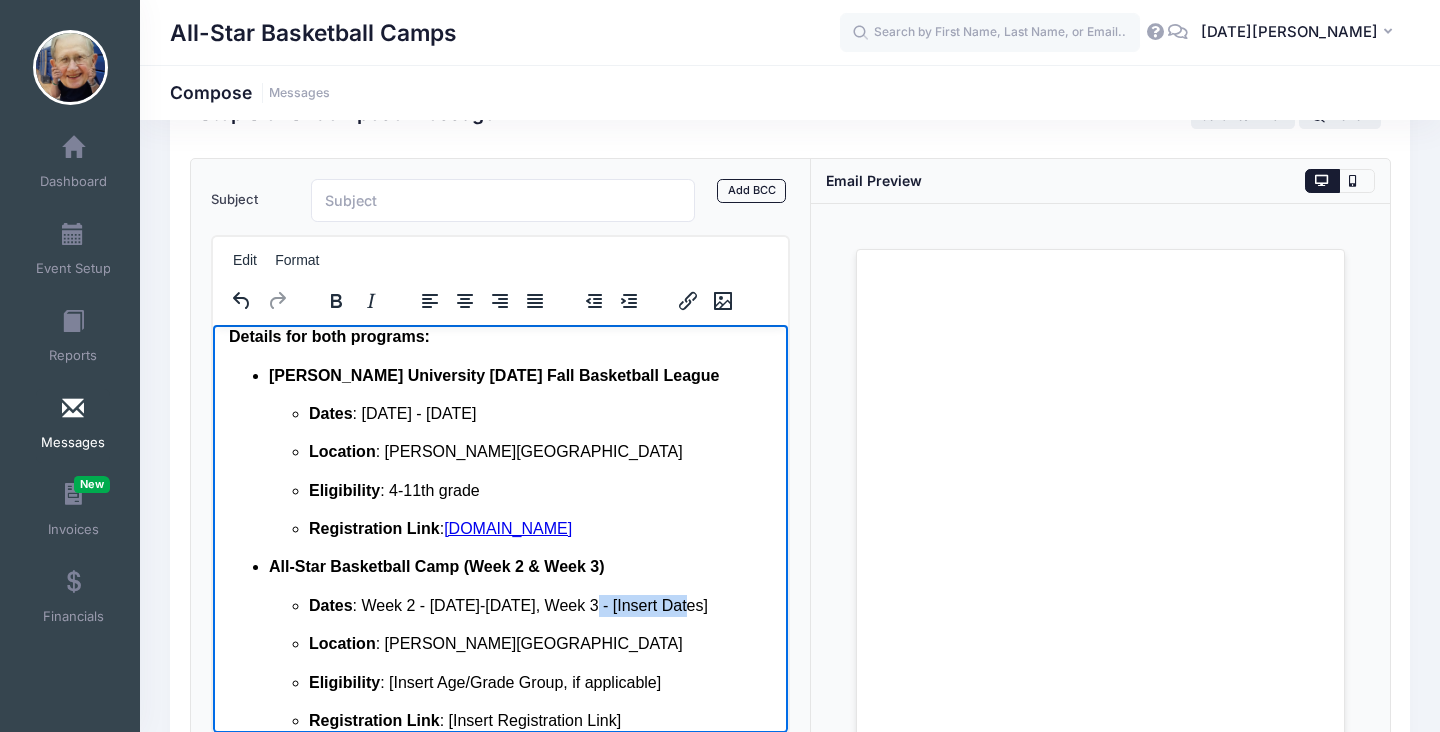 click on "Dates : Week 2 - July 21-25, Week 3 - [Insert Dates]" at bounding box center [539, 605] 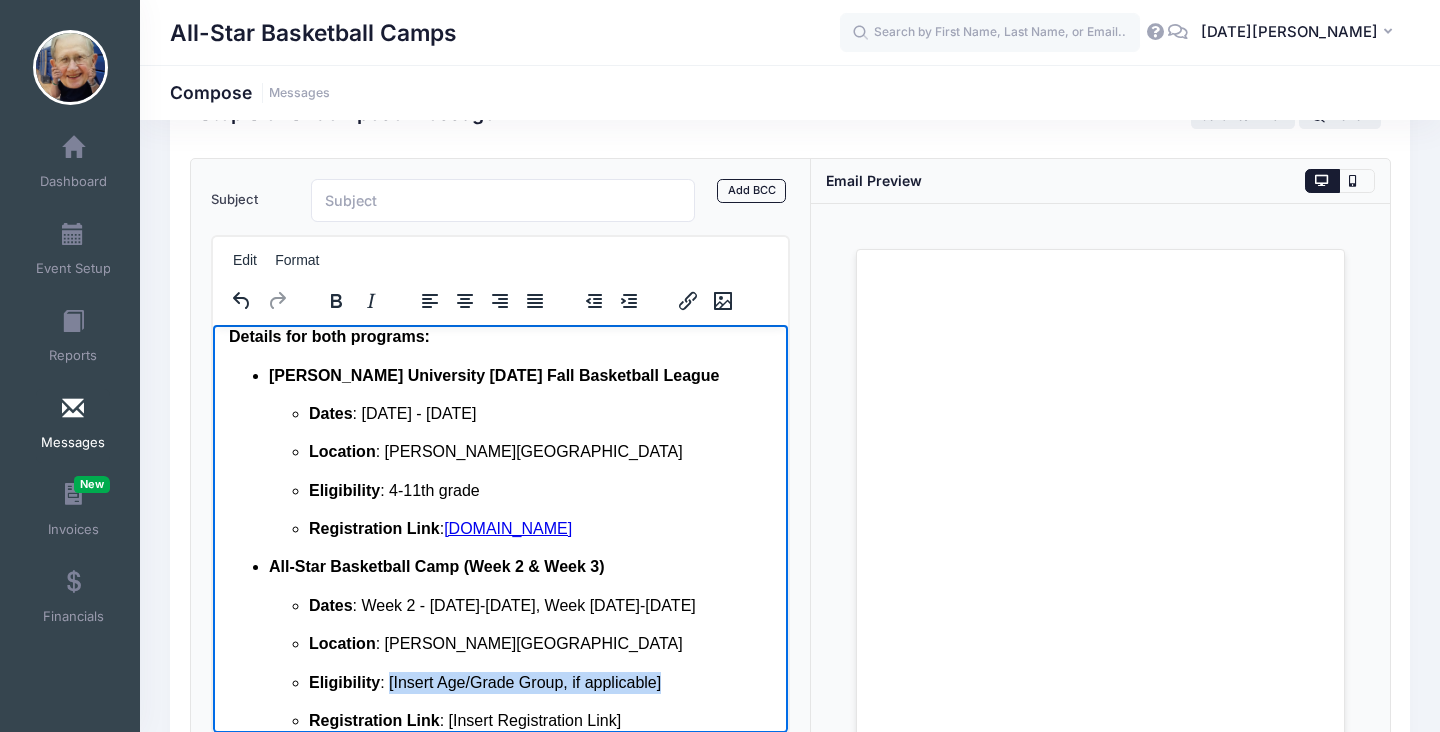 drag, startPoint x: 671, startPoint y: 681, endPoint x: 390, endPoint y: 673, distance: 281.11386 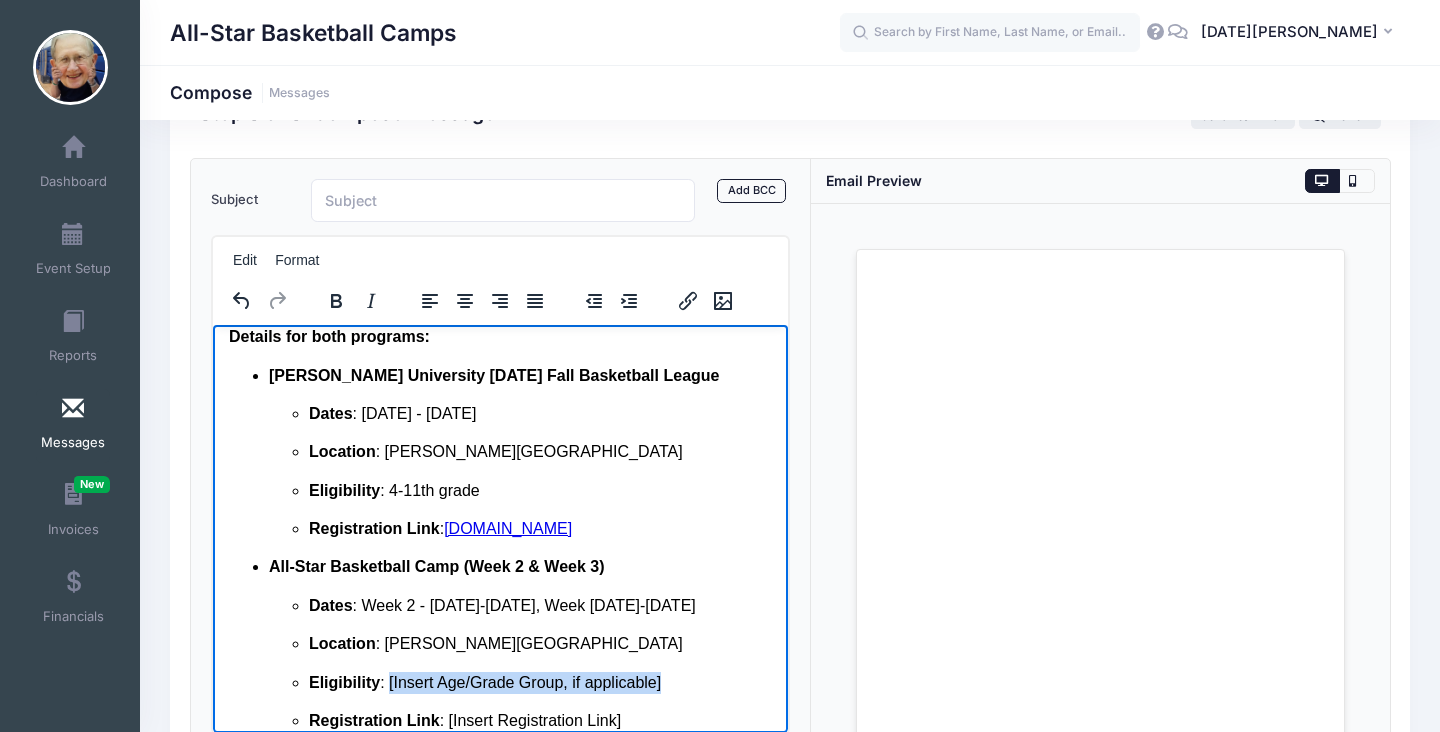 click on "Eligibility : [Insert Age/Grade Group, if applicable]" at bounding box center (539, 682) 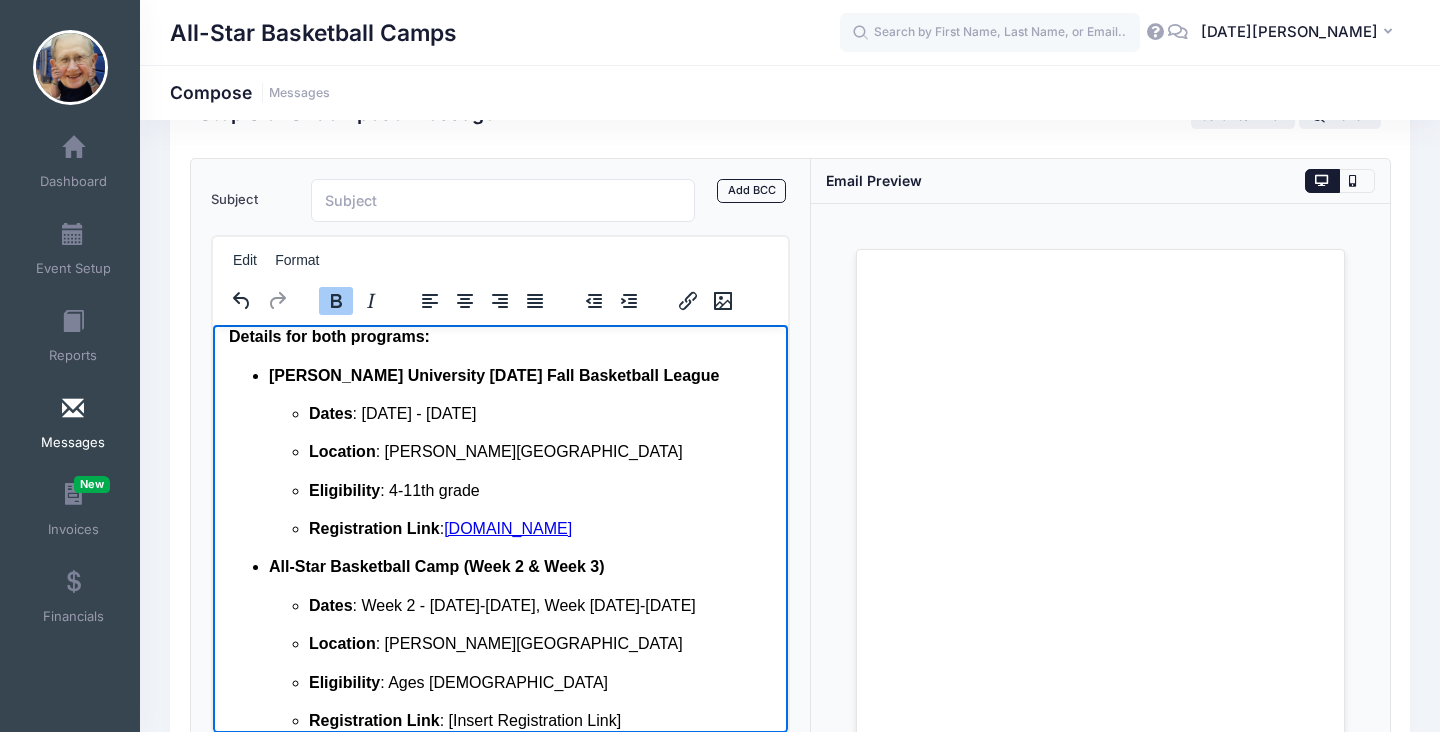 click on "Dates : Week 2 - July 21-25, Week 3 - July 28-August 1 Location : Madonna University Eligibility : Ages 8-16 Registration Link : [Insert Registration Link]" at bounding box center (519, 663) 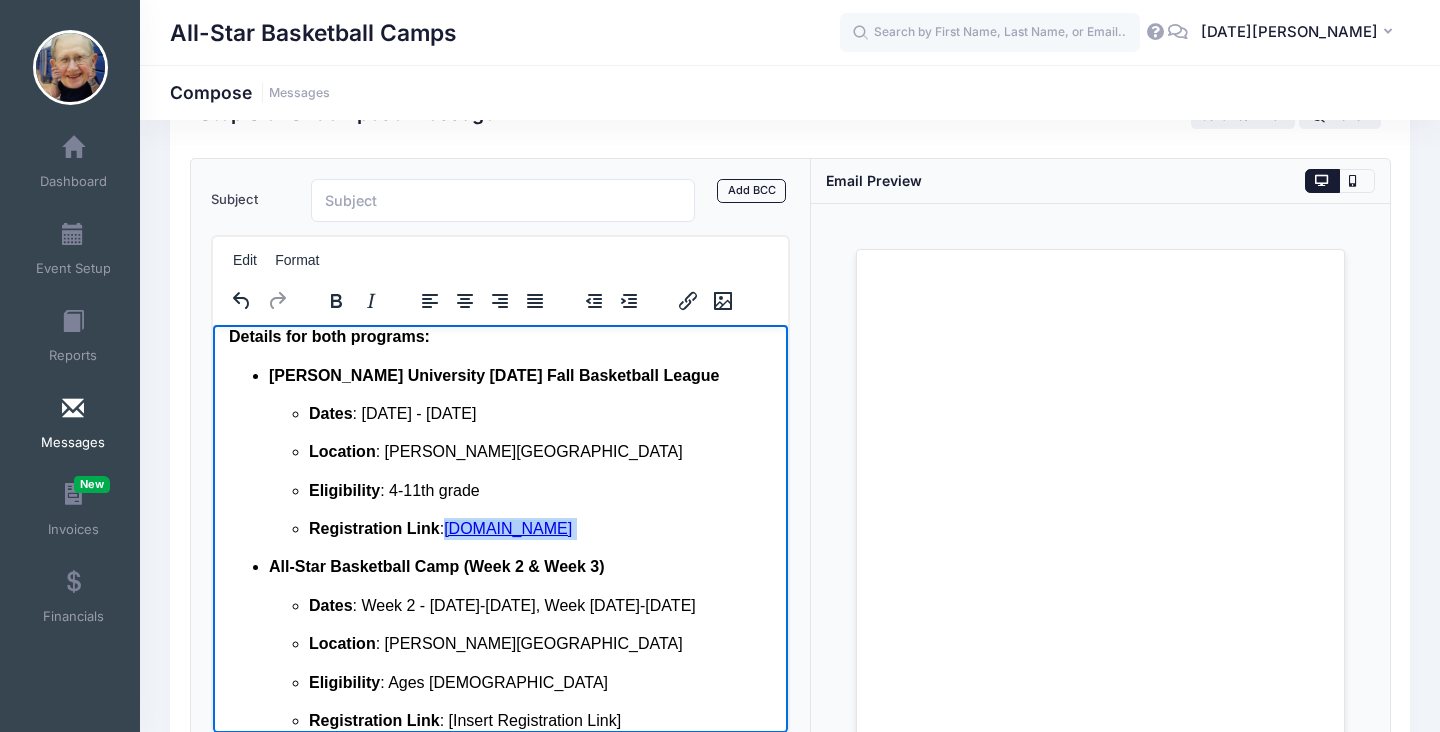 drag, startPoint x: 693, startPoint y: 529, endPoint x: 449, endPoint y: 522, distance: 244.10039 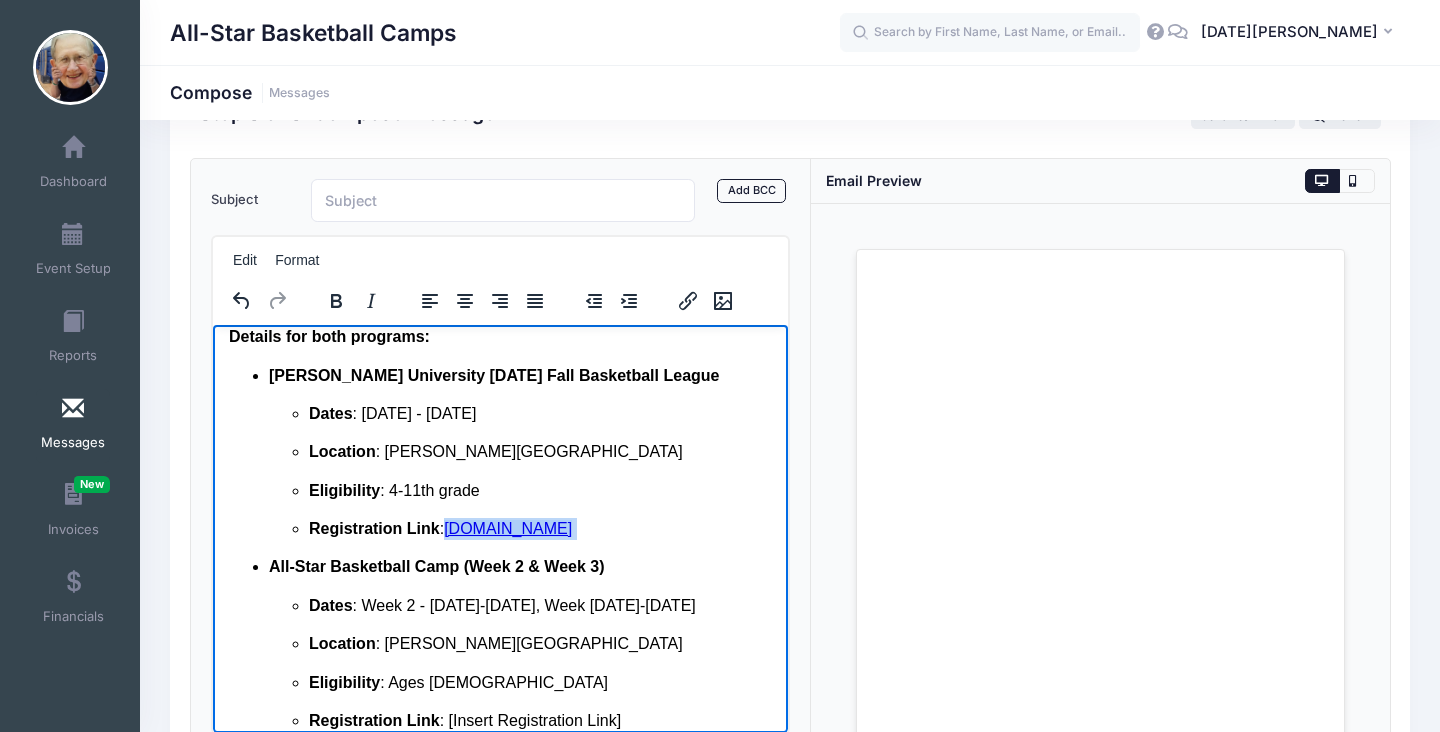 click on "Registration Link :  www.allstarbasketballcamps.com" at bounding box center (539, 528) 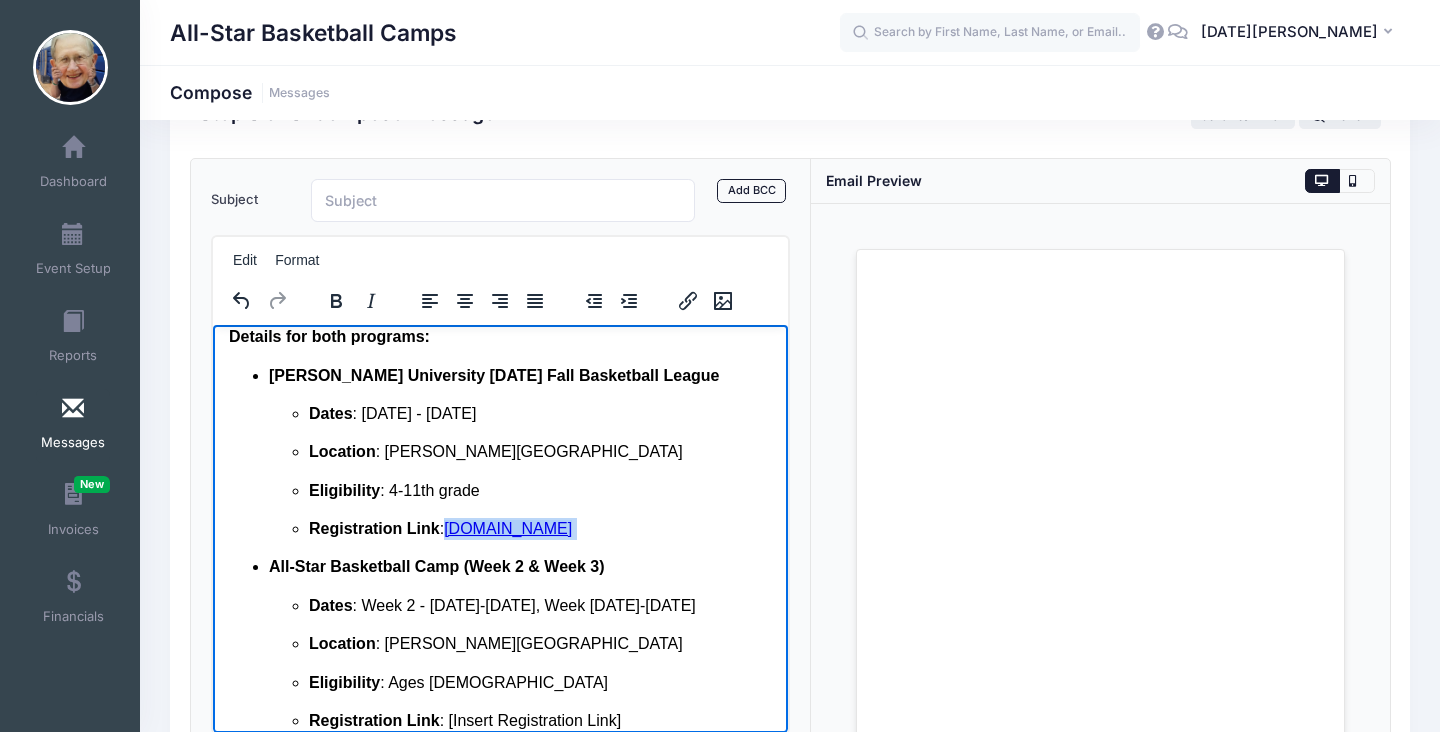copy on "www.allstarbasketballcamps.com" 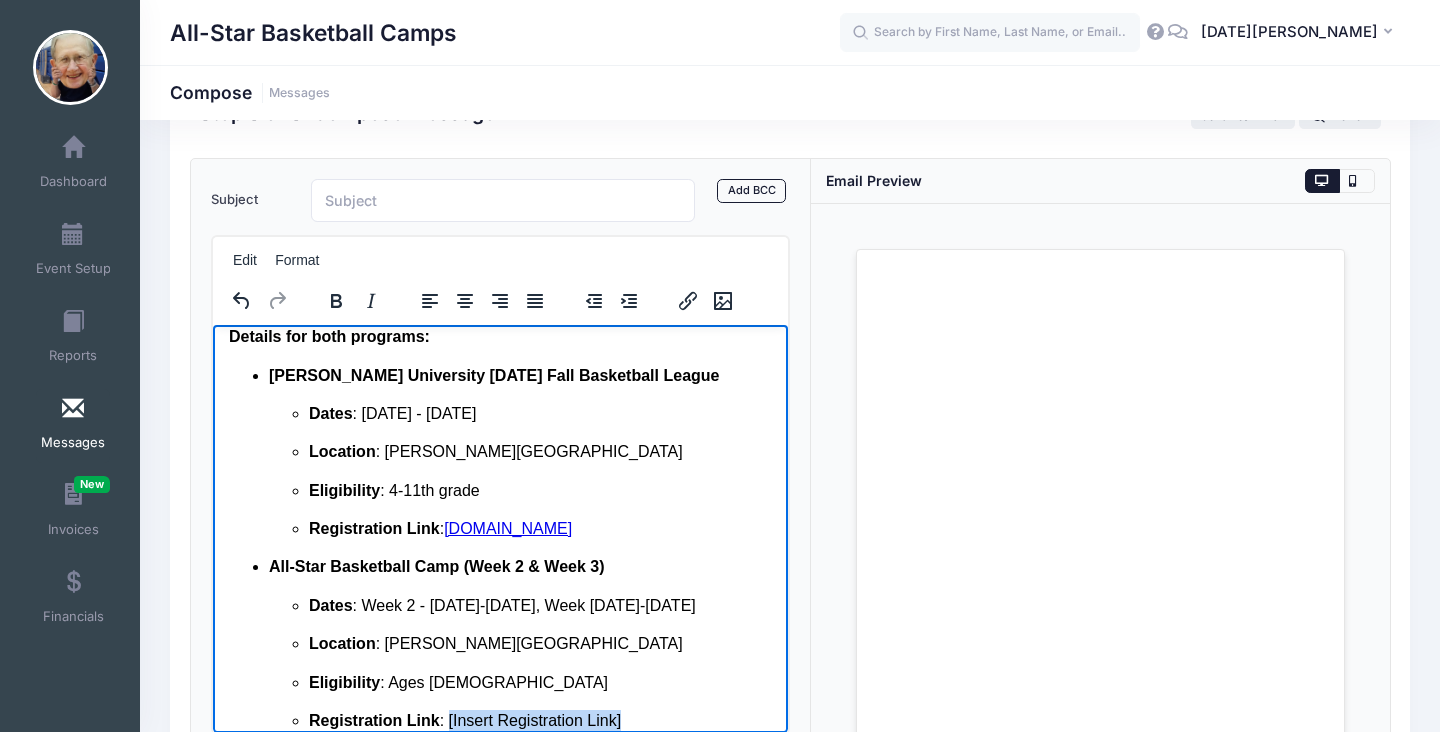 drag, startPoint x: 626, startPoint y: 718, endPoint x: 448, endPoint y: 713, distance: 178.0702 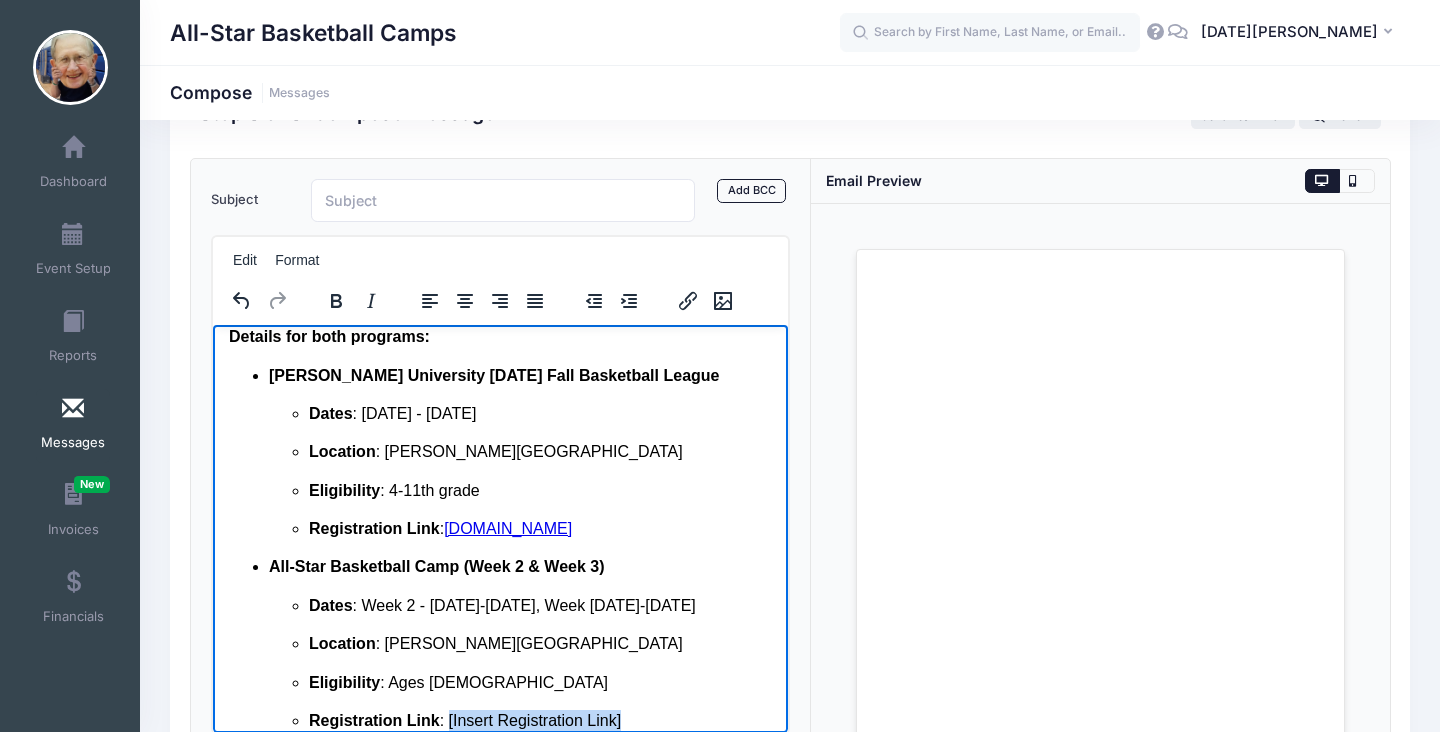 click on "Registration Link : [Insert Registration Link]" at bounding box center [539, 720] 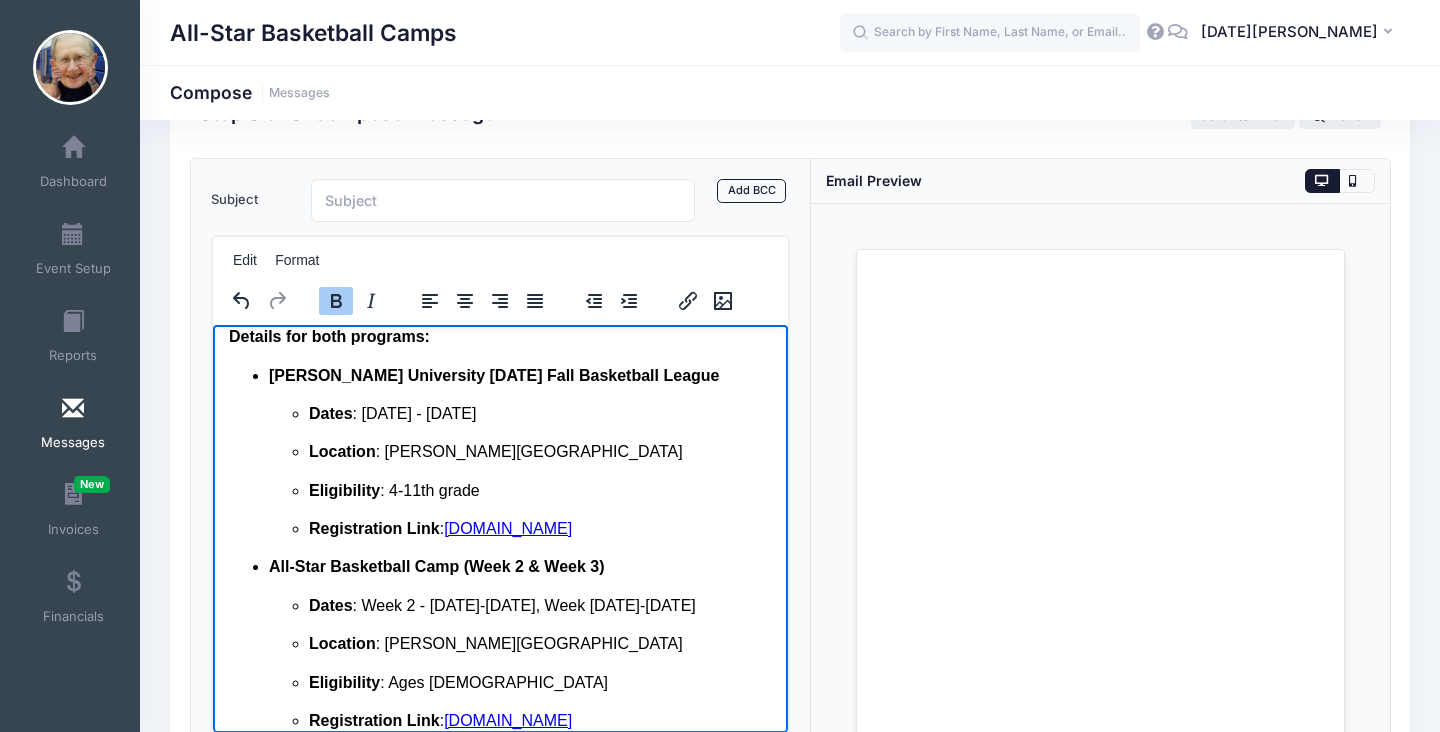 click on "Dates : Week 2 - July 21-25, Week 3 - July 28-August 1 Location : Madonna University Eligibility : Ages 8-16 Registration Link :  www.allstarbasketballcamps.com" at bounding box center [519, 663] 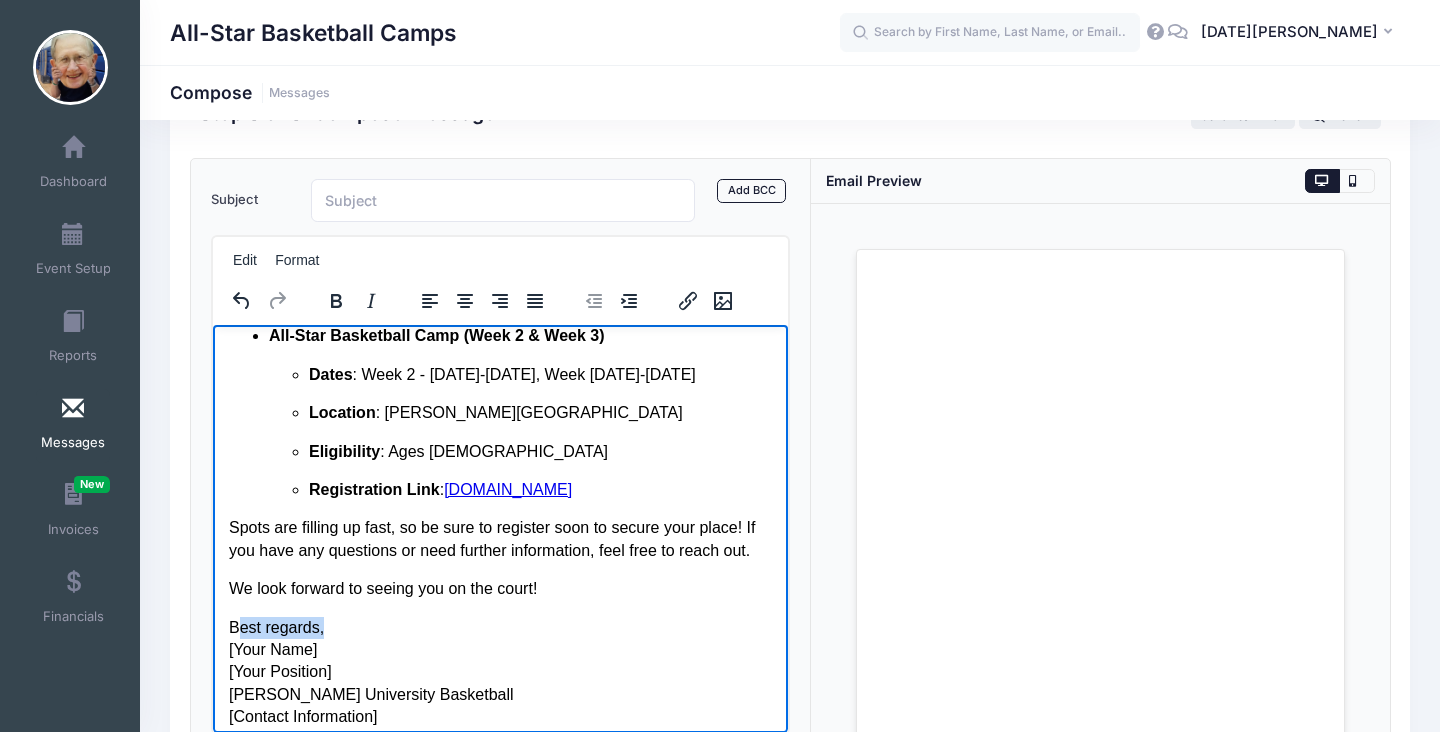 drag, startPoint x: 344, startPoint y: 633, endPoint x: 234, endPoint y: 626, distance: 110.2225 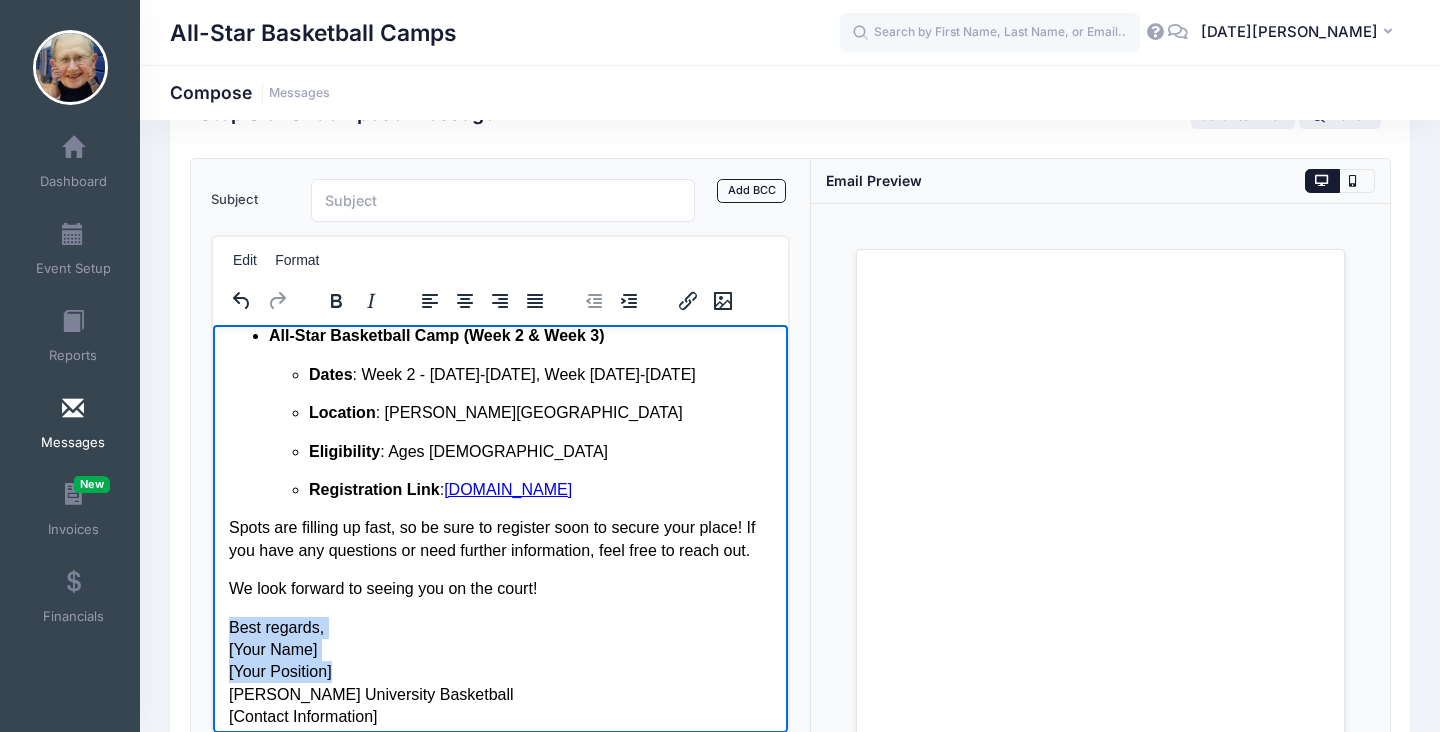 drag, startPoint x: 348, startPoint y: 673, endPoint x: 222, endPoint y: 625, distance: 134.83324 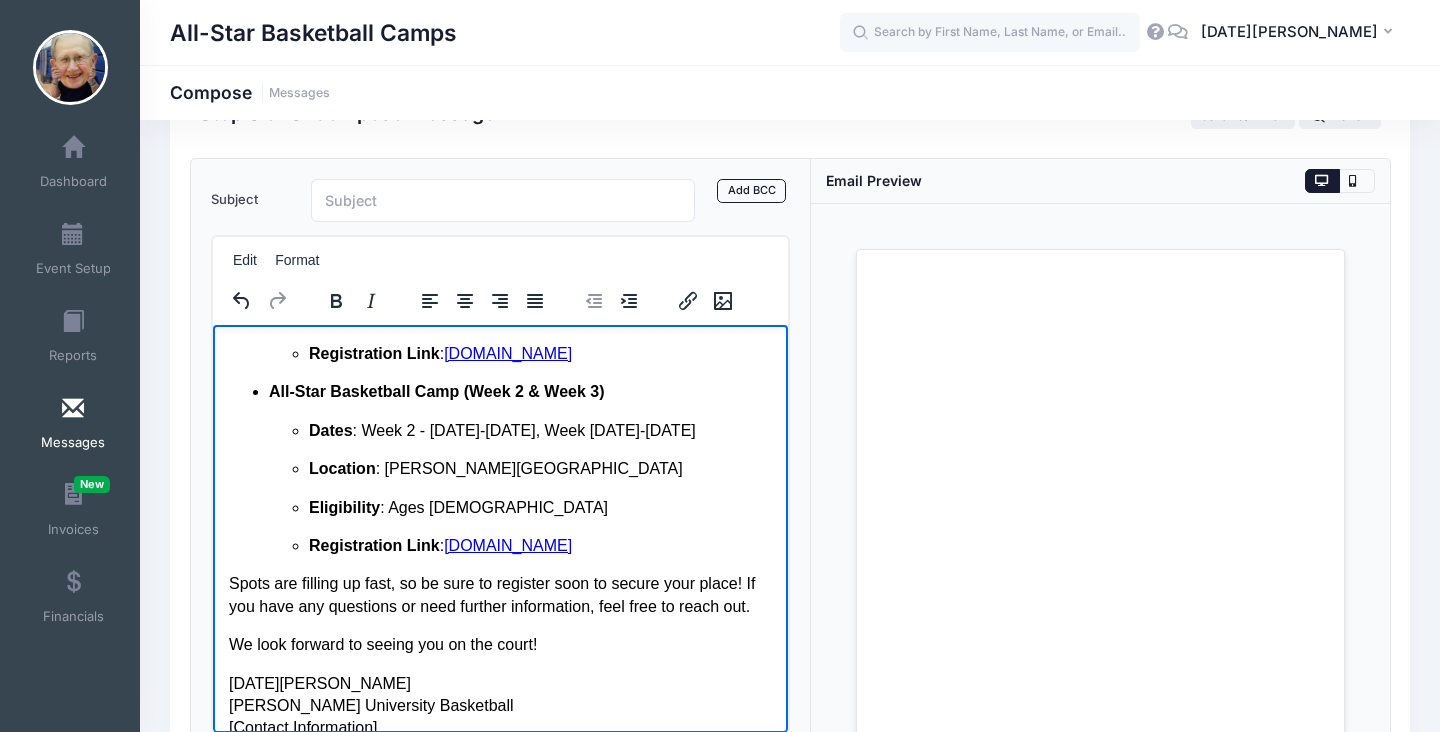 scroll, scrollTop: 424, scrollLeft: 0, axis: vertical 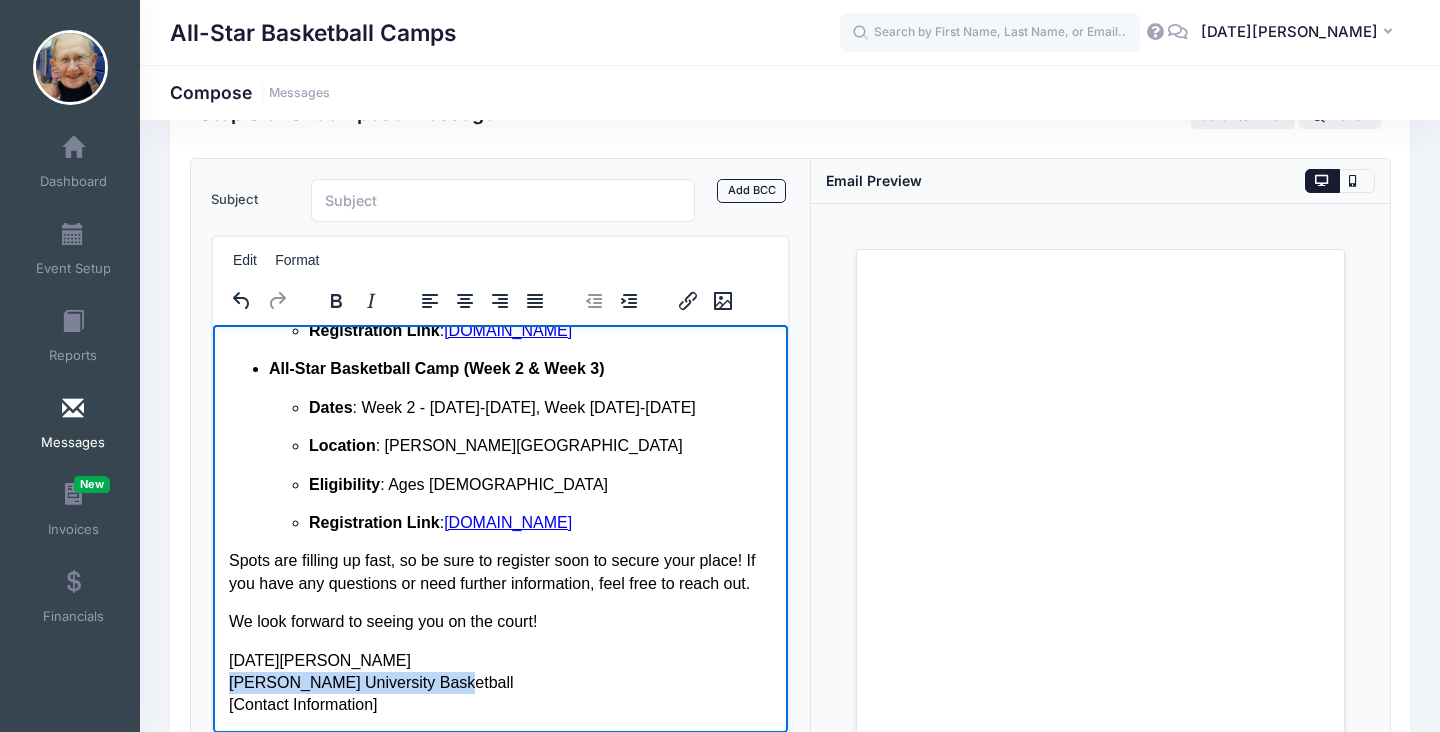 drag, startPoint x: 461, startPoint y: 682, endPoint x: 231, endPoint y: 680, distance: 230.0087 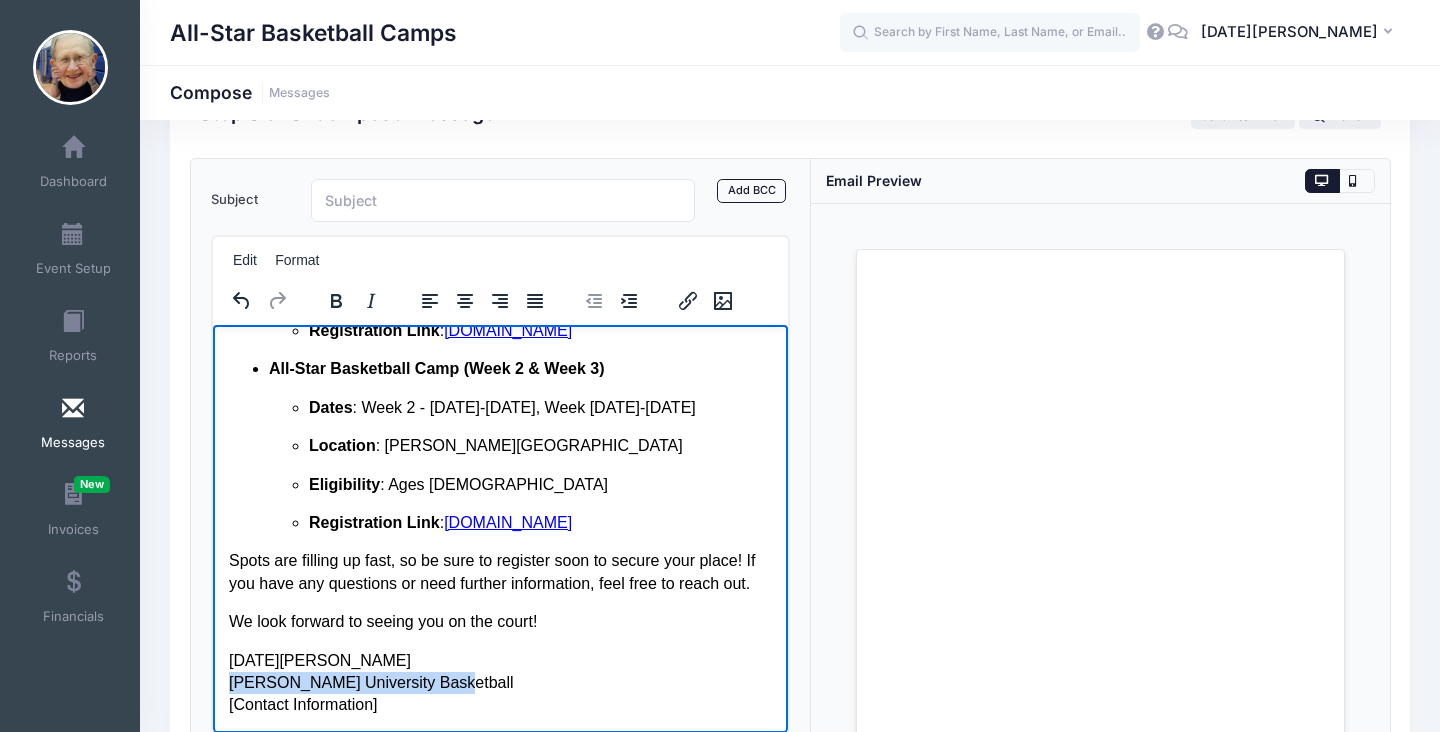 click on "Noel Emenhiser  Madonna University Basketball [Contact Information]" at bounding box center [499, 682] 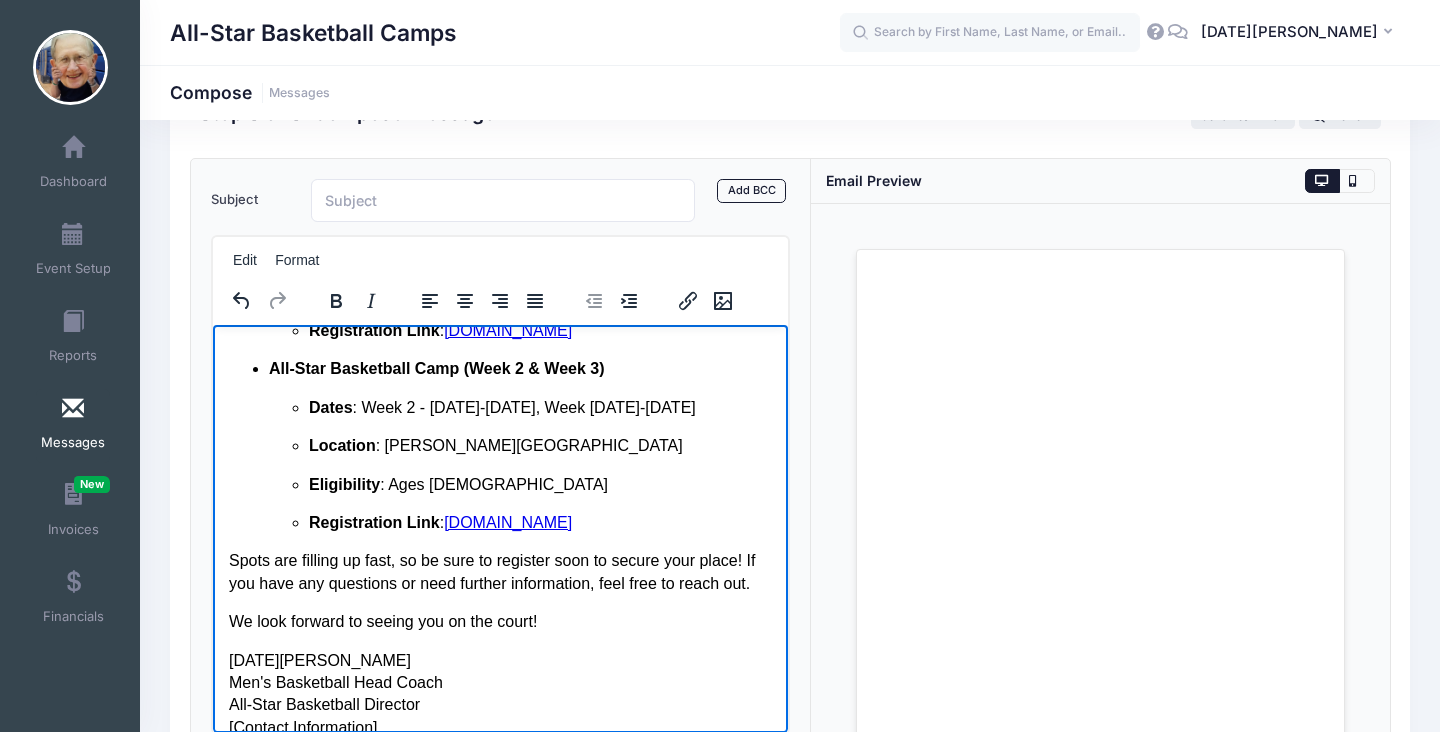scroll, scrollTop: 446, scrollLeft: 0, axis: vertical 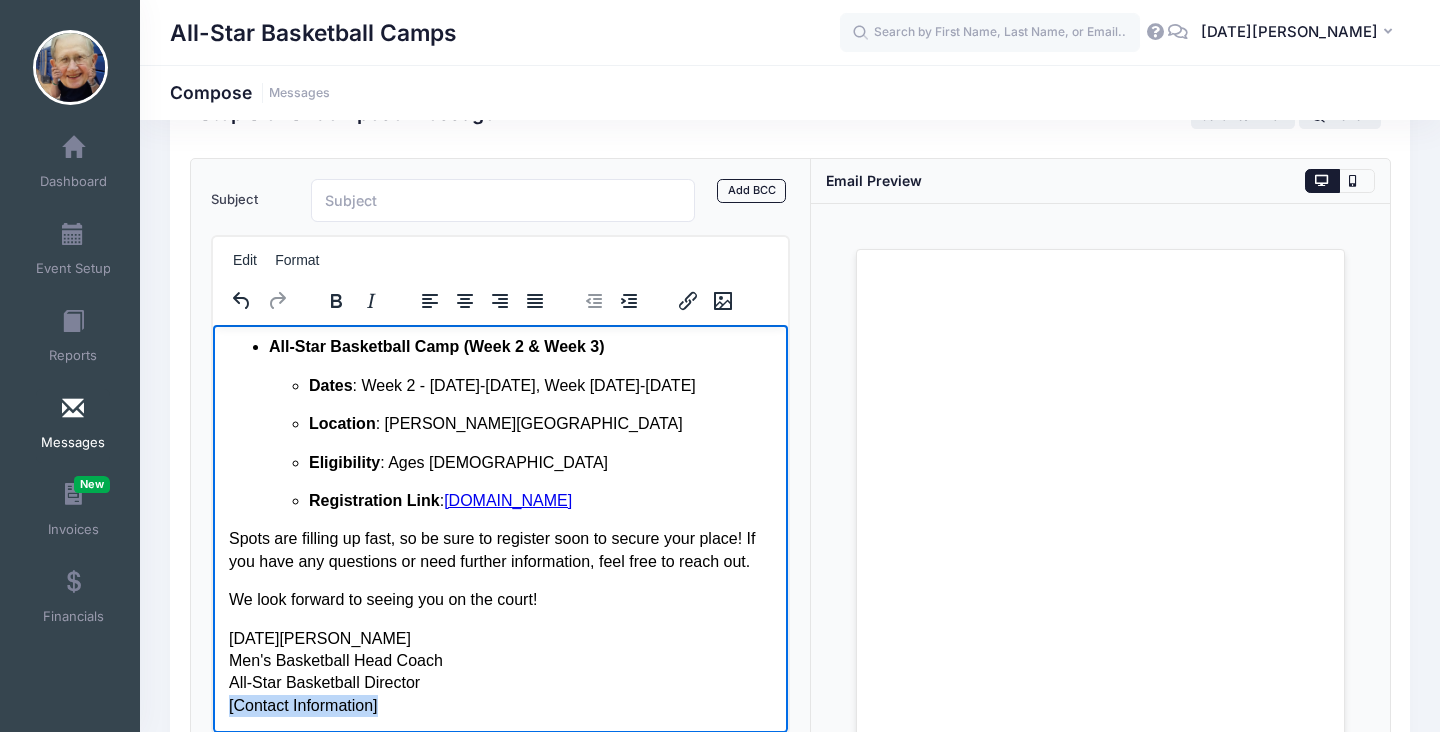 drag, startPoint x: 404, startPoint y: 703, endPoint x: 225, endPoint y: 700, distance: 179.02513 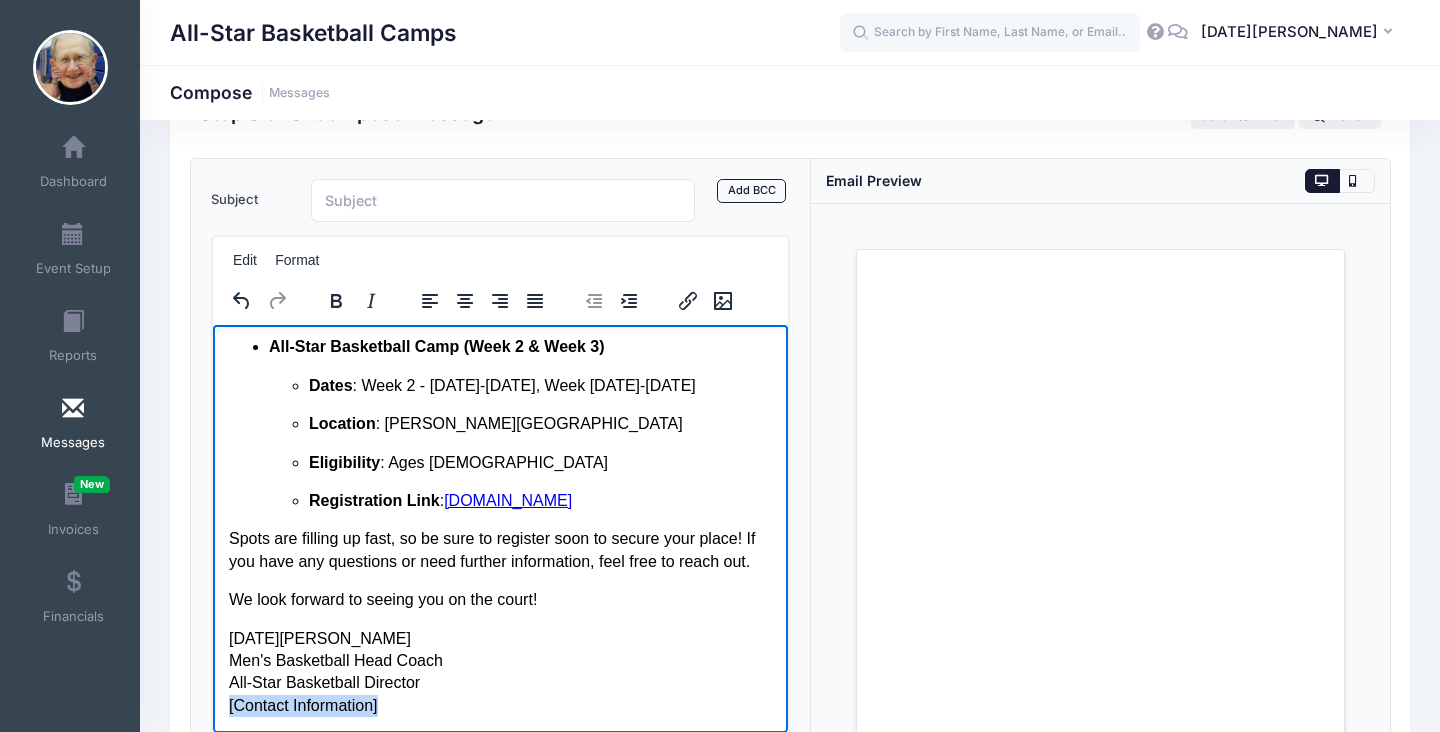 click on "We are excited to announce that registration is now open for the  Madonna University Sunday Fall Basketball League ! Whether you're a seasoned player or just starting out, this league offers a great opportunity to hone your skills, compete, and have fun. In addition, we still have spots available for the  Week 2 and Week 3 All-Star Basketball Camp . If you're looking to take your game to the next level, these camps are the perfect place to improve your skills, receive expert coaching, and connect with fellow players. Details for both programs: Madonna University Sunday Fall Basketball League Dates : September 7 - October 19 Location : Madonna University Eligibility : 4-11th grade  Registration Link :  www.allstarbasketballcamps.com   All-Star Basketball Camp (Week 2 & Week 3) Dates : Week 2 - July 21-25, Week 3 - July 28-August 1 Location : Madonna University Eligibility : Ages 8-16 Registration Link :  www.allstarbasketballcamps.com   We look forward to seeing you on the court! Noel Emenhiser" at bounding box center (499, 305) 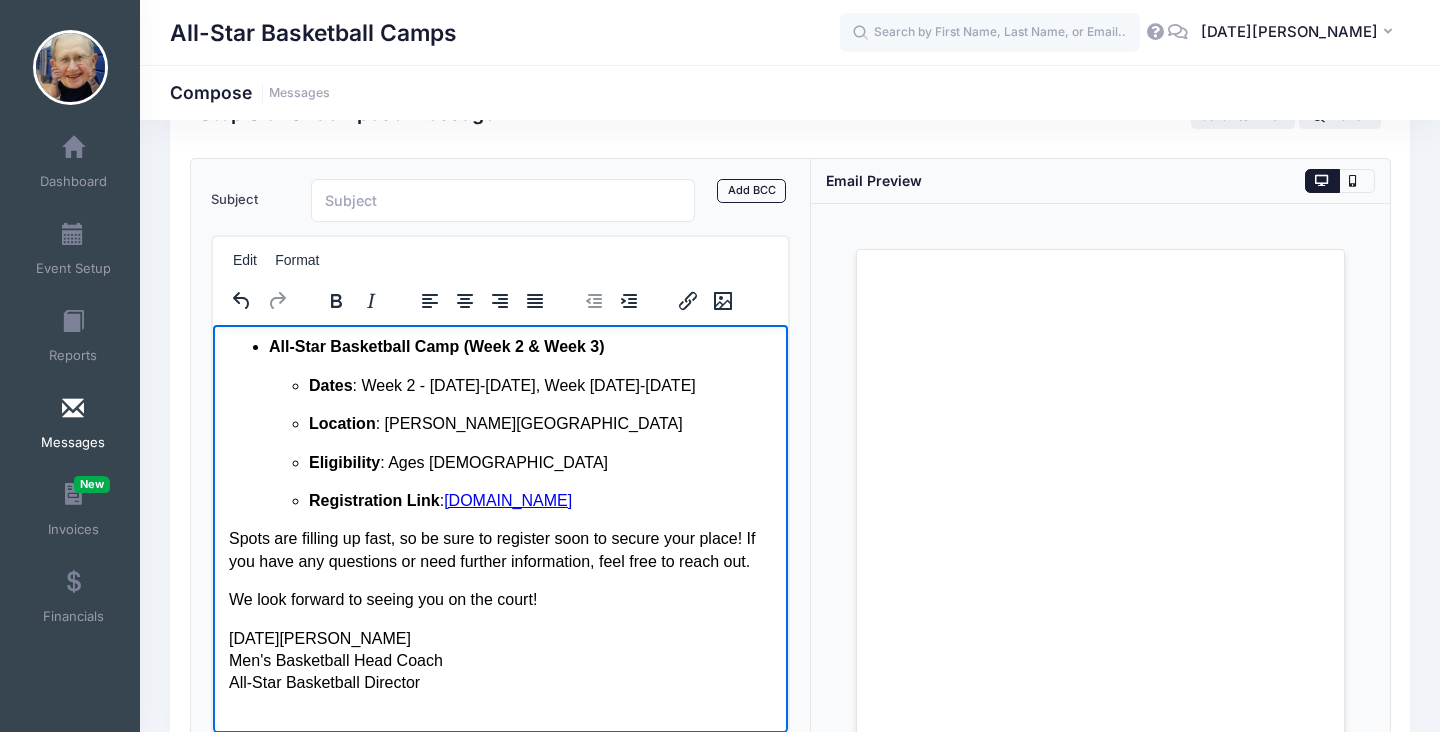 click on "Loading..." at bounding box center (1100, 513) 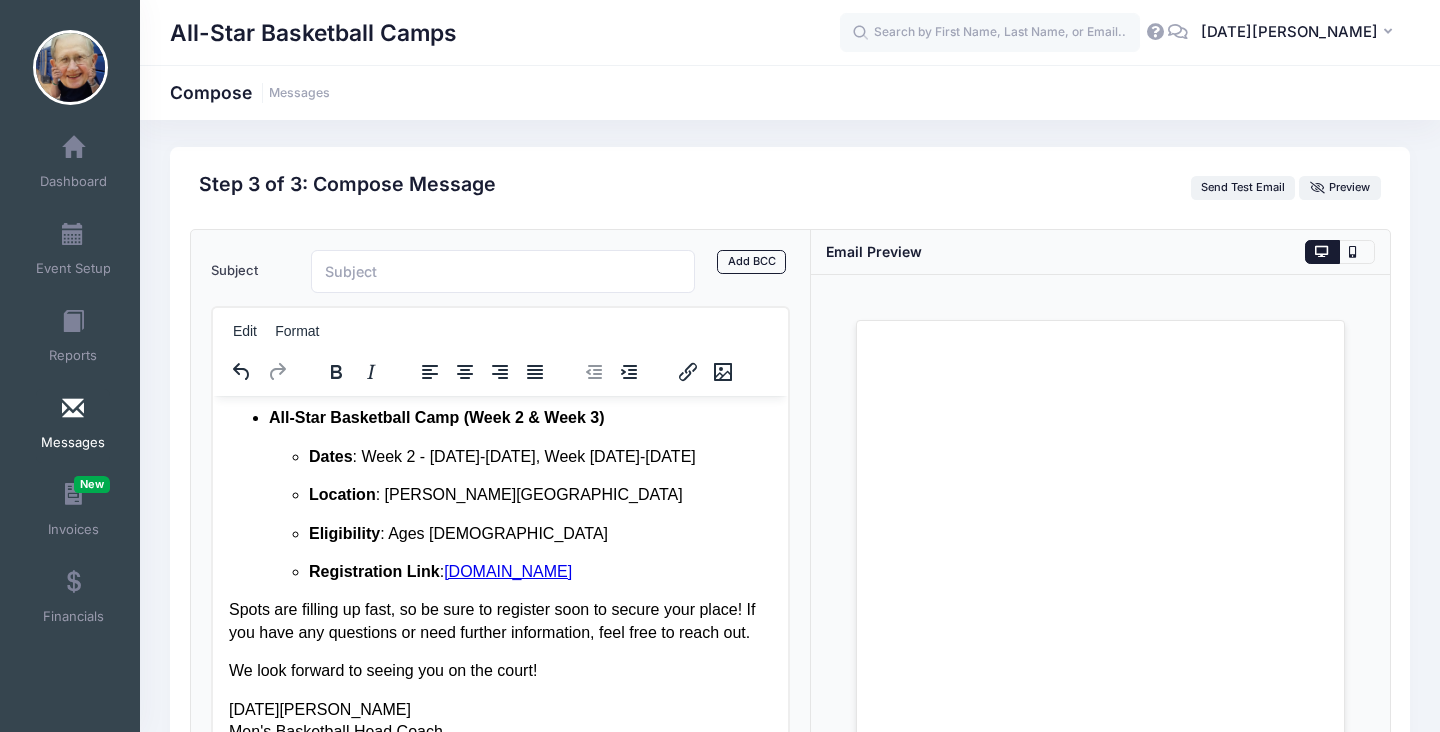 scroll, scrollTop: 0, scrollLeft: 0, axis: both 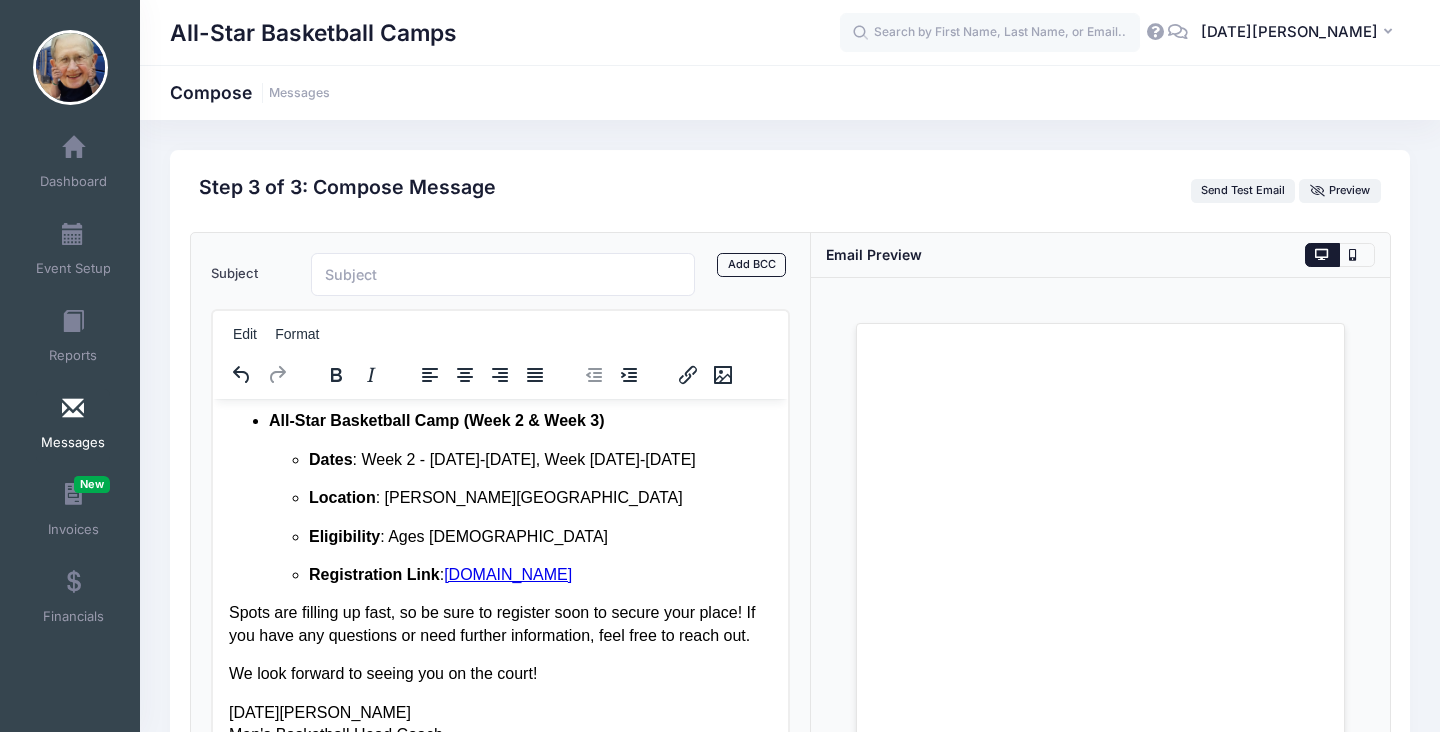 click on "Eligibility : Ages 8-16" at bounding box center [539, 536] 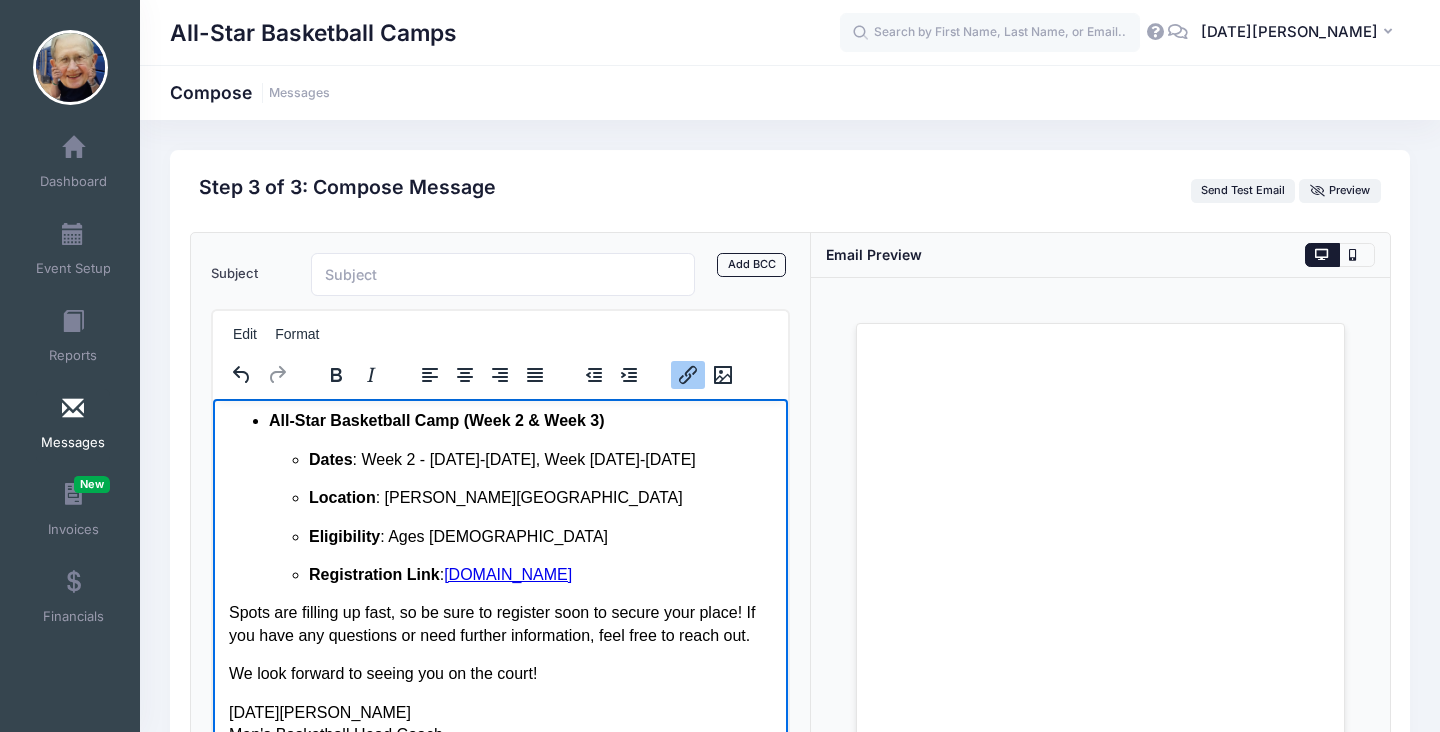 scroll, scrollTop: 226, scrollLeft: 0, axis: vertical 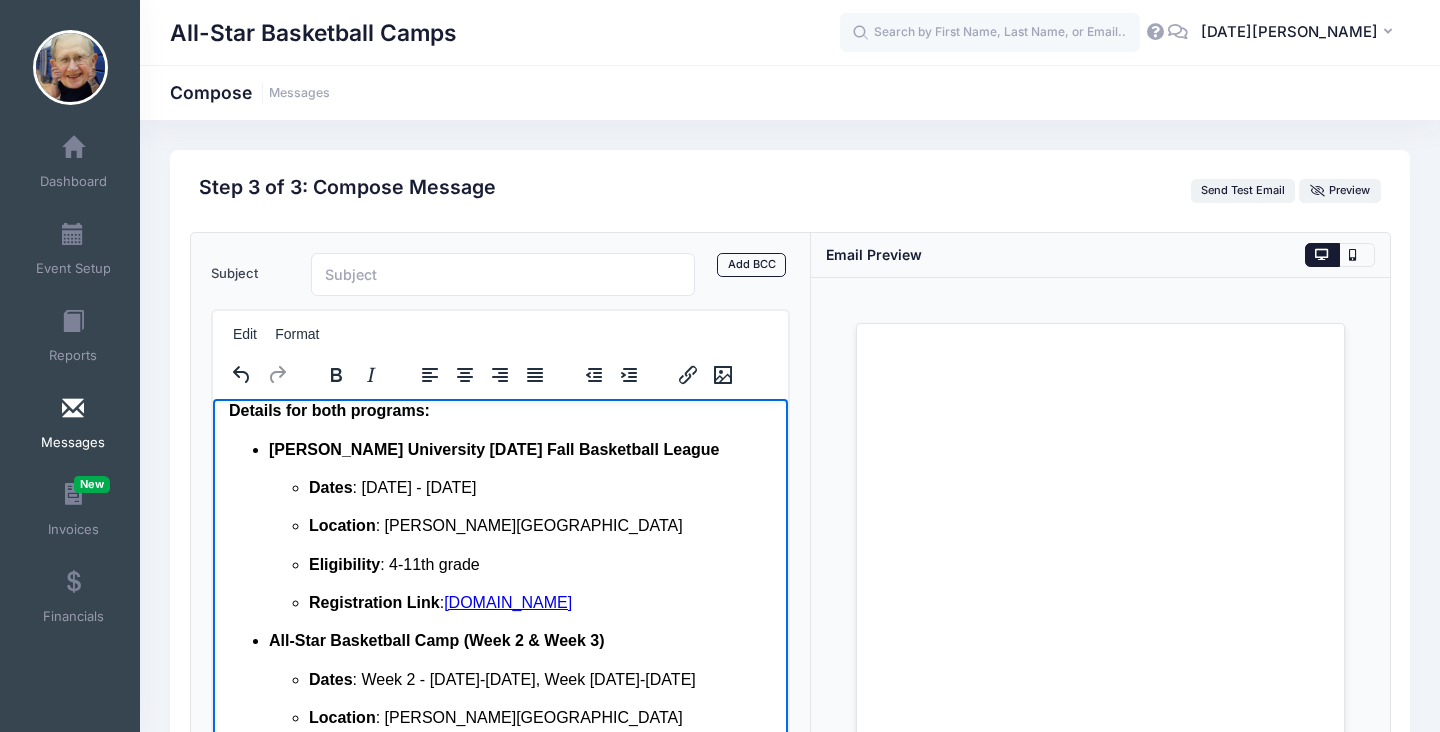 click on "Eligibility : 4-11th grade" at bounding box center [539, 564] 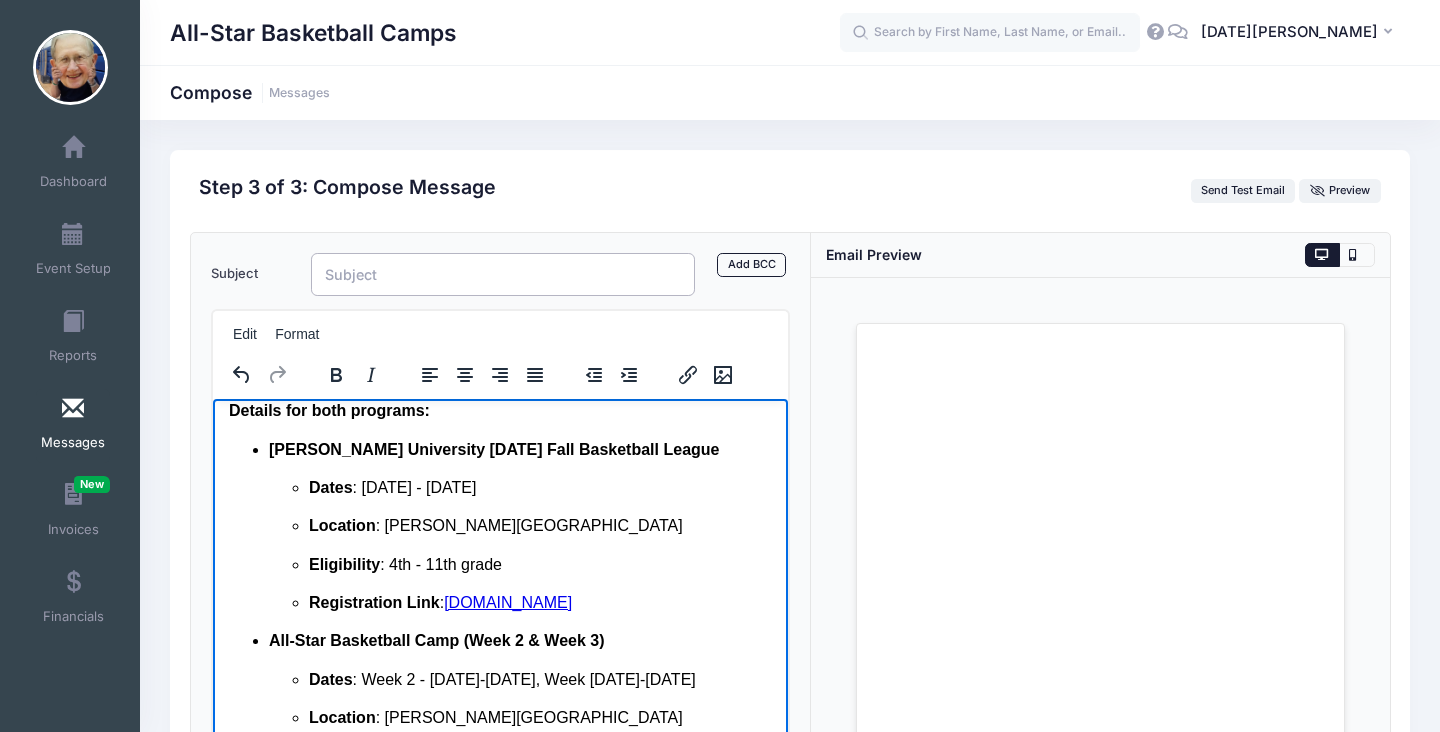 click on "Subject" at bounding box center (503, 274) 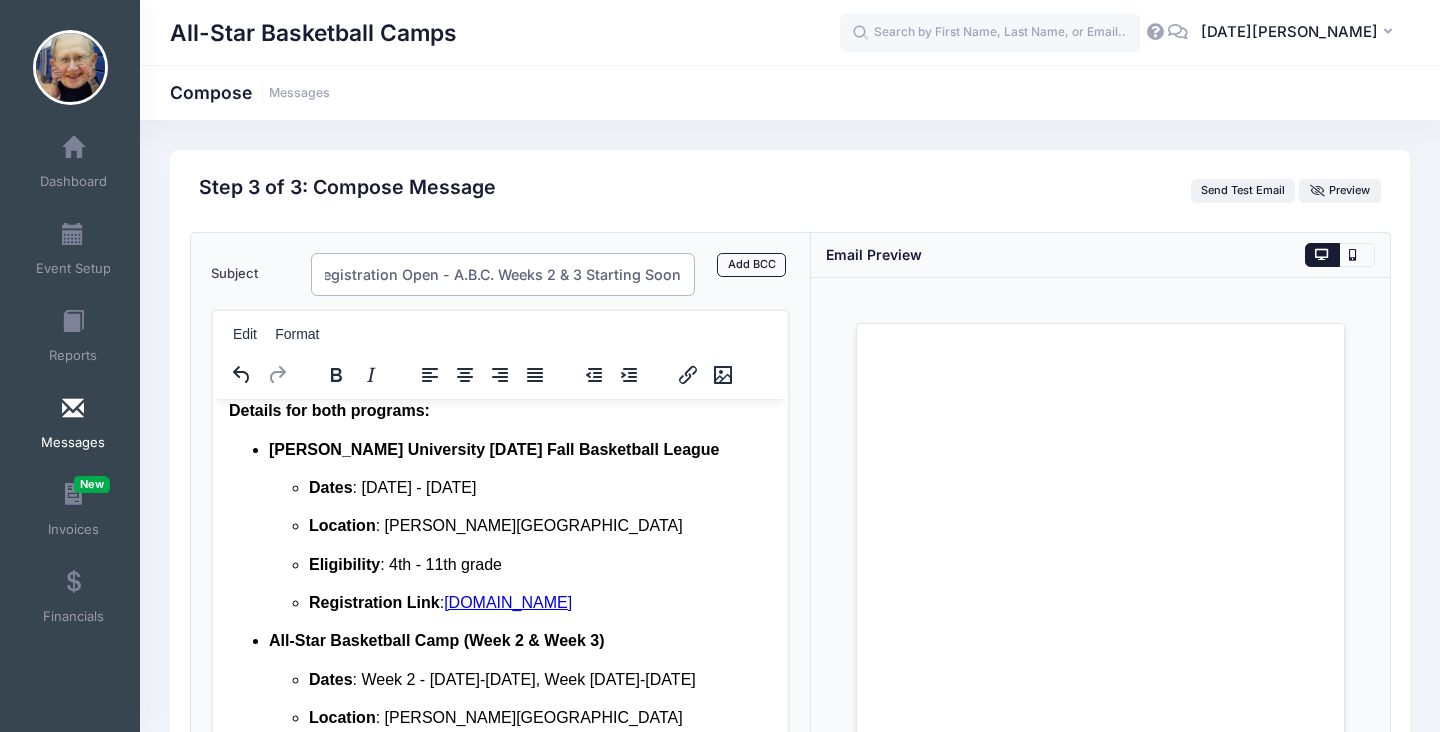 scroll, scrollTop: 0, scrollLeft: 223, axis: horizontal 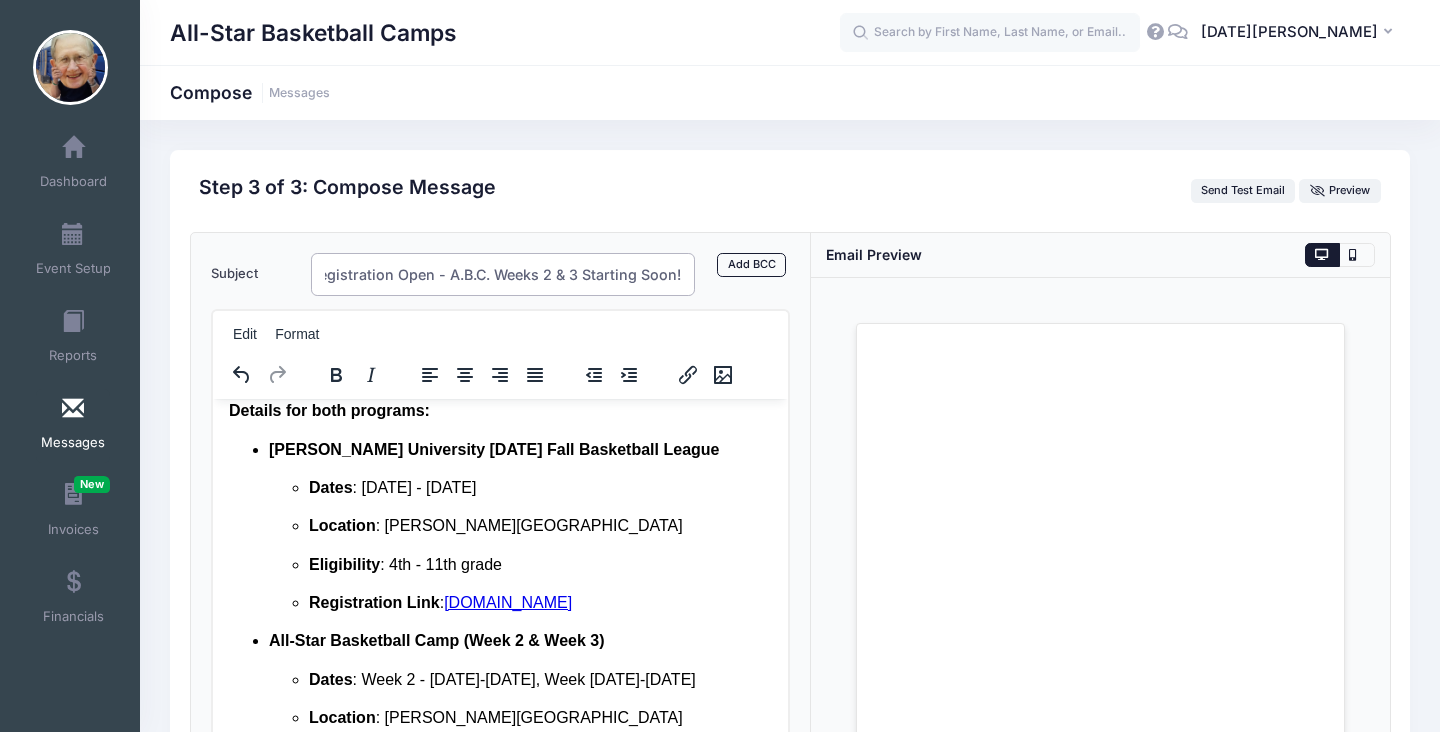 type on "[DATE] Fall Basketball League Registration Open - A.B.C. Weeks 2 & 3 Starting Soon!" 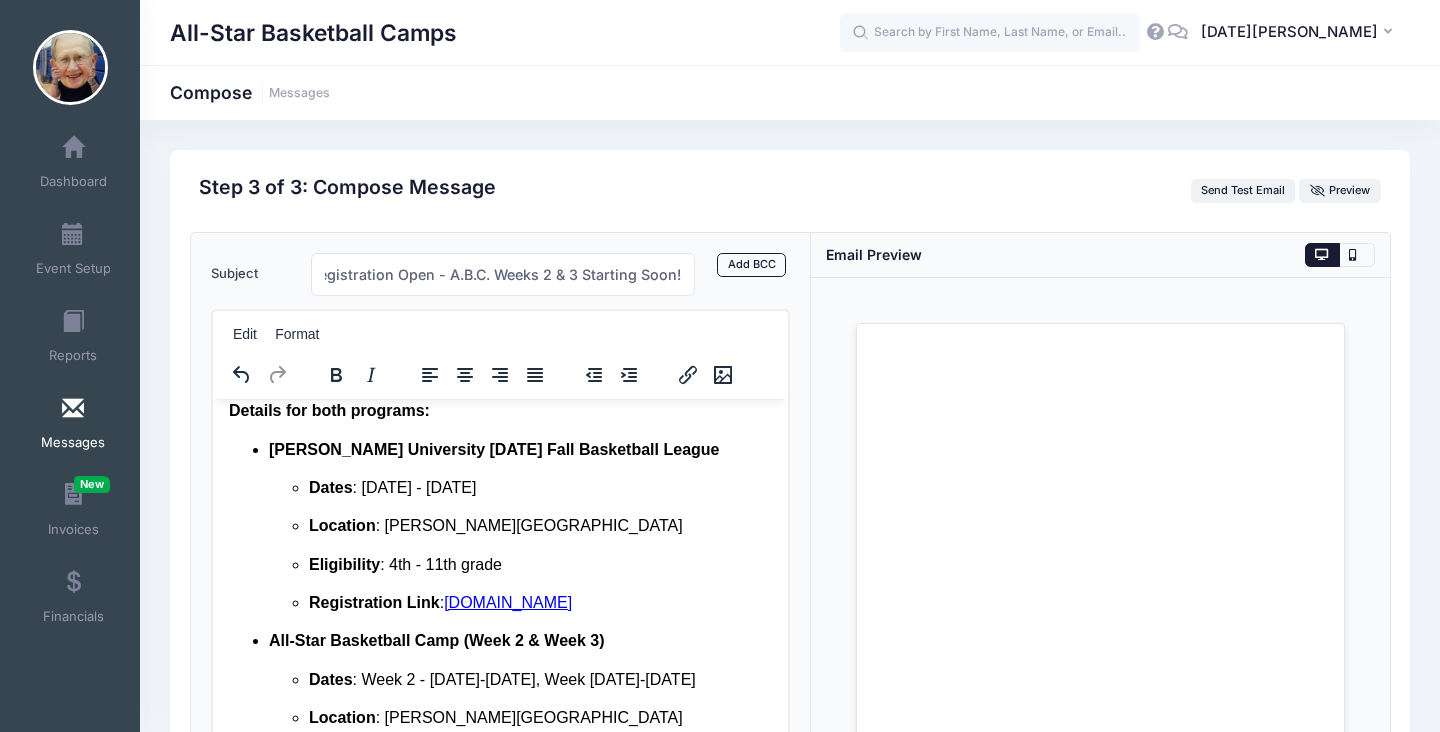 scroll, scrollTop: 0, scrollLeft: 0, axis: both 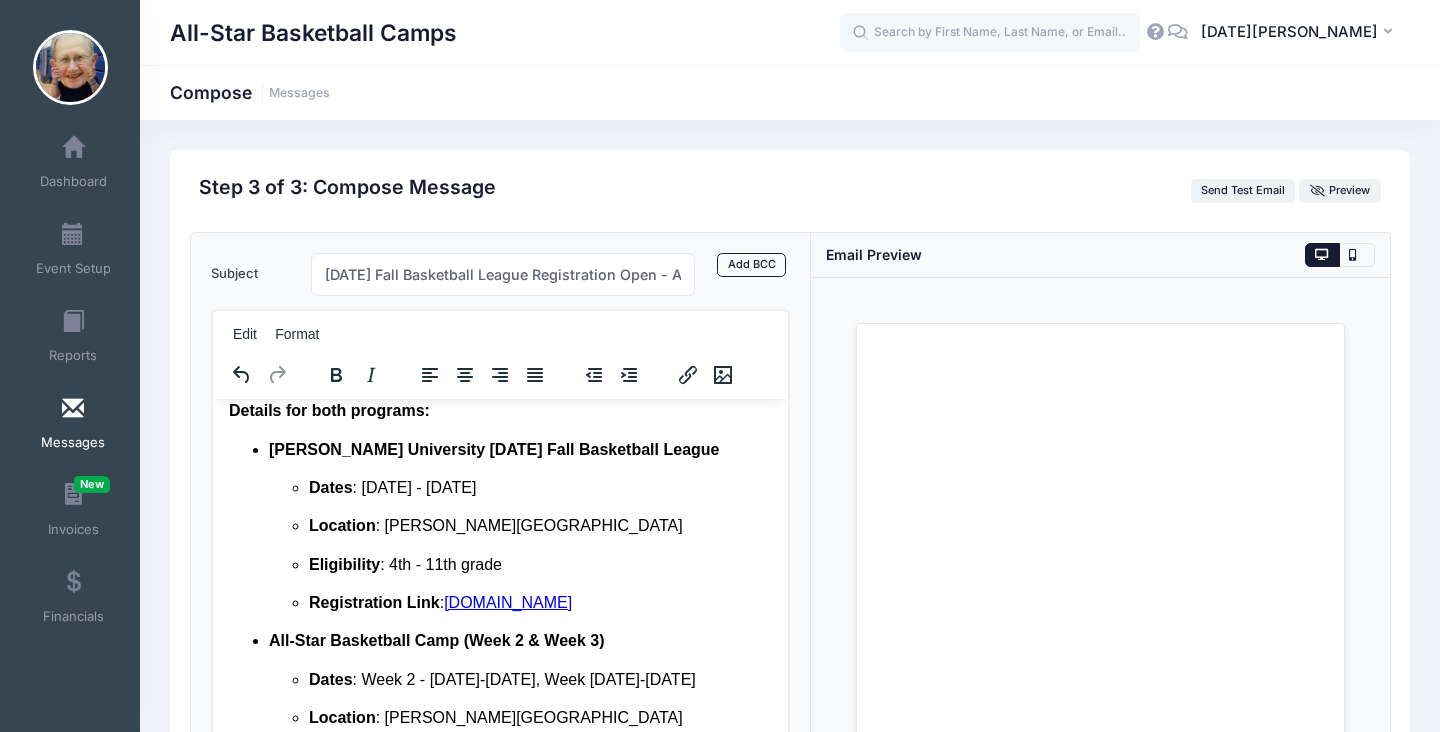 click on "Previous
Send
Step  3  of 4:  Compose
Audience
Roster
Compose
Step 1 of 3: Select Audience
Please select at least one option
Please select only one option
Sorry, you can't select specific sessions and specific contact list at the same time.
Please select at most 2700 participants.
The results below are filtered to show sessions with Referral Programs associated.
2025" at bounding box center (790, 563) 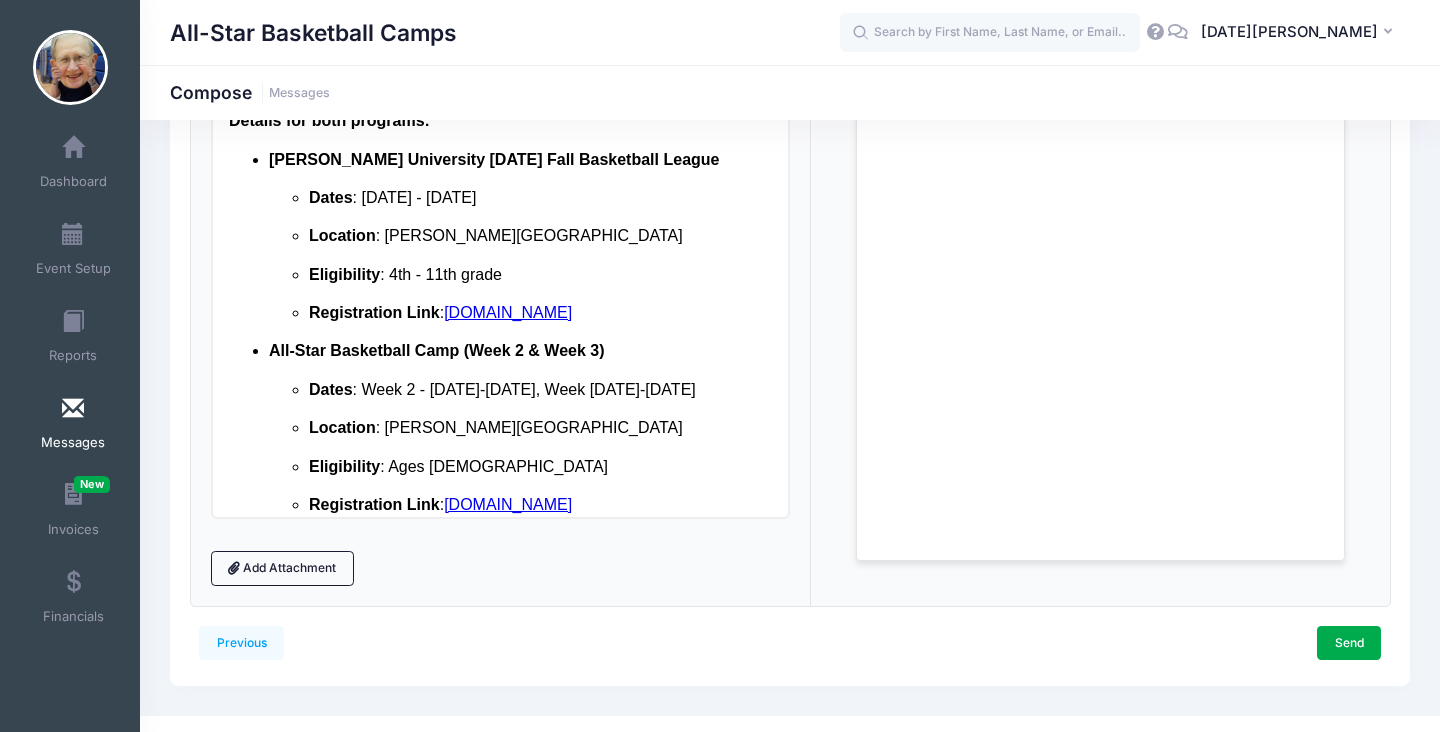 scroll, scrollTop: 320, scrollLeft: 0, axis: vertical 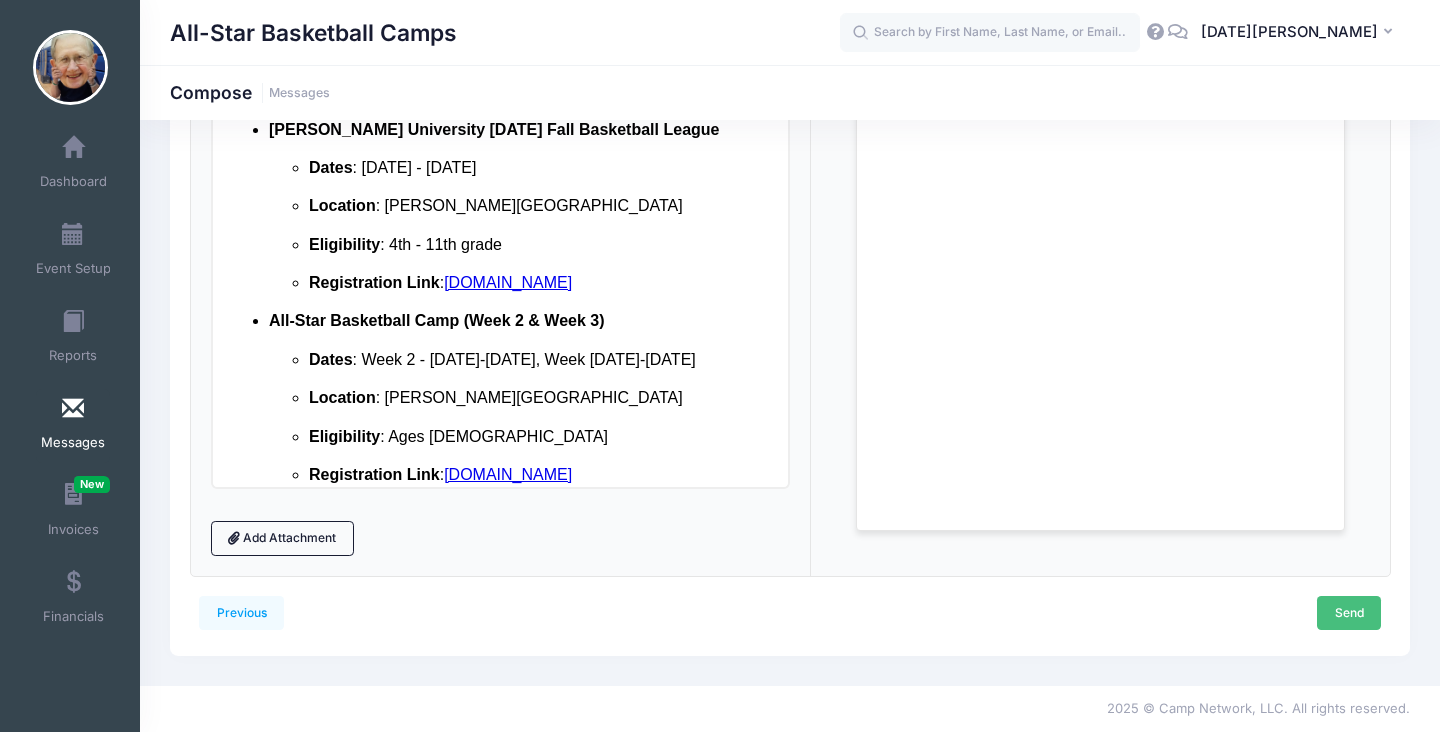 click on "Send" at bounding box center (1349, 613) 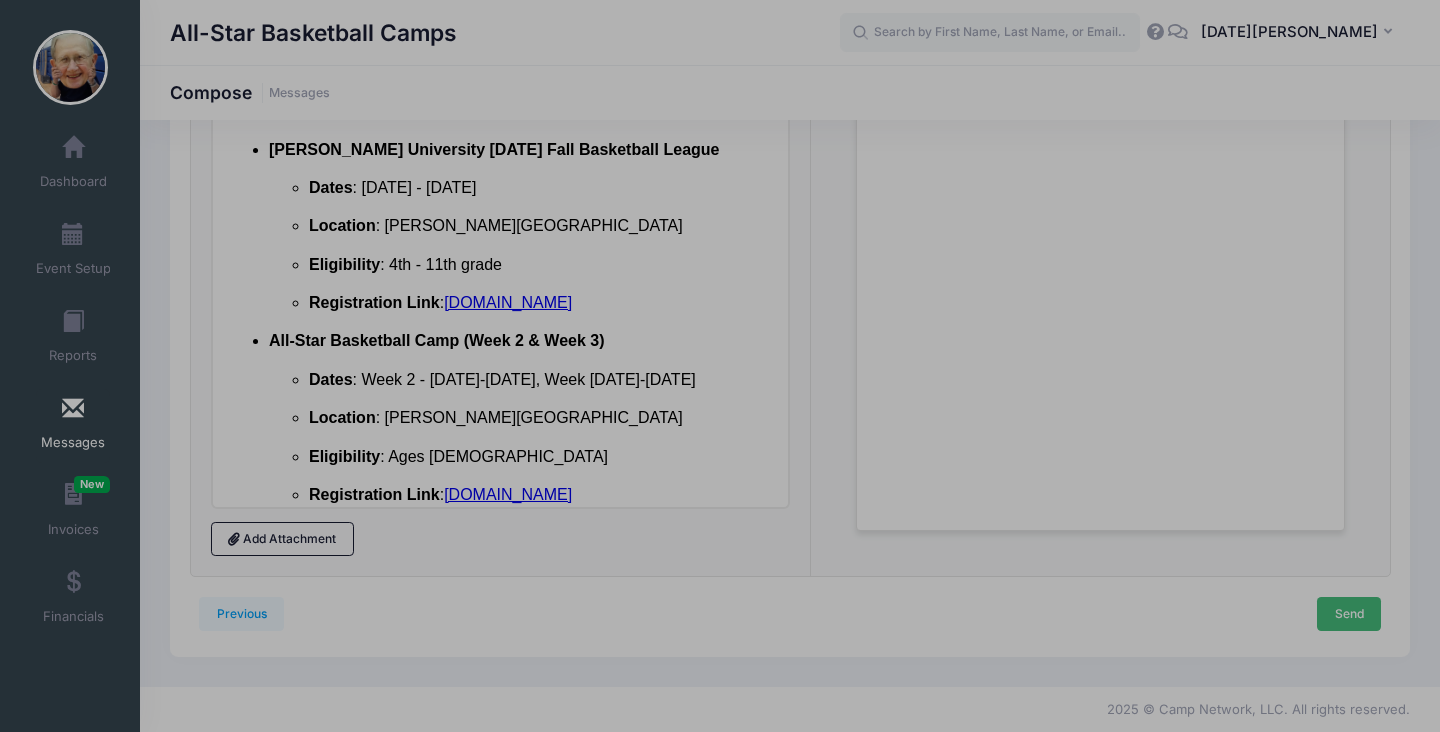 scroll, scrollTop: 0, scrollLeft: 0, axis: both 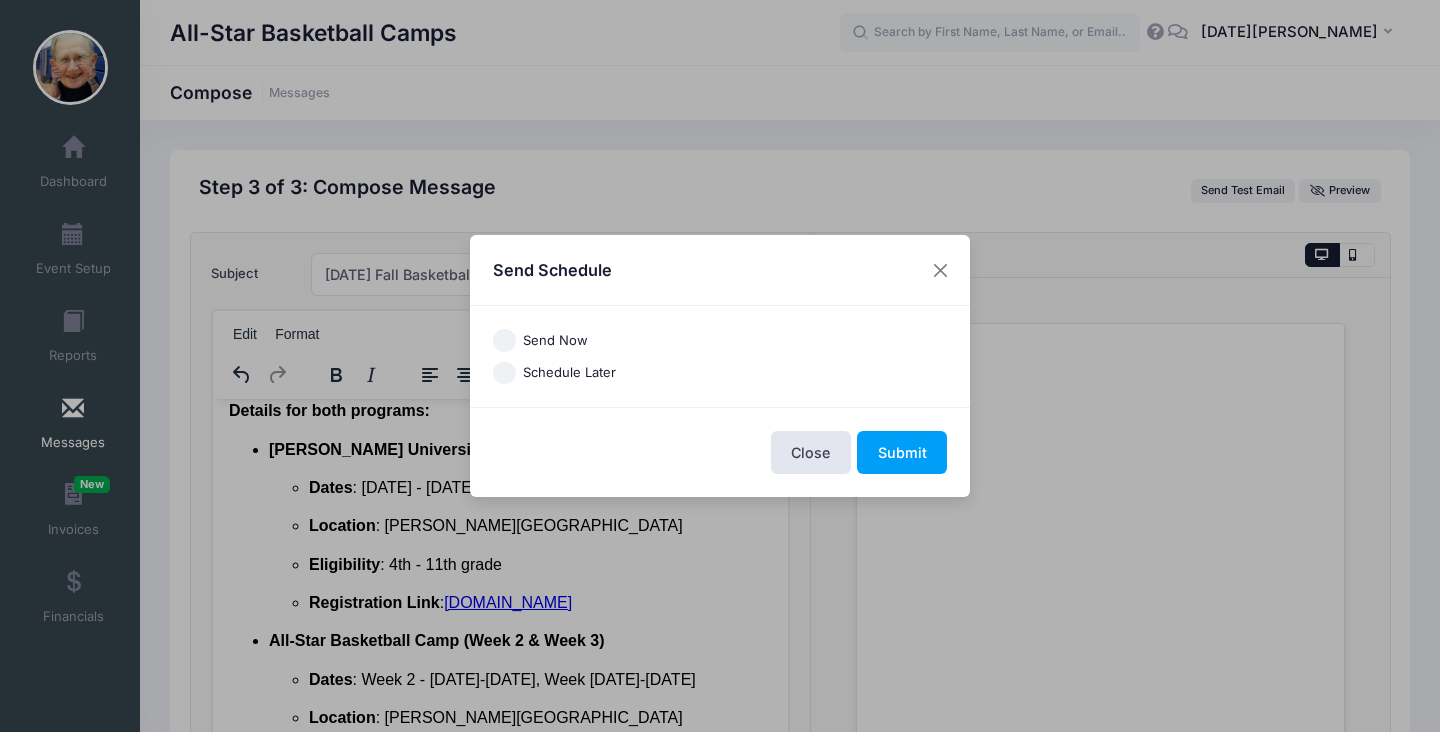 click on "Send Now" at bounding box center (504, 340) 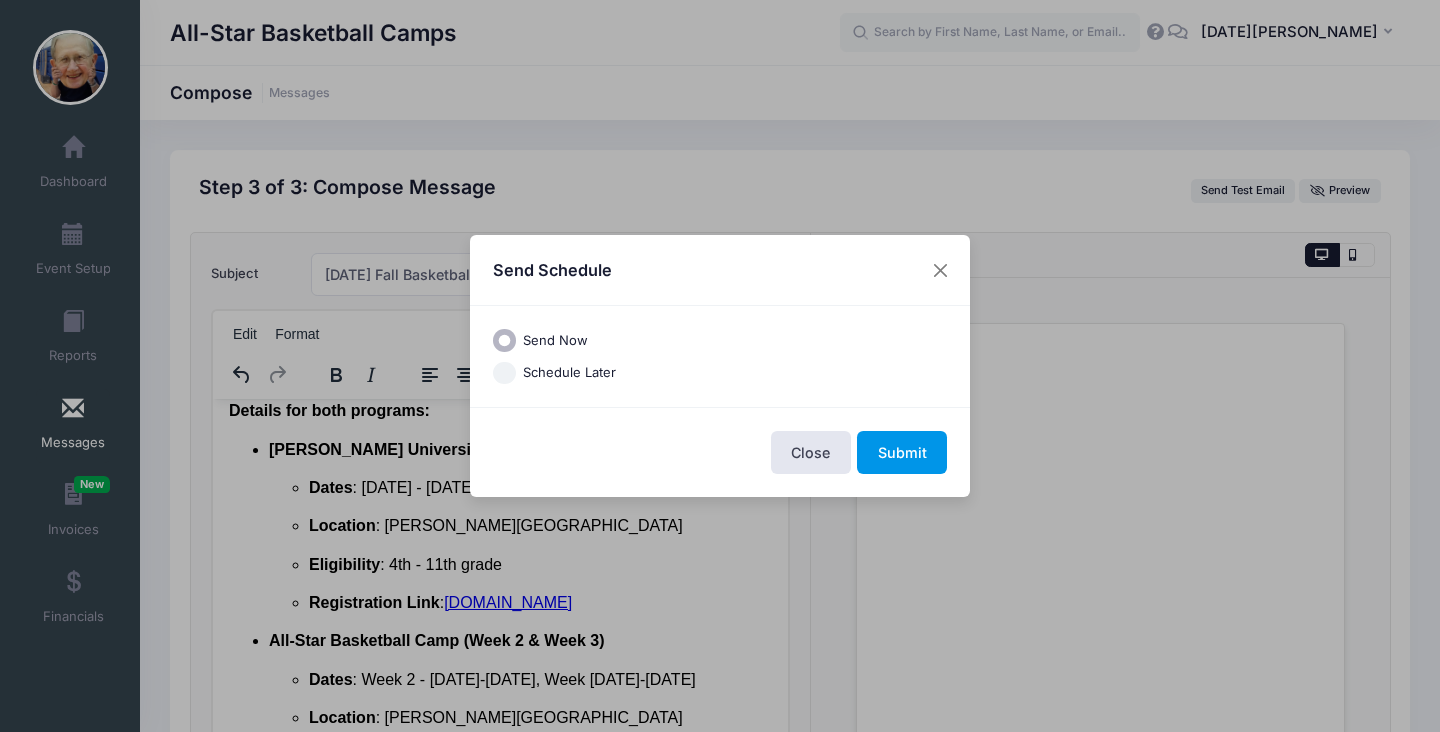 click on "Submit" at bounding box center [902, 452] 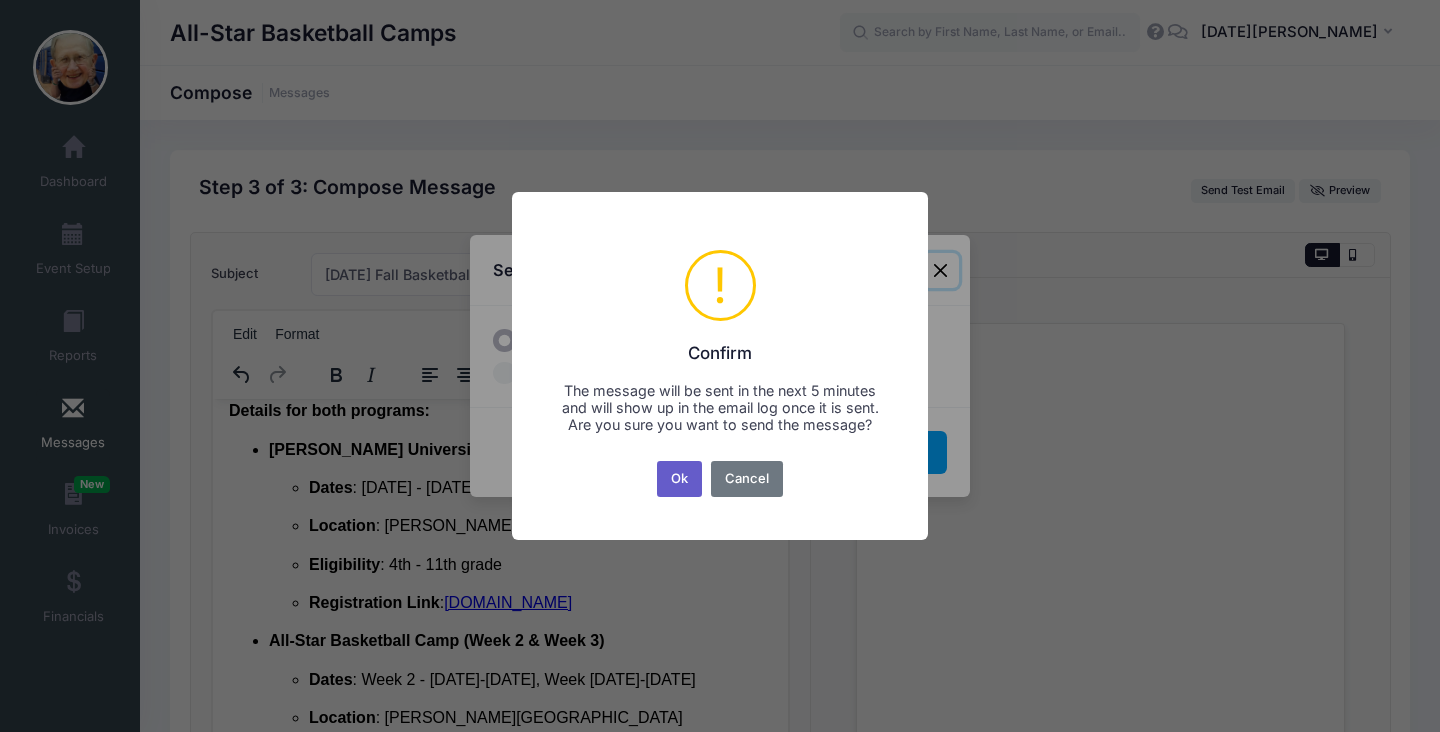 click on "Ok" at bounding box center (680, 479) 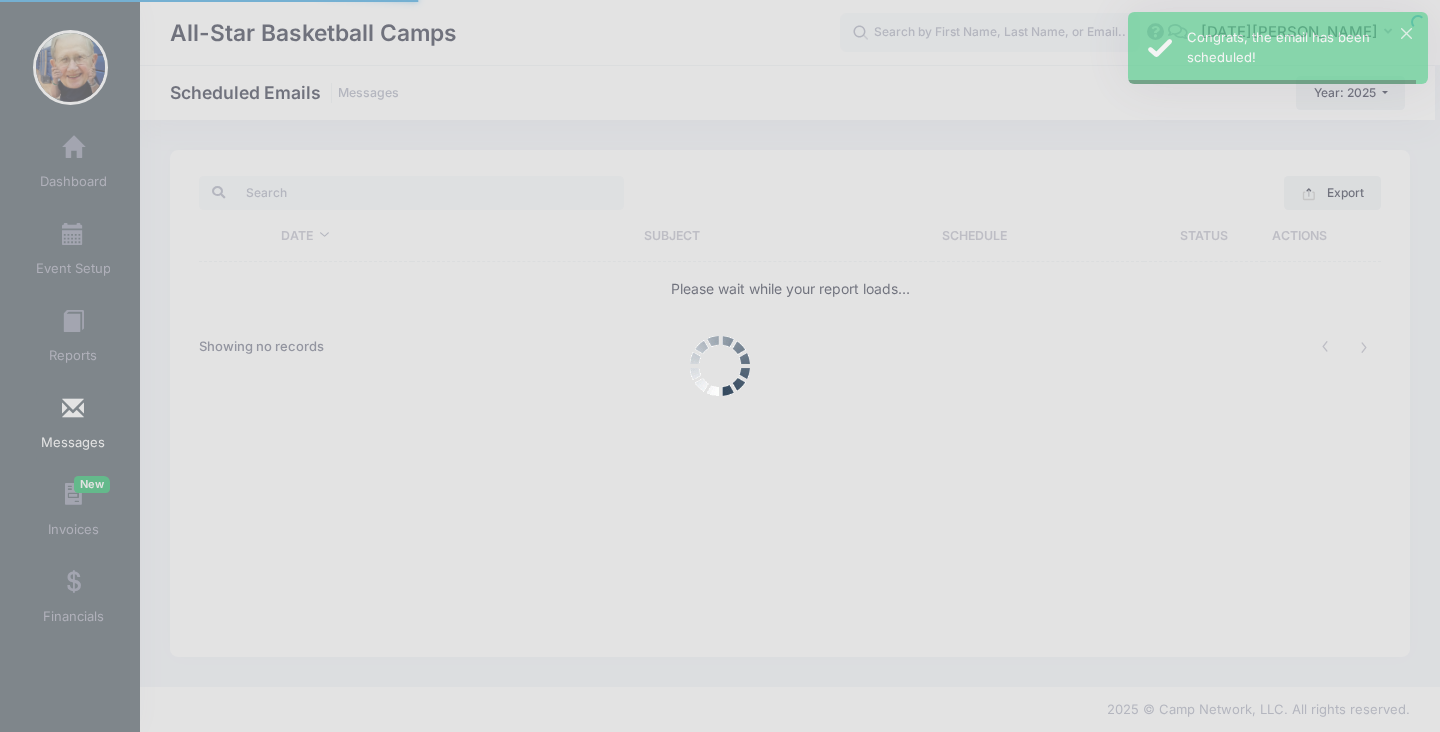 scroll, scrollTop: 0, scrollLeft: 0, axis: both 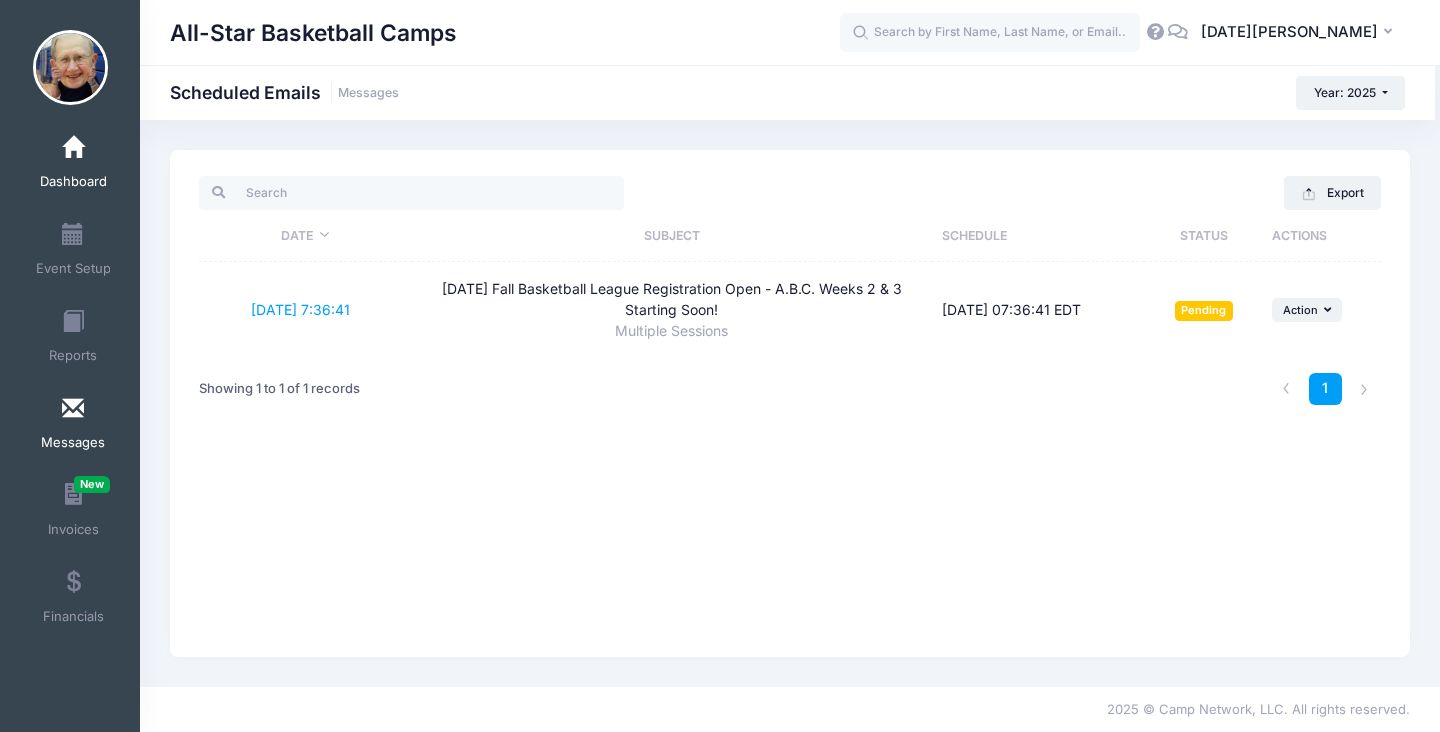 click at bounding box center [73, 148] 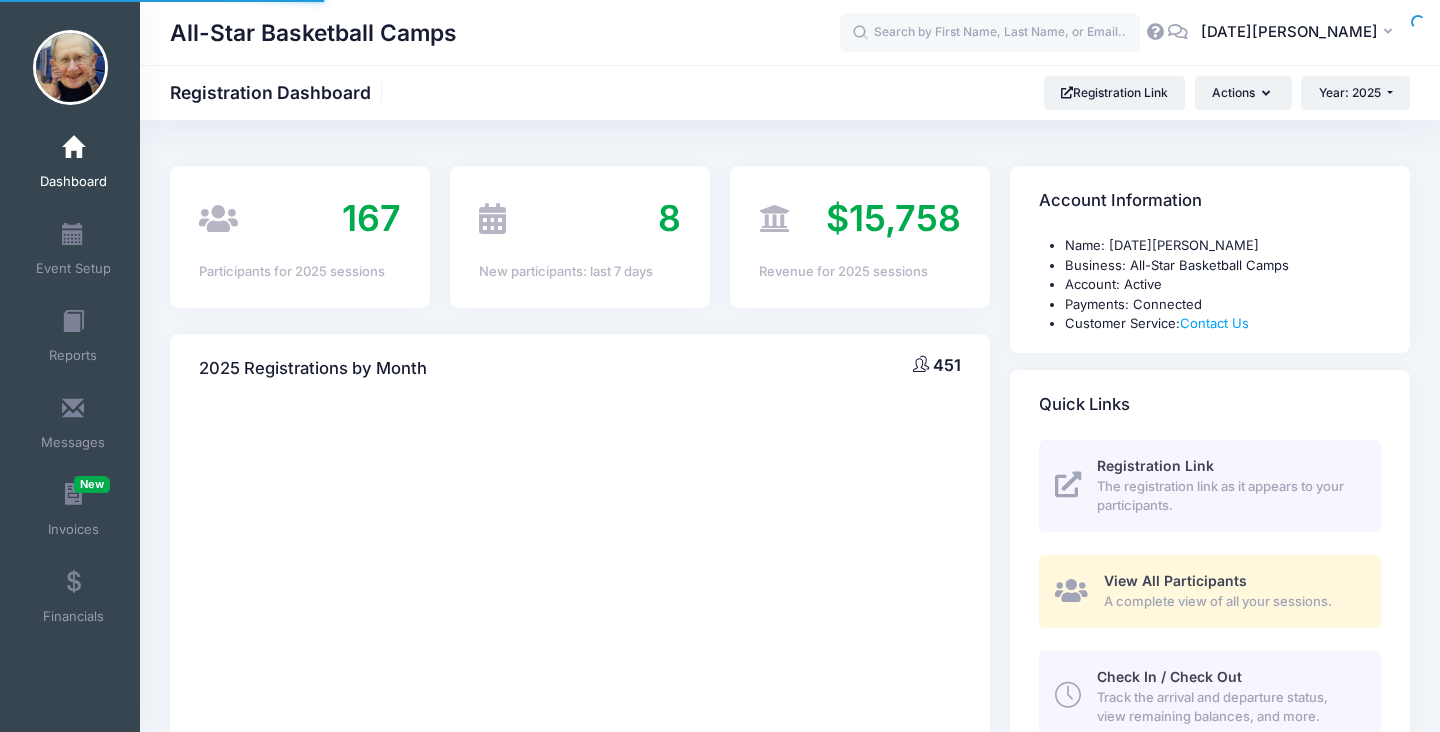 scroll, scrollTop: 0, scrollLeft: 0, axis: both 